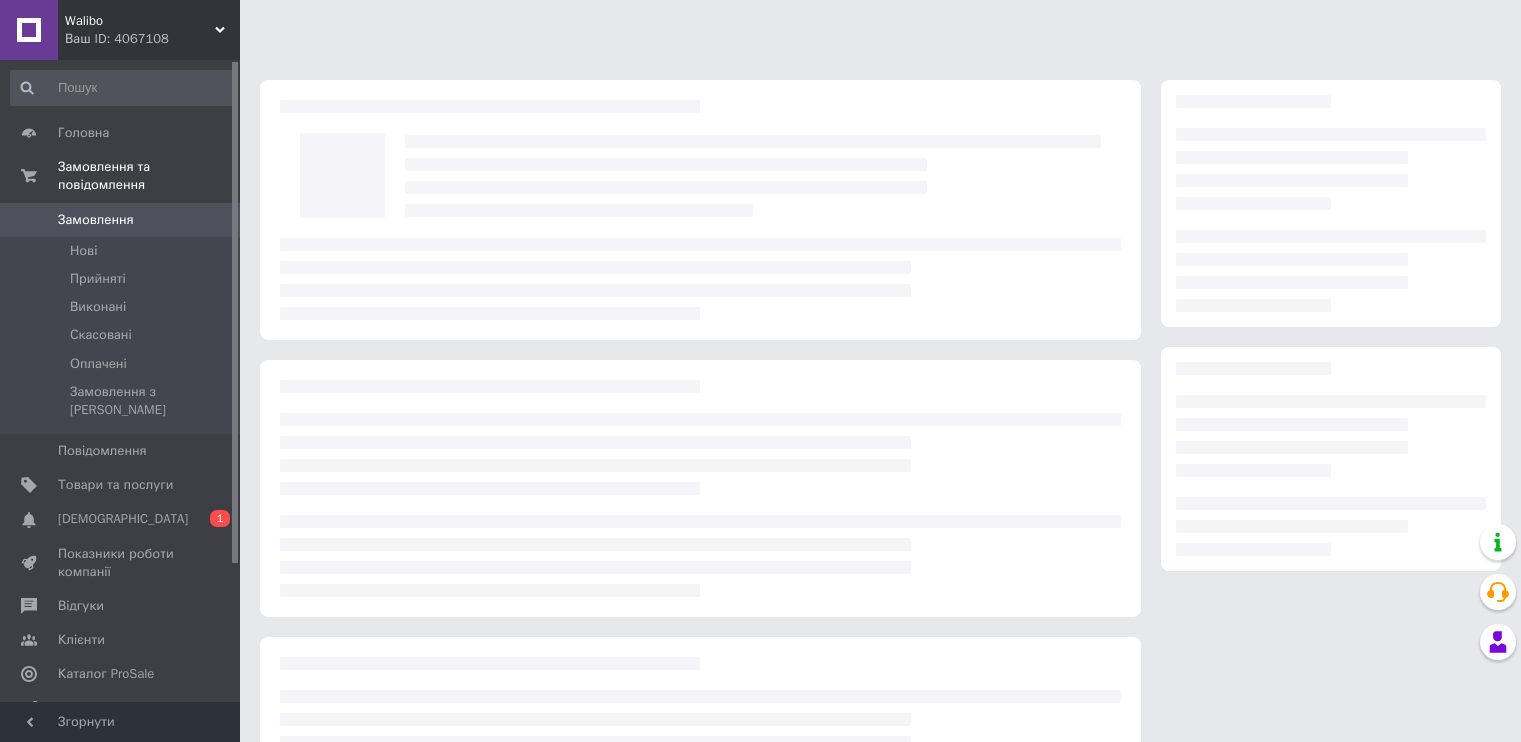 scroll, scrollTop: 0, scrollLeft: 0, axis: both 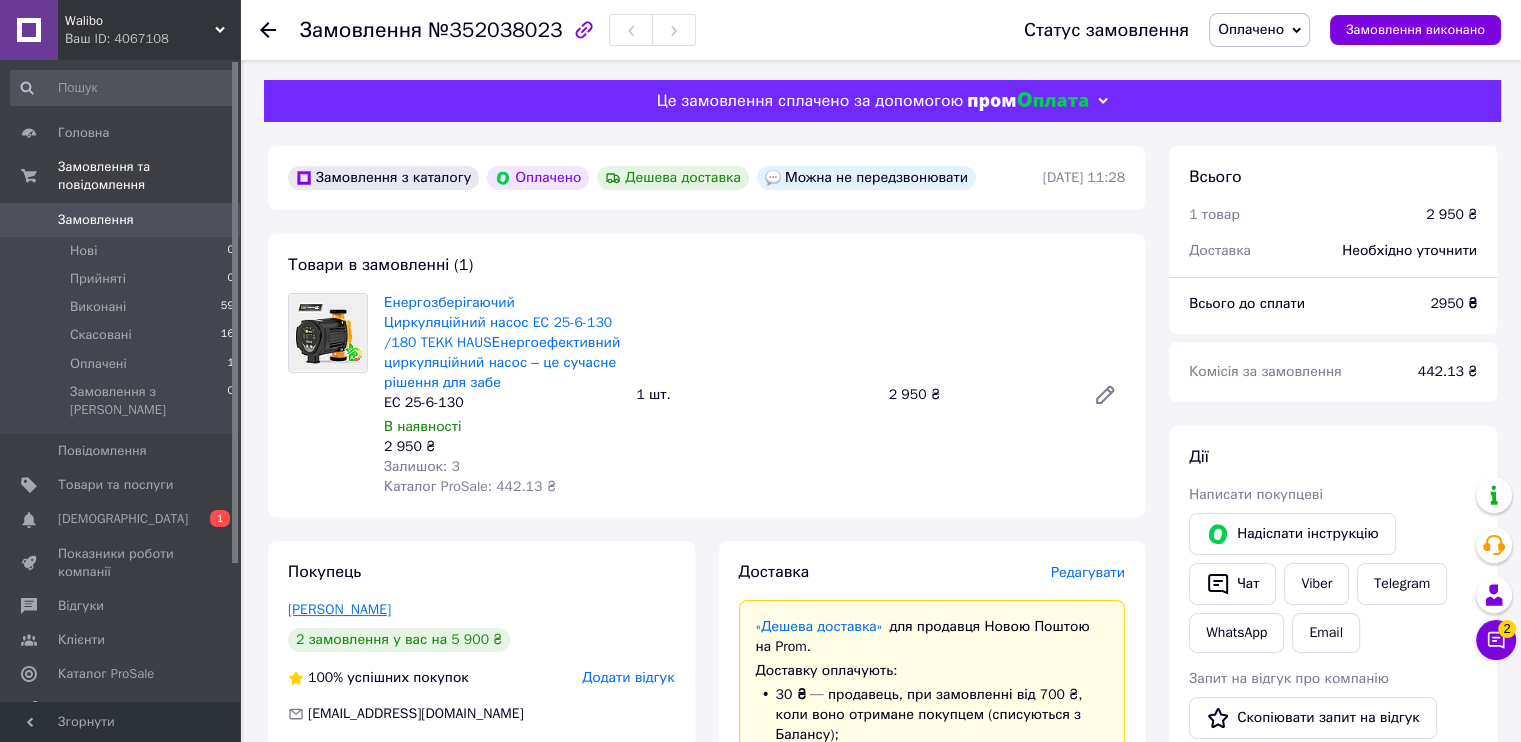 click on "[PERSON_NAME]" at bounding box center (339, 609) 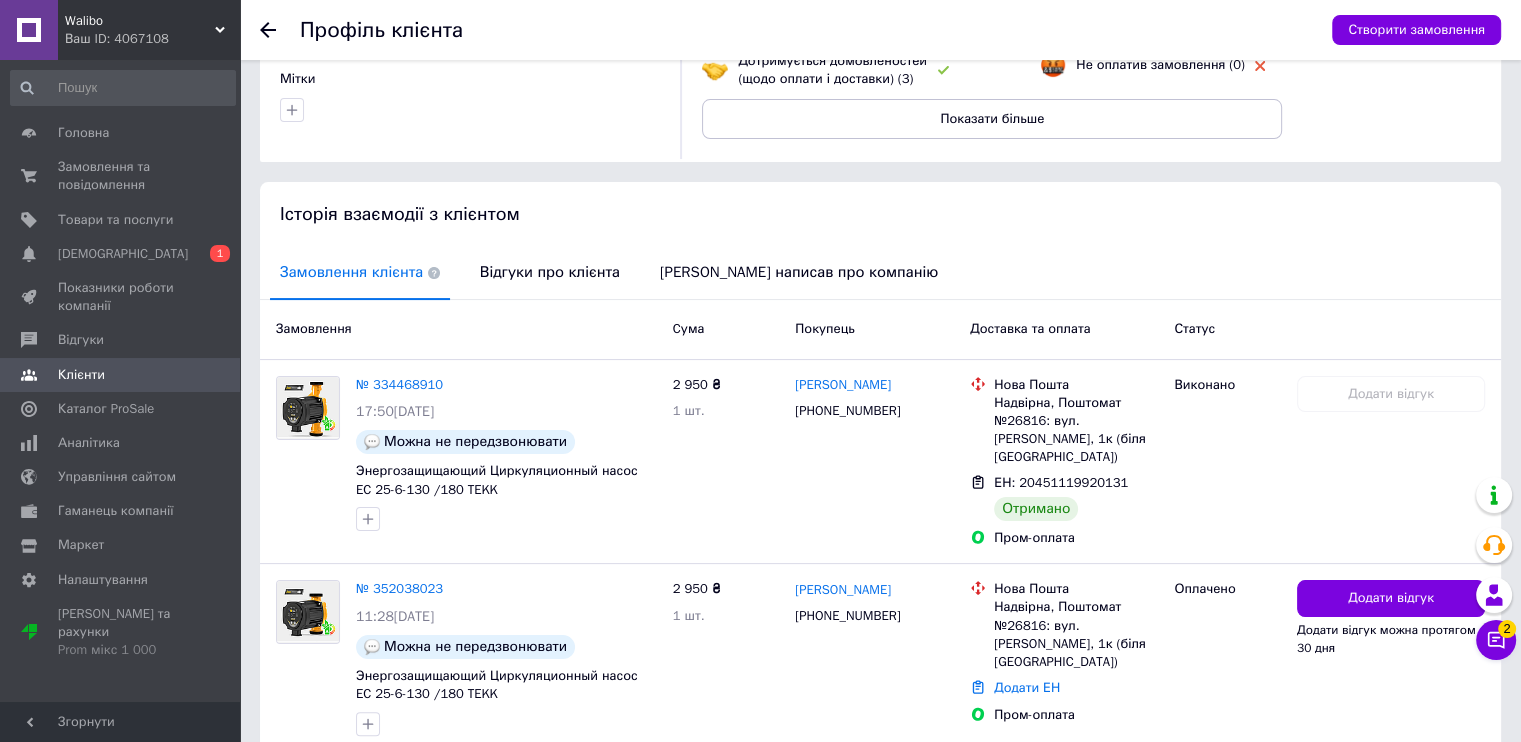 scroll, scrollTop: 344, scrollLeft: 0, axis: vertical 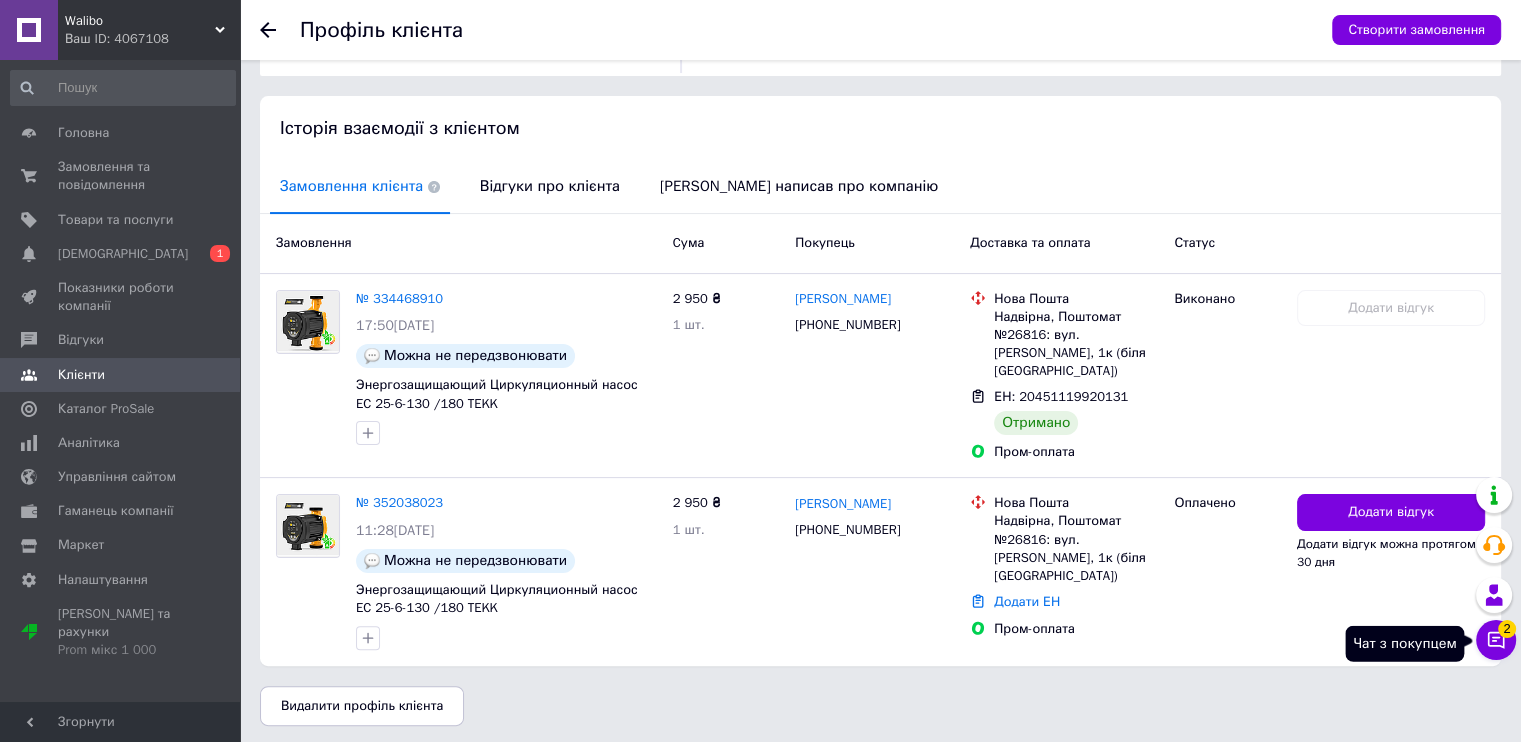 click 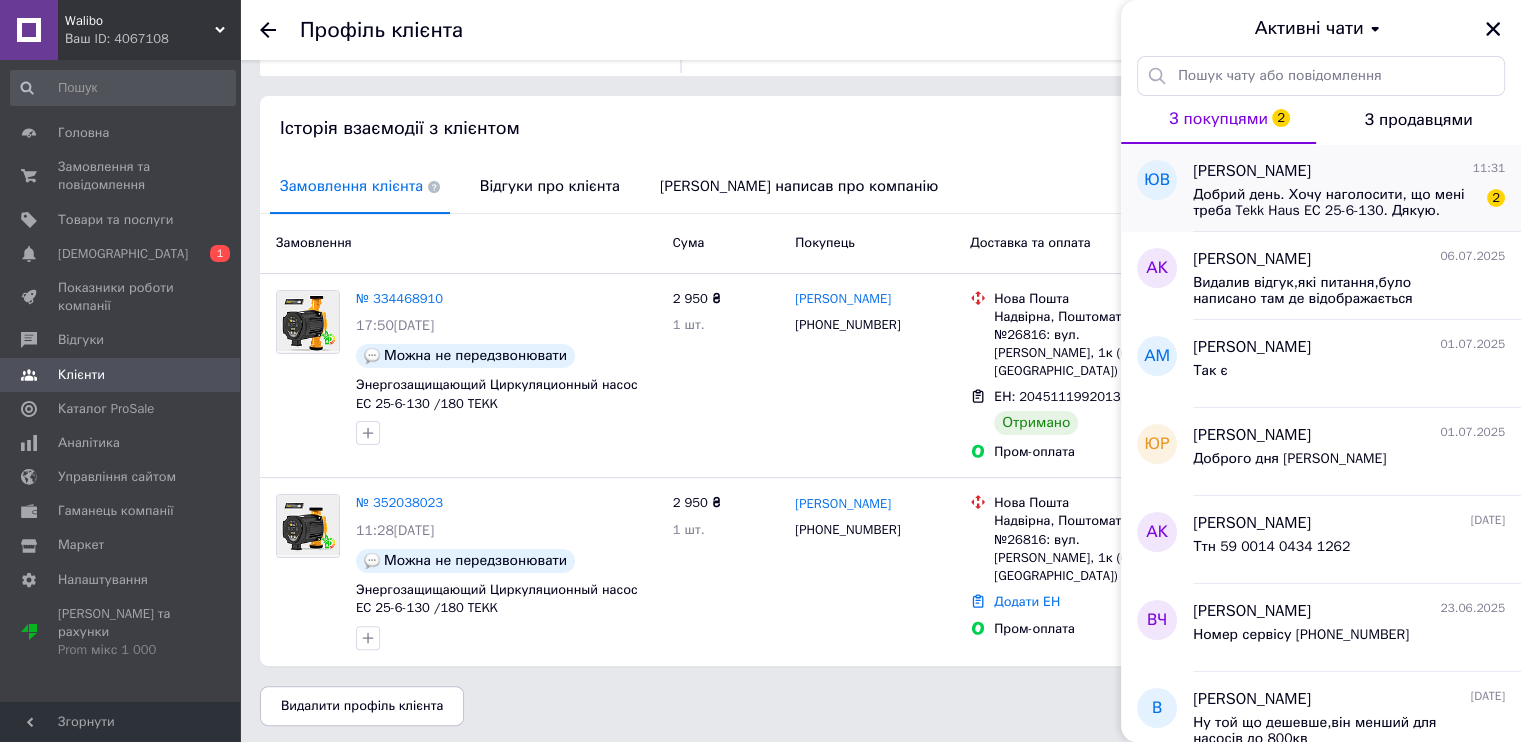 click on "Добрий день. Хочу наголосити, що мені треба Tekk Haus EC 25-6-130. Дякую." at bounding box center [1335, 203] 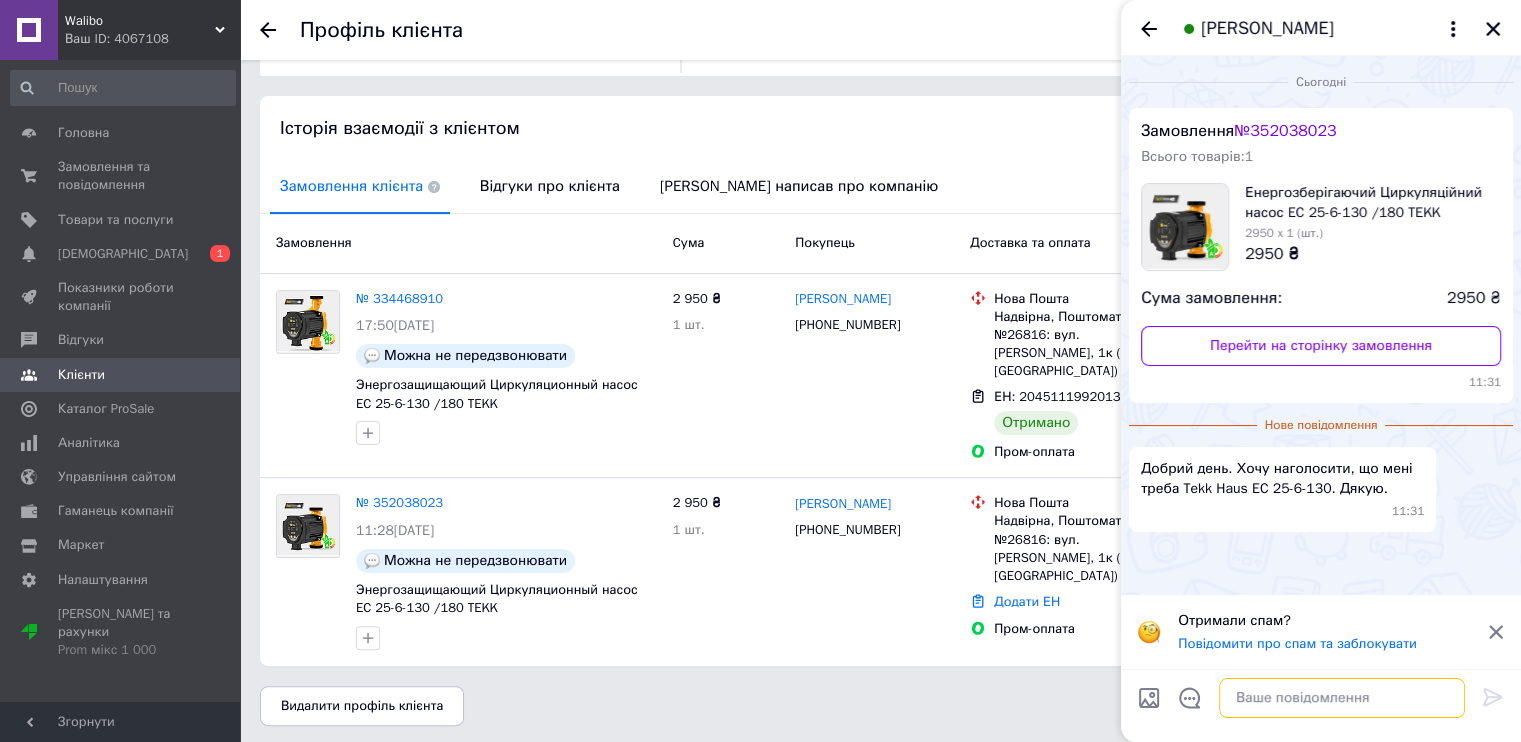 click at bounding box center (1342, 698) 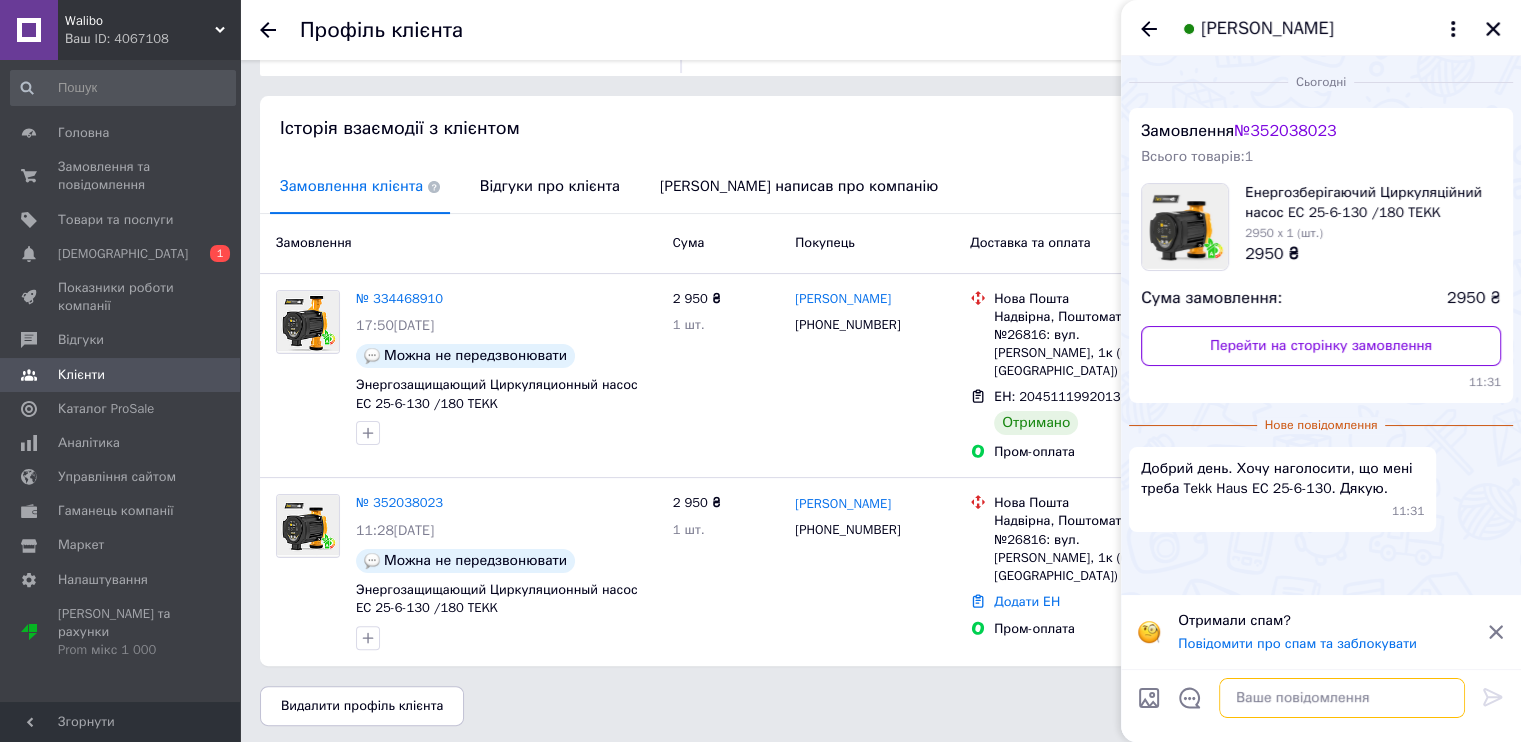 type on "+" 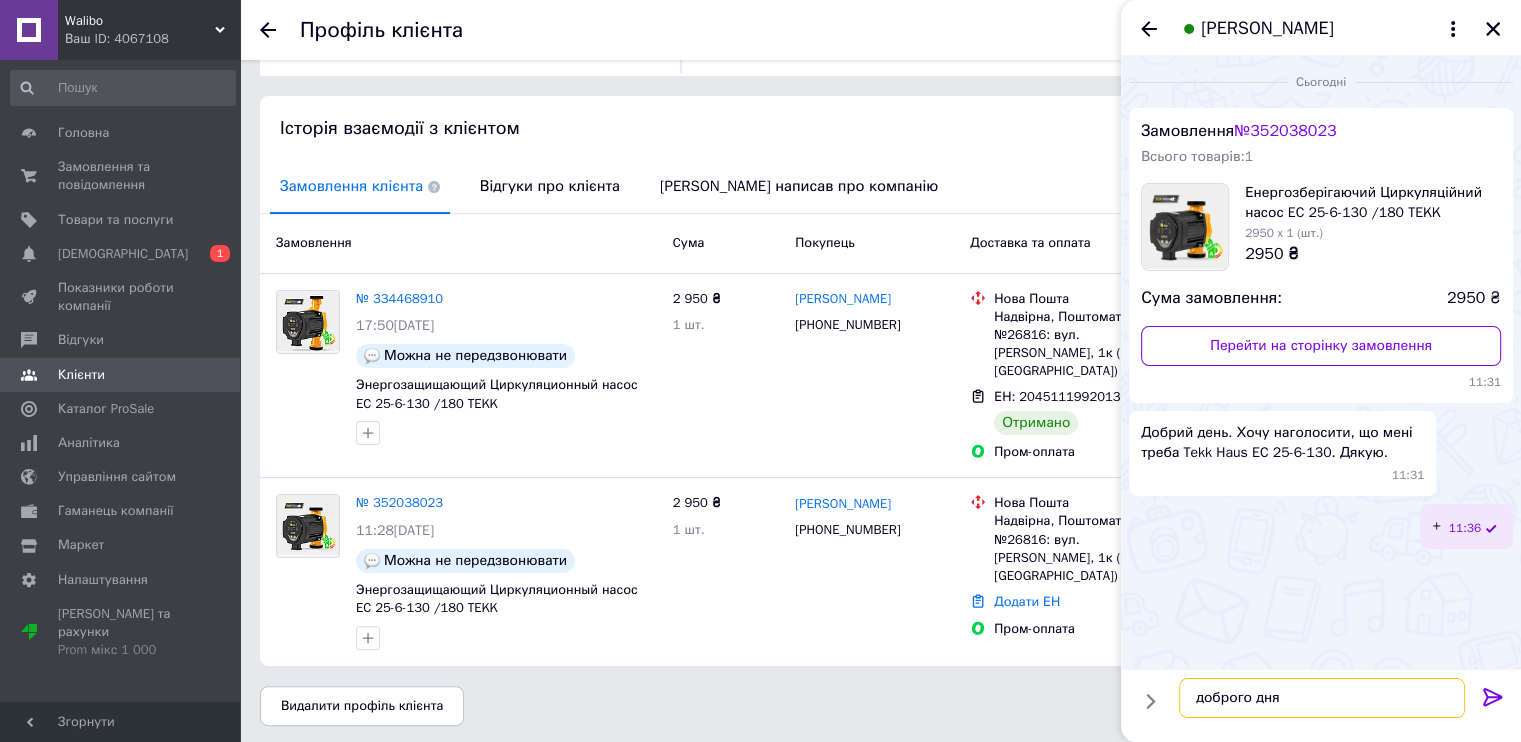 type on "доброго дня)" 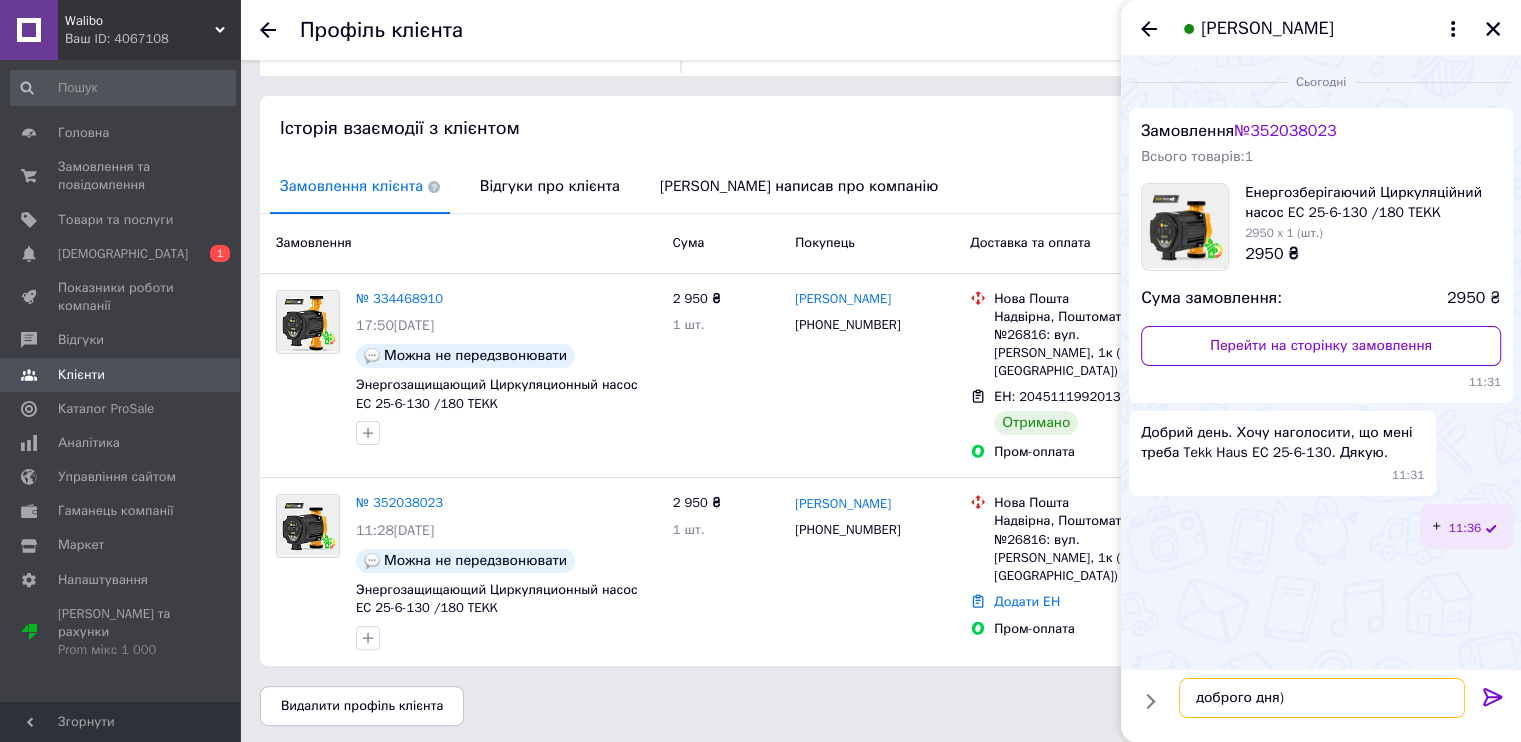 type 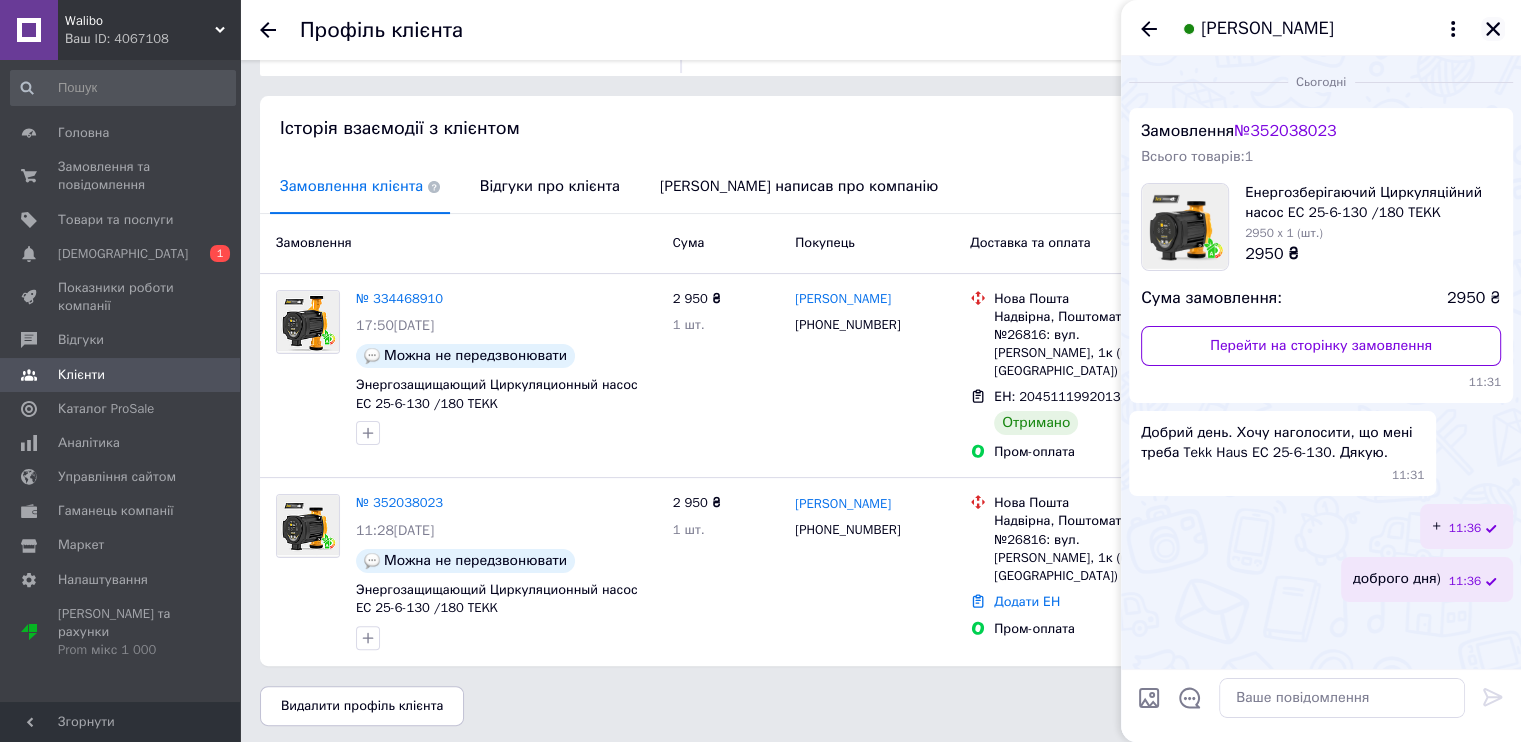 click 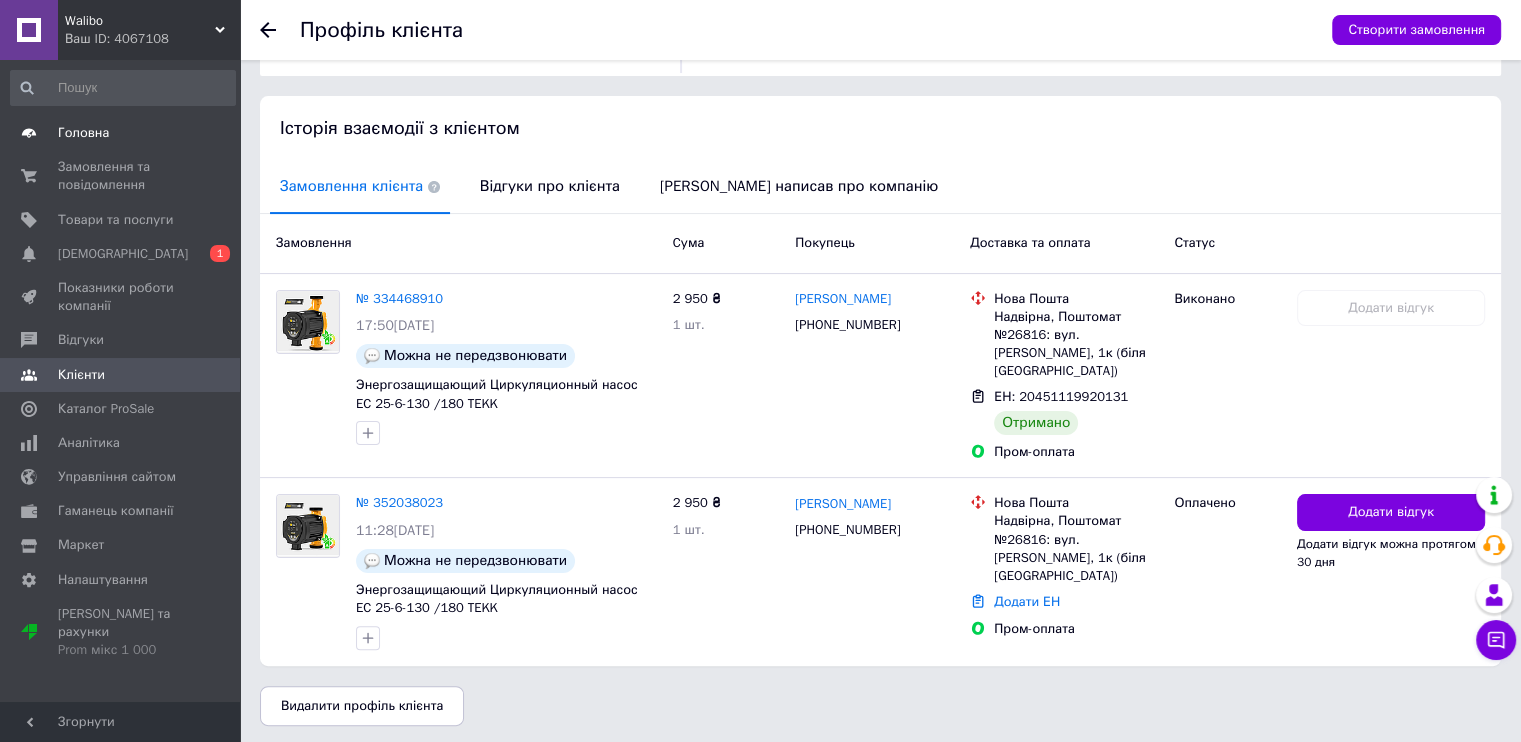 click on "Головна" at bounding box center (83, 133) 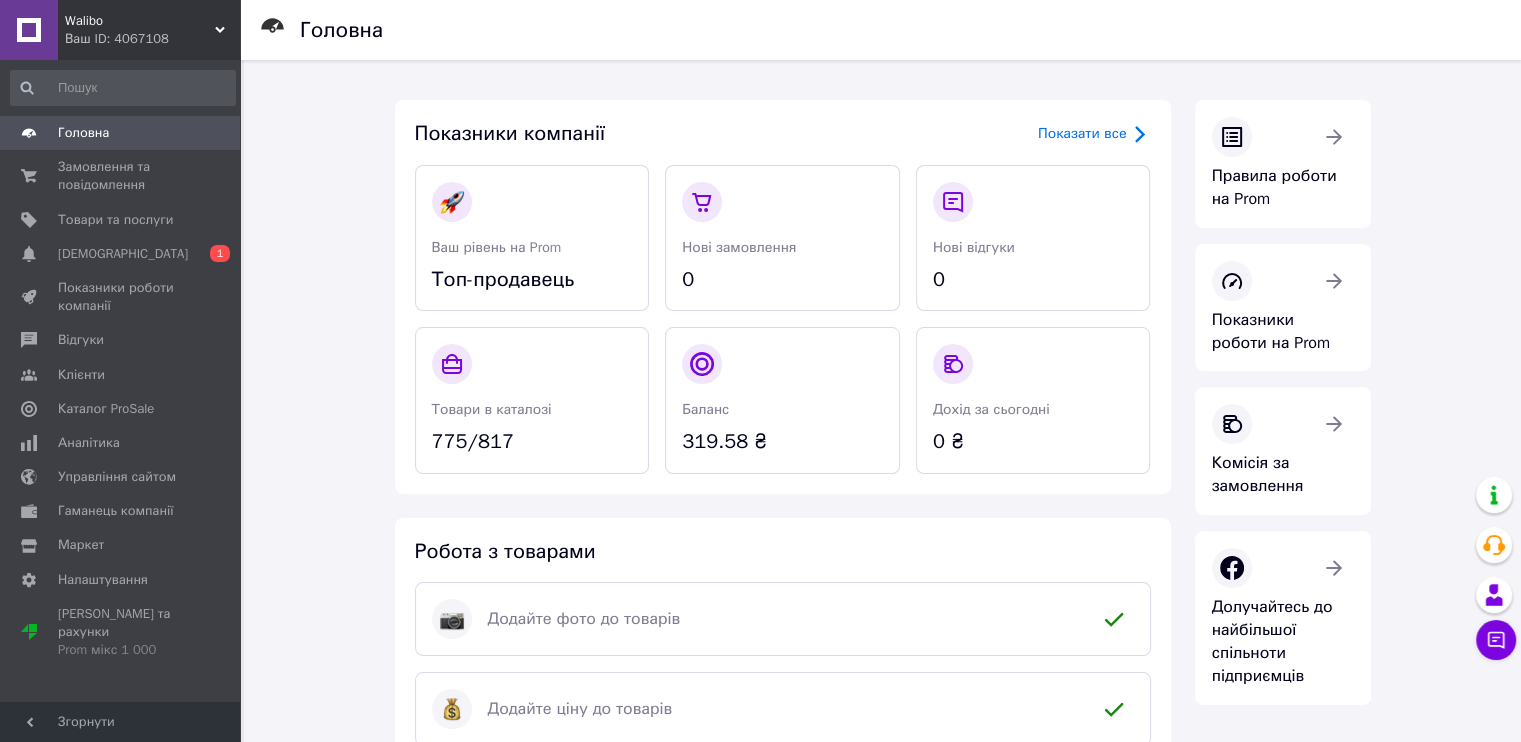 click on "Головна" at bounding box center (123, 133) 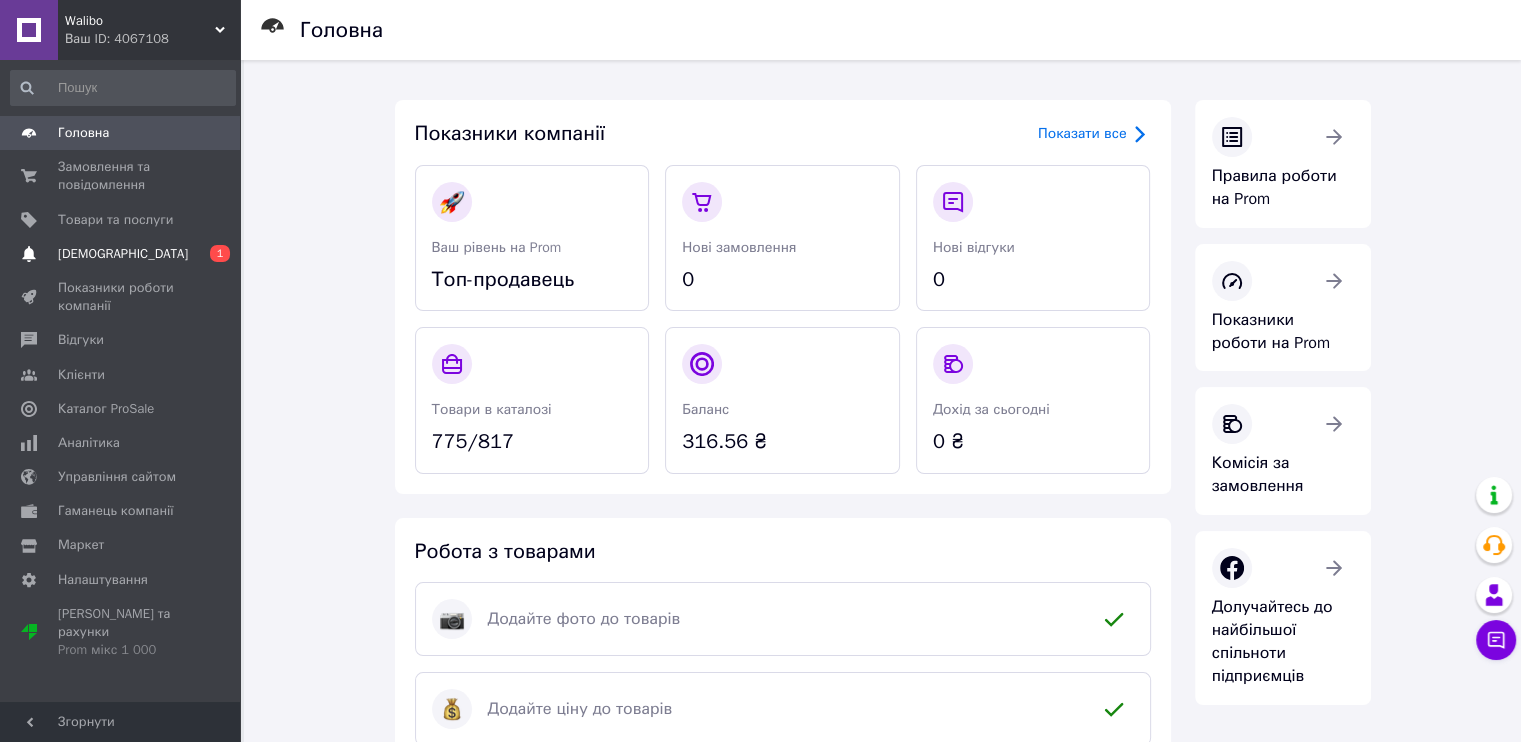 click on "[DEMOGRAPHIC_DATA]" at bounding box center (123, 254) 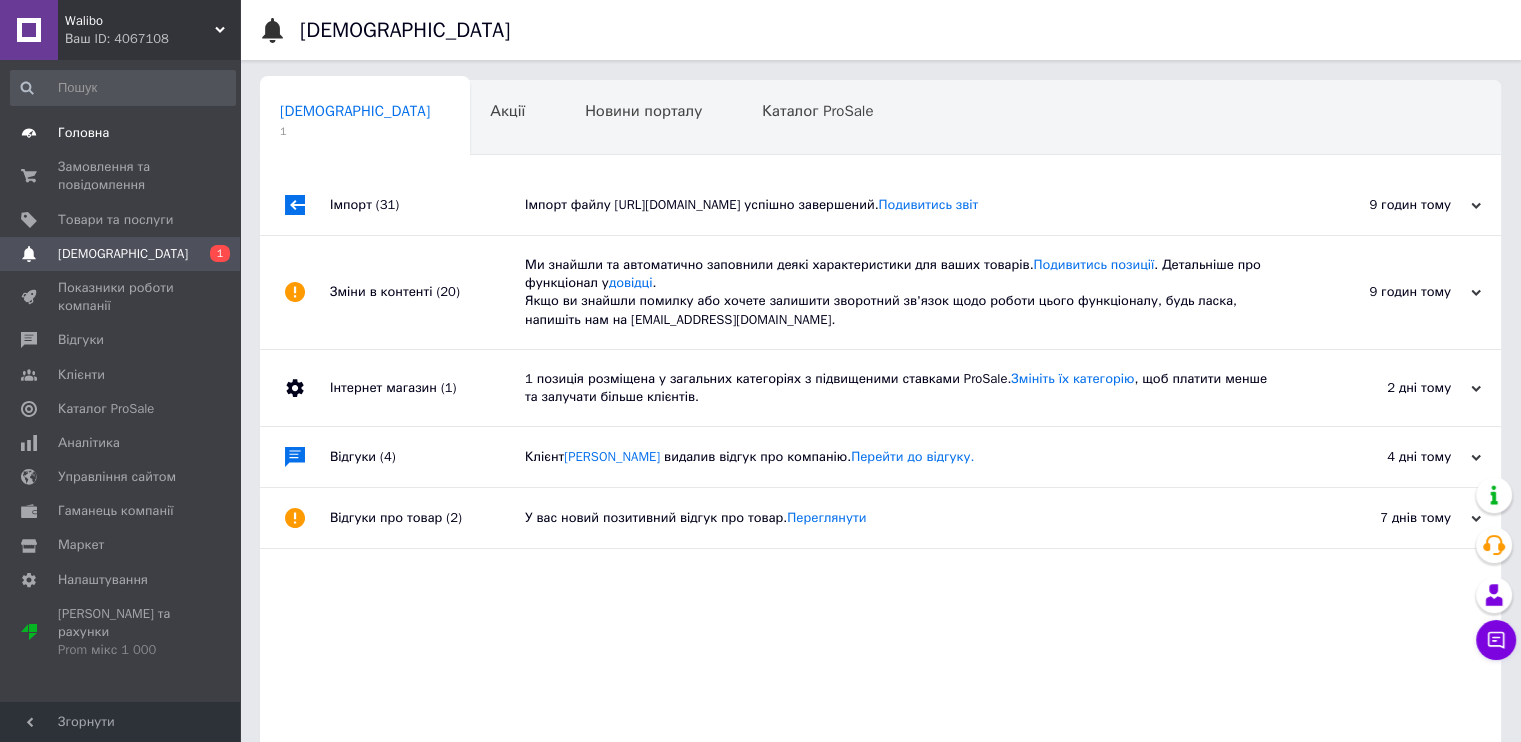 click on "Головна" at bounding box center (83, 133) 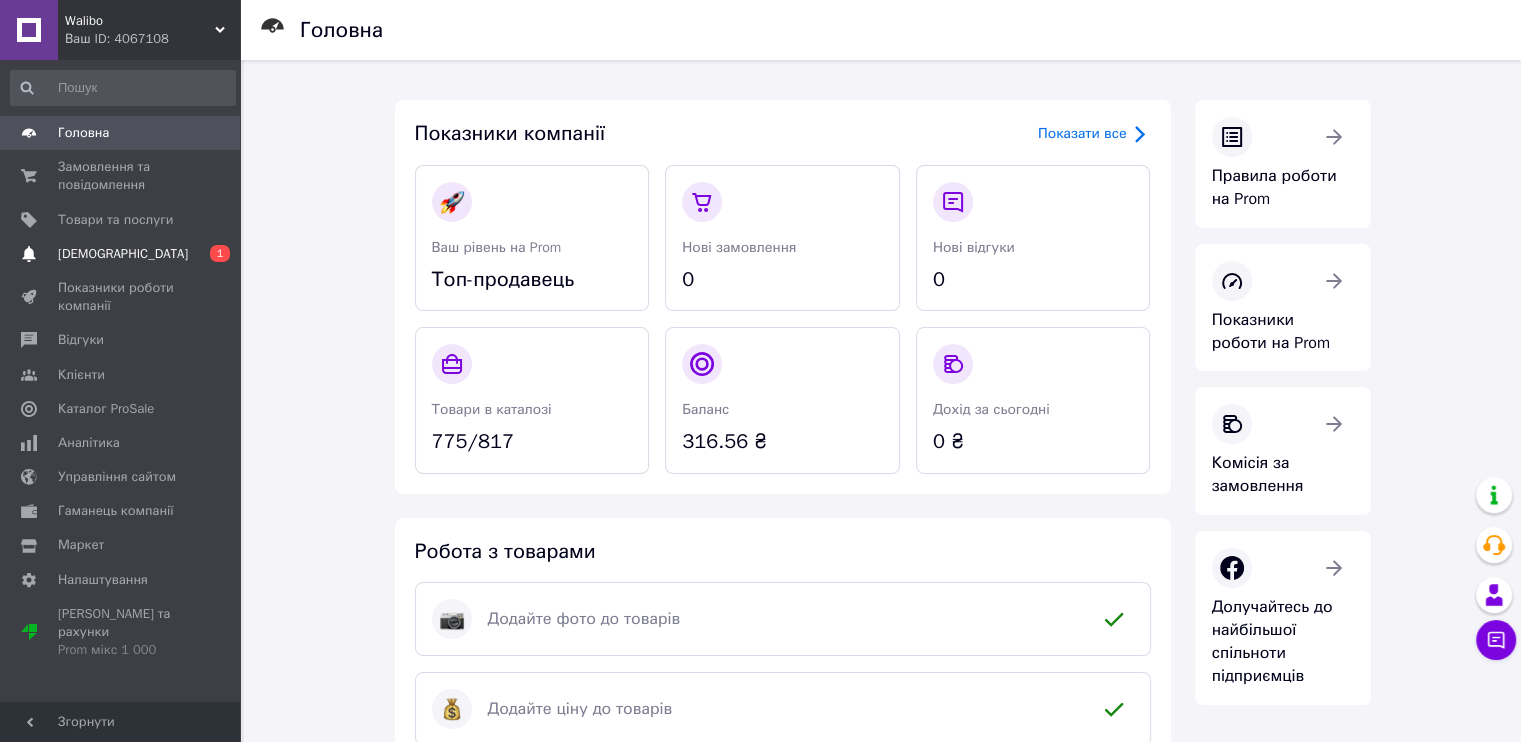 click on "[DEMOGRAPHIC_DATA]" at bounding box center (123, 254) 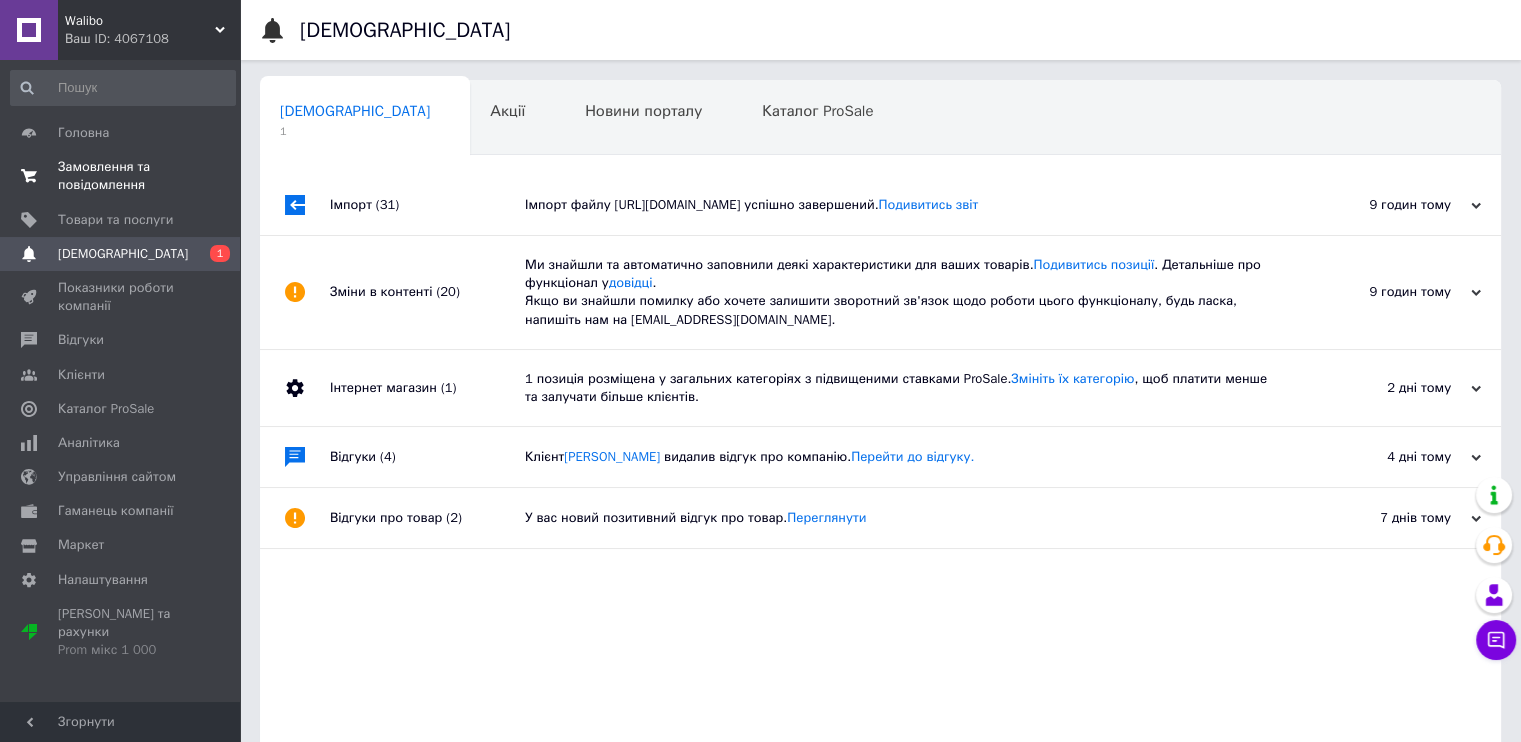 click on "Замовлення та повідомлення" at bounding box center (121, 176) 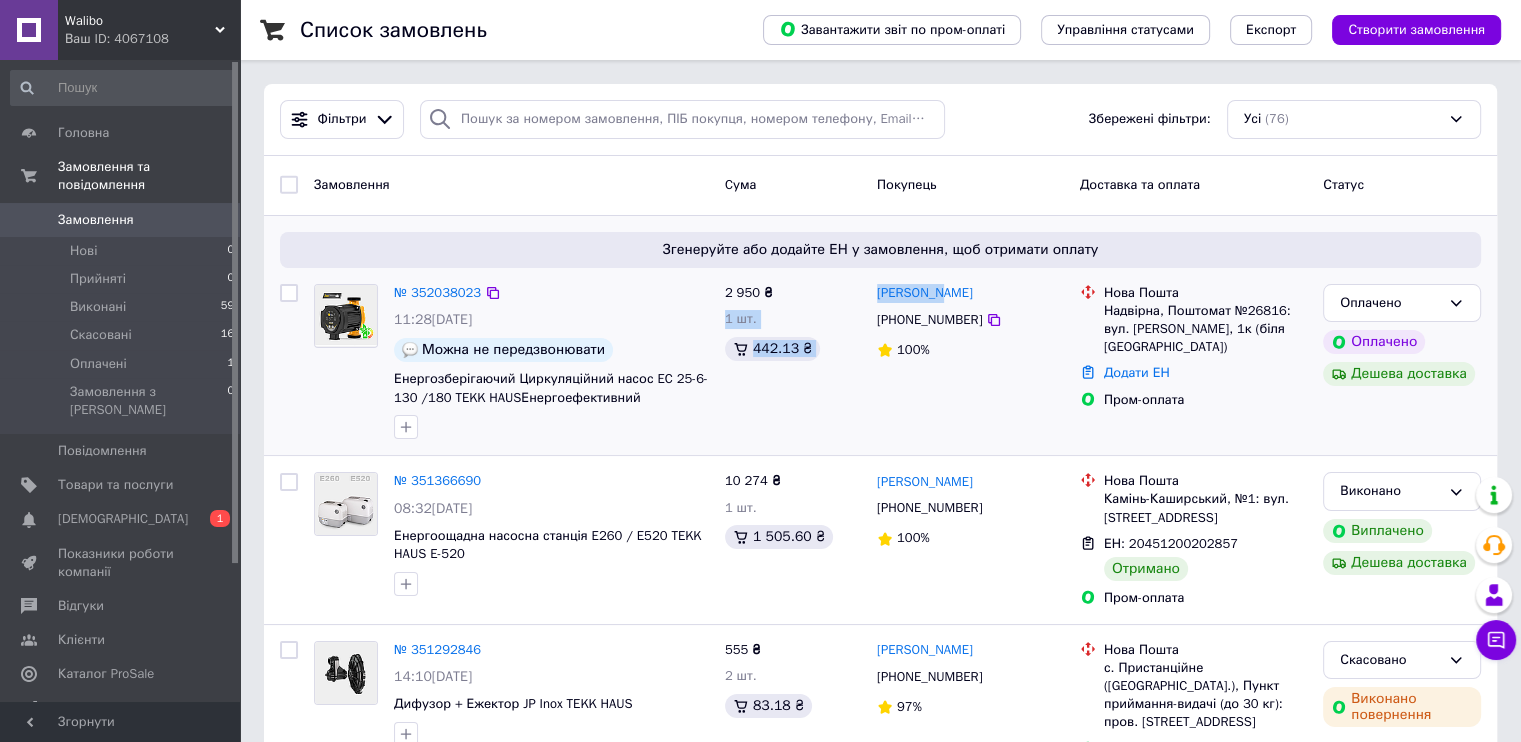 drag, startPoint x: 867, startPoint y: 285, endPoint x: 939, endPoint y: 290, distance: 72.1734 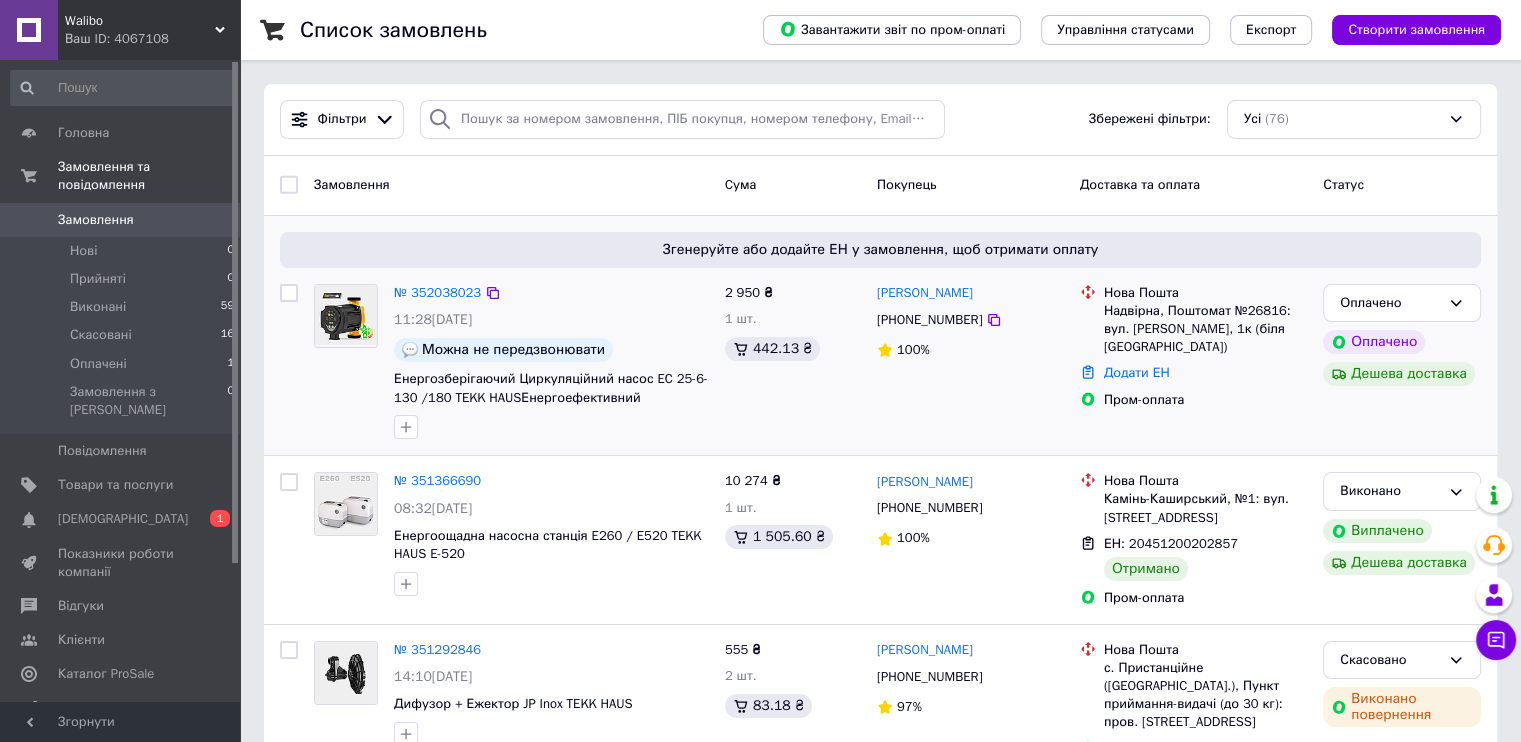 click on "[PERSON_NAME]" at bounding box center (970, 293) 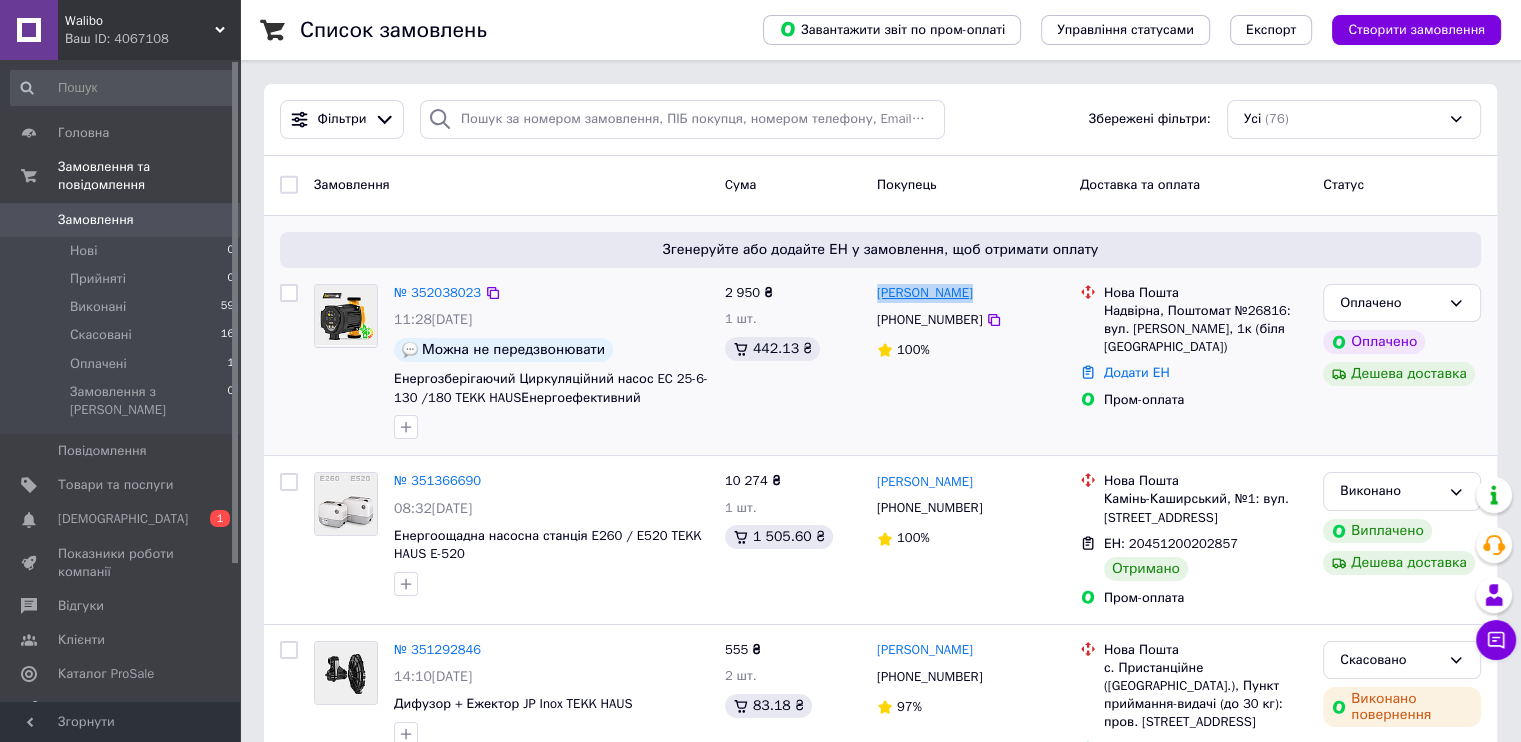 drag, startPoint x: 947, startPoint y: 285, endPoint x: 888, endPoint y: 291, distance: 59.3043 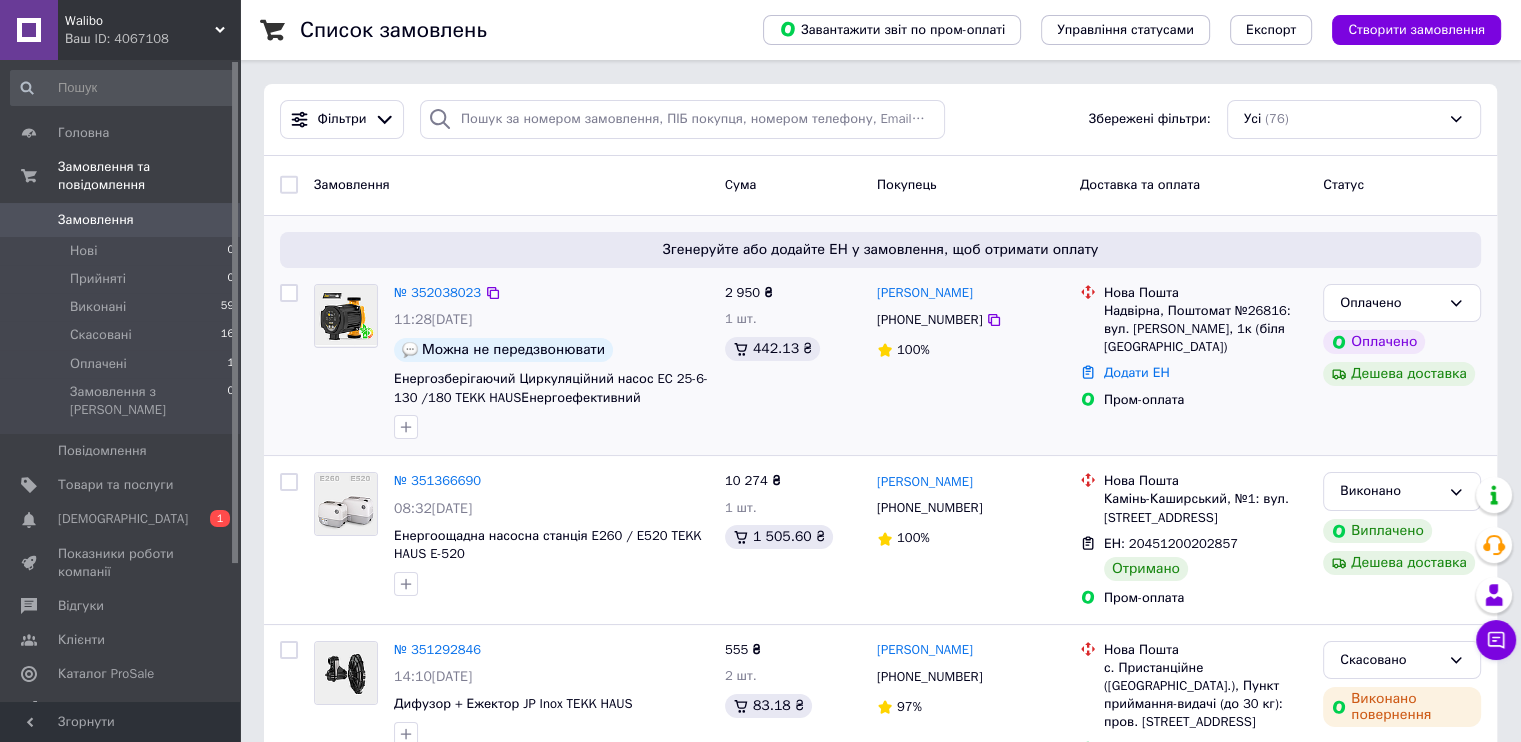 click on "[PERSON_NAME] [PHONE_NUMBER] 100%" at bounding box center (970, 362) 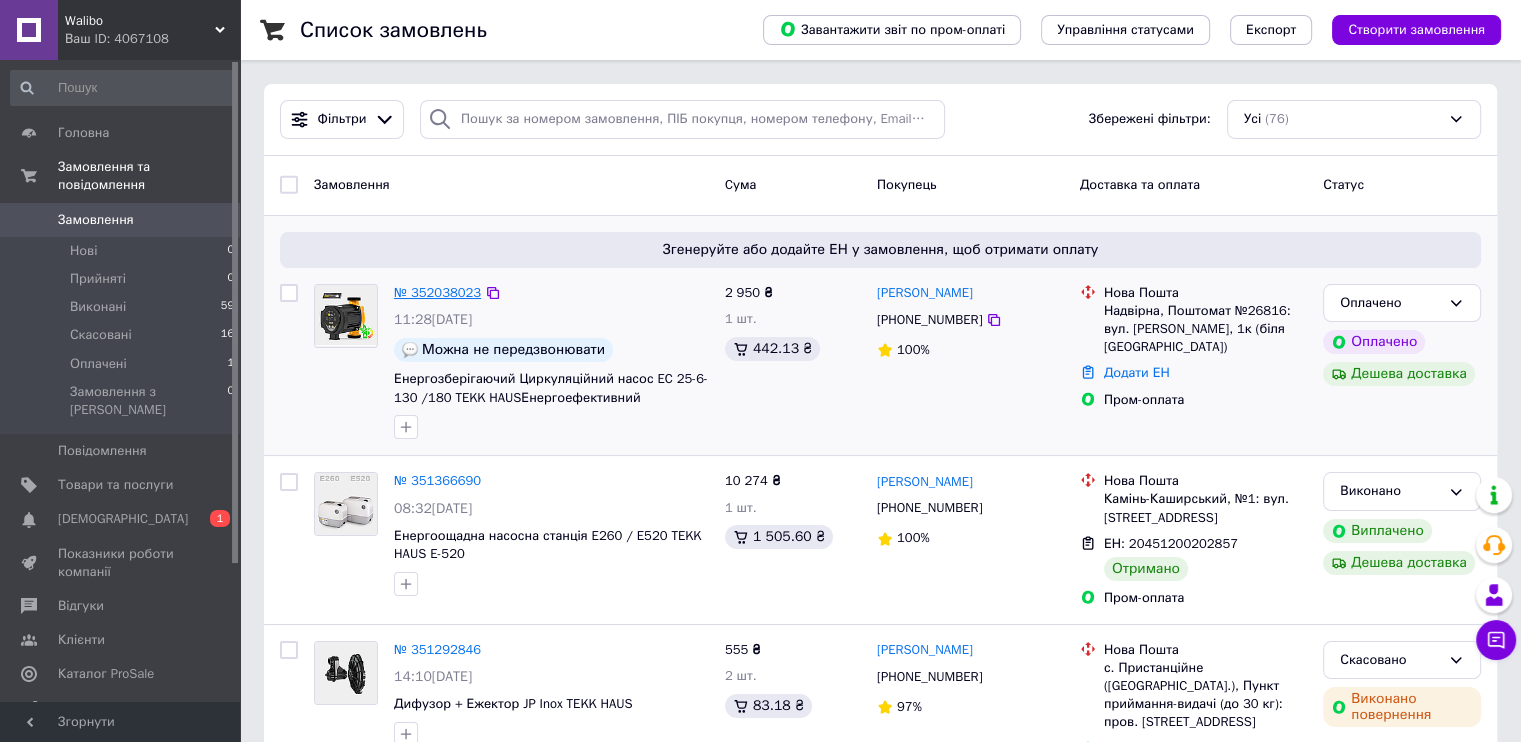 click on "№ 352038023" at bounding box center (437, 292) 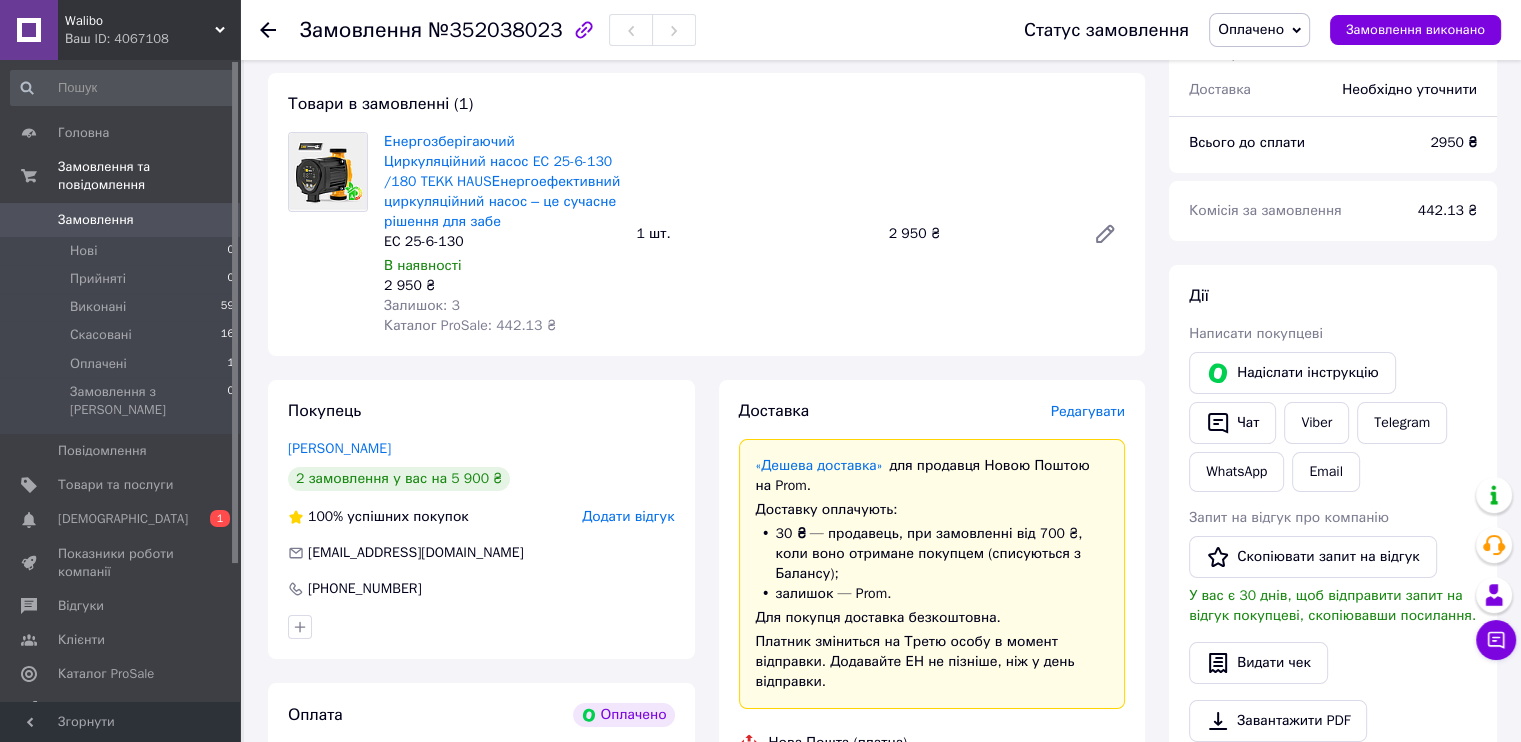 scroll, scrollTop: 300, scrollLeft: 0, axis: vertical 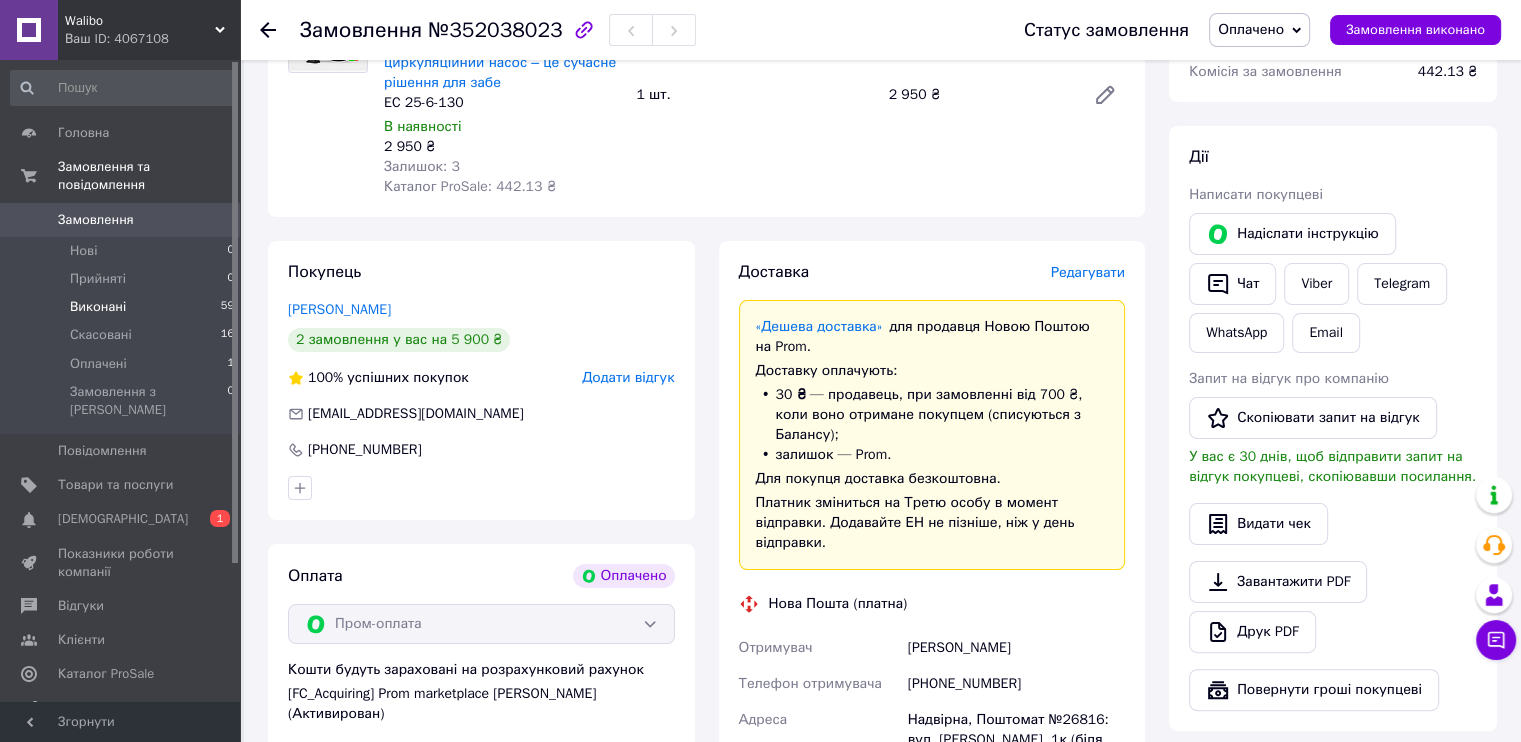 click on "Виконані" at bounding box center (98, 307) 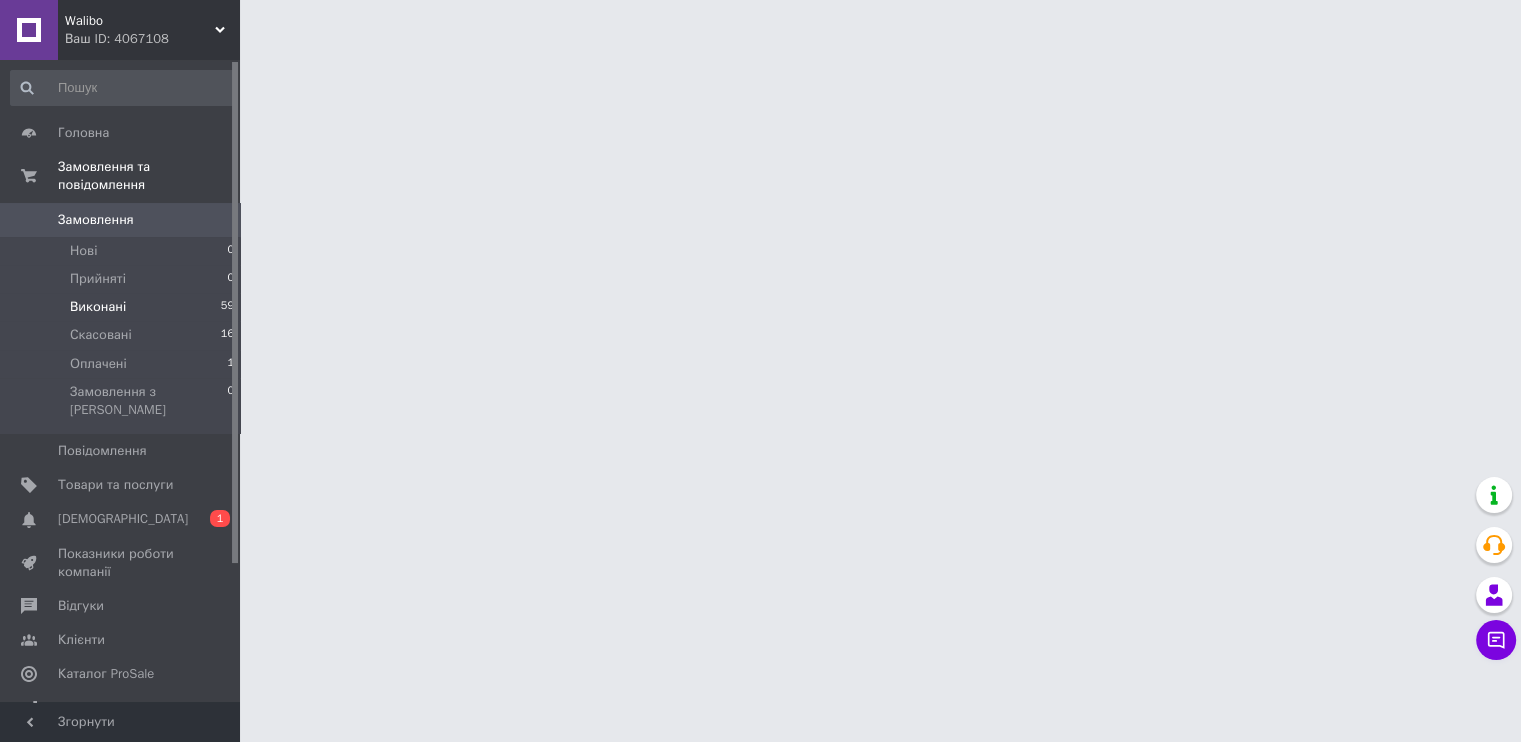 scroll, scrollTop: 0, scrollLeft: 0, axis: both 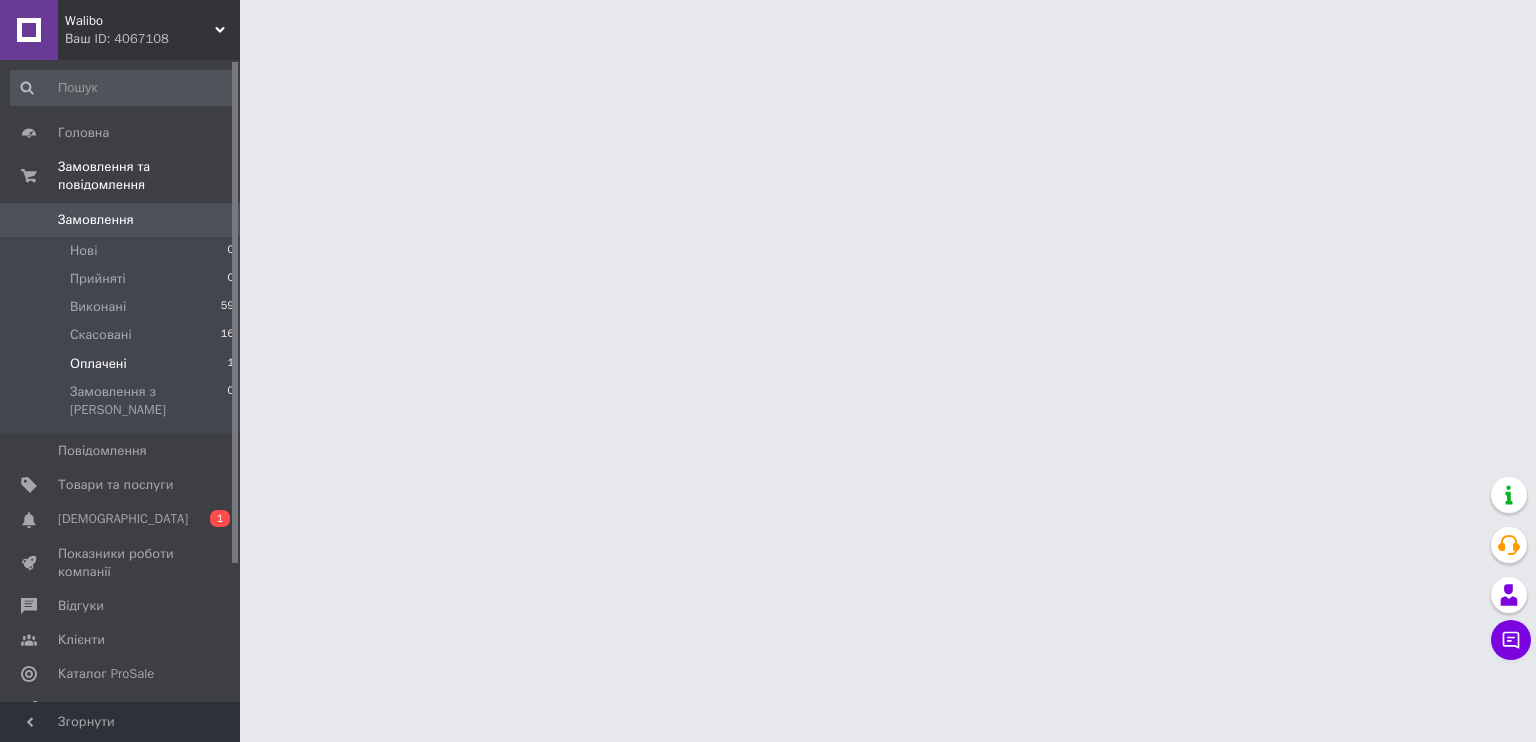 click on "Оплачені" at bounding box center (98, 364) 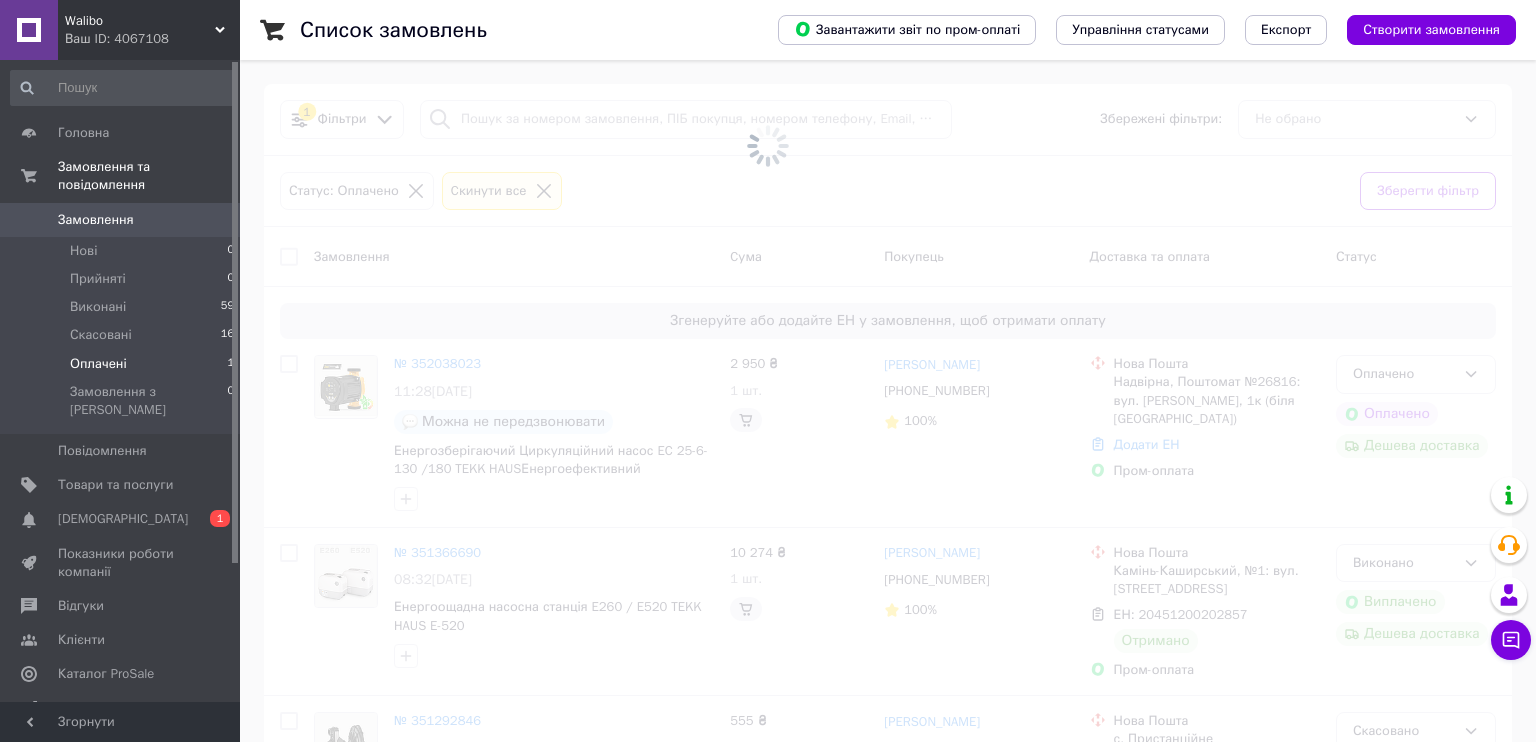 click at bounding box center (768, 371) 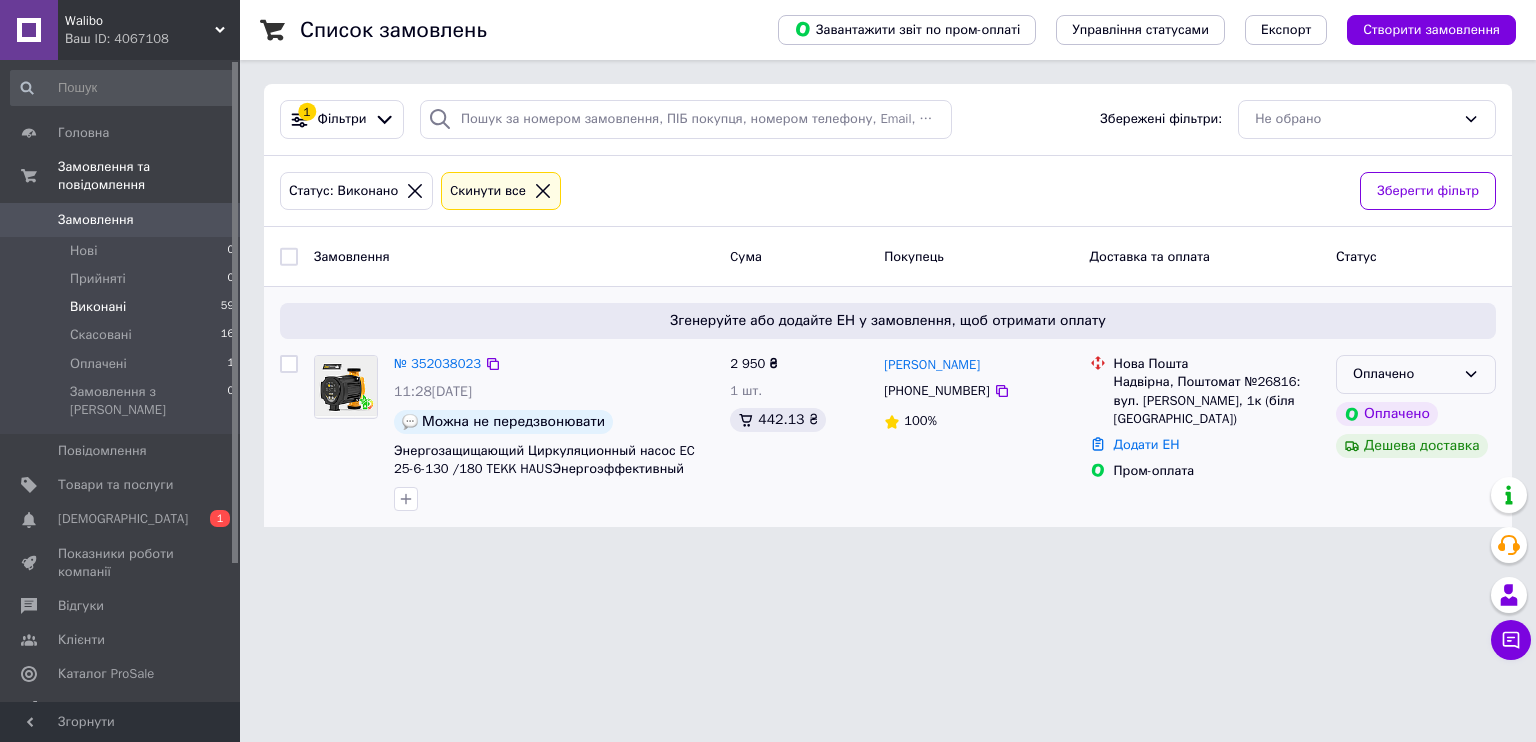 click on "Оплачено" at bounding box center [1404, 374] 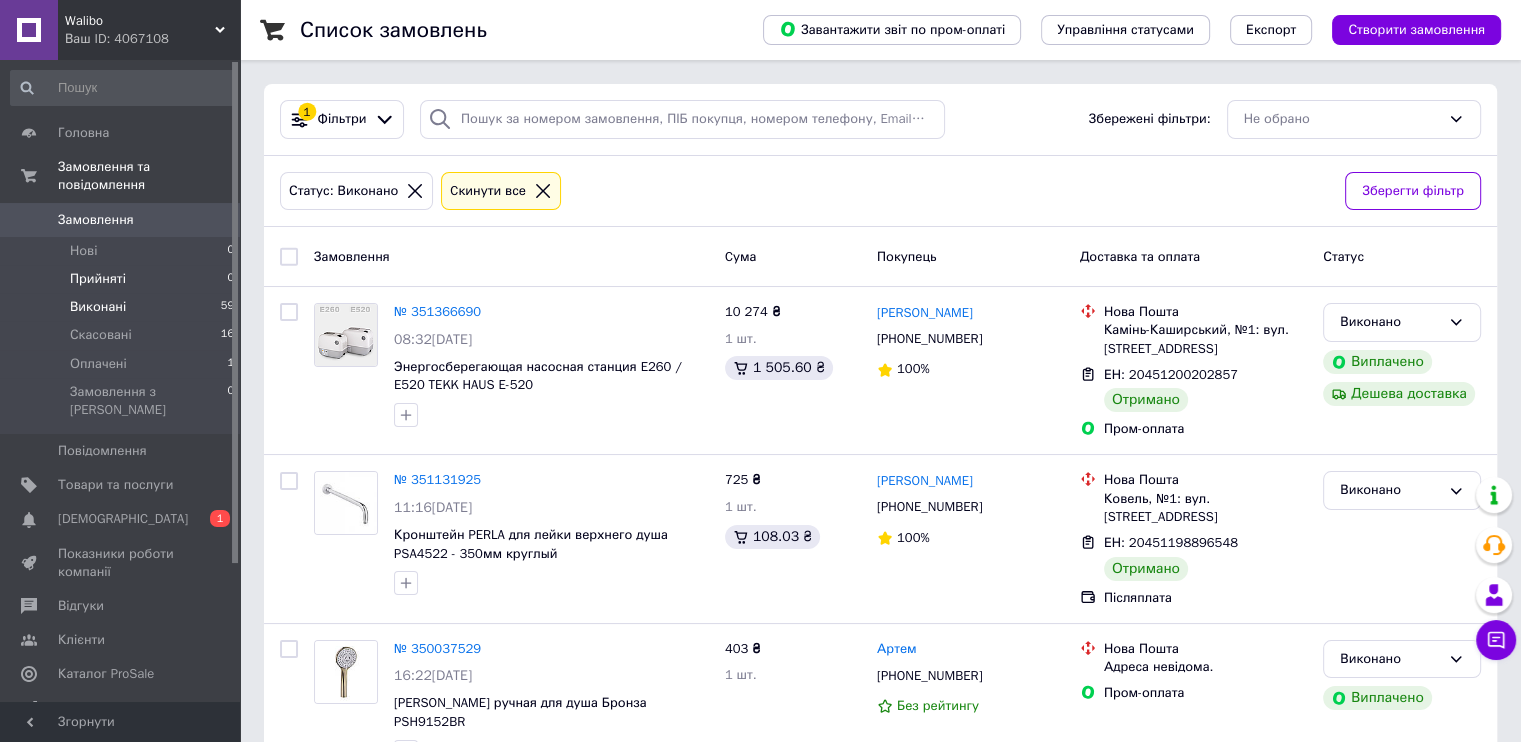 click on "Прийняті" at bounding box center (98, 279) 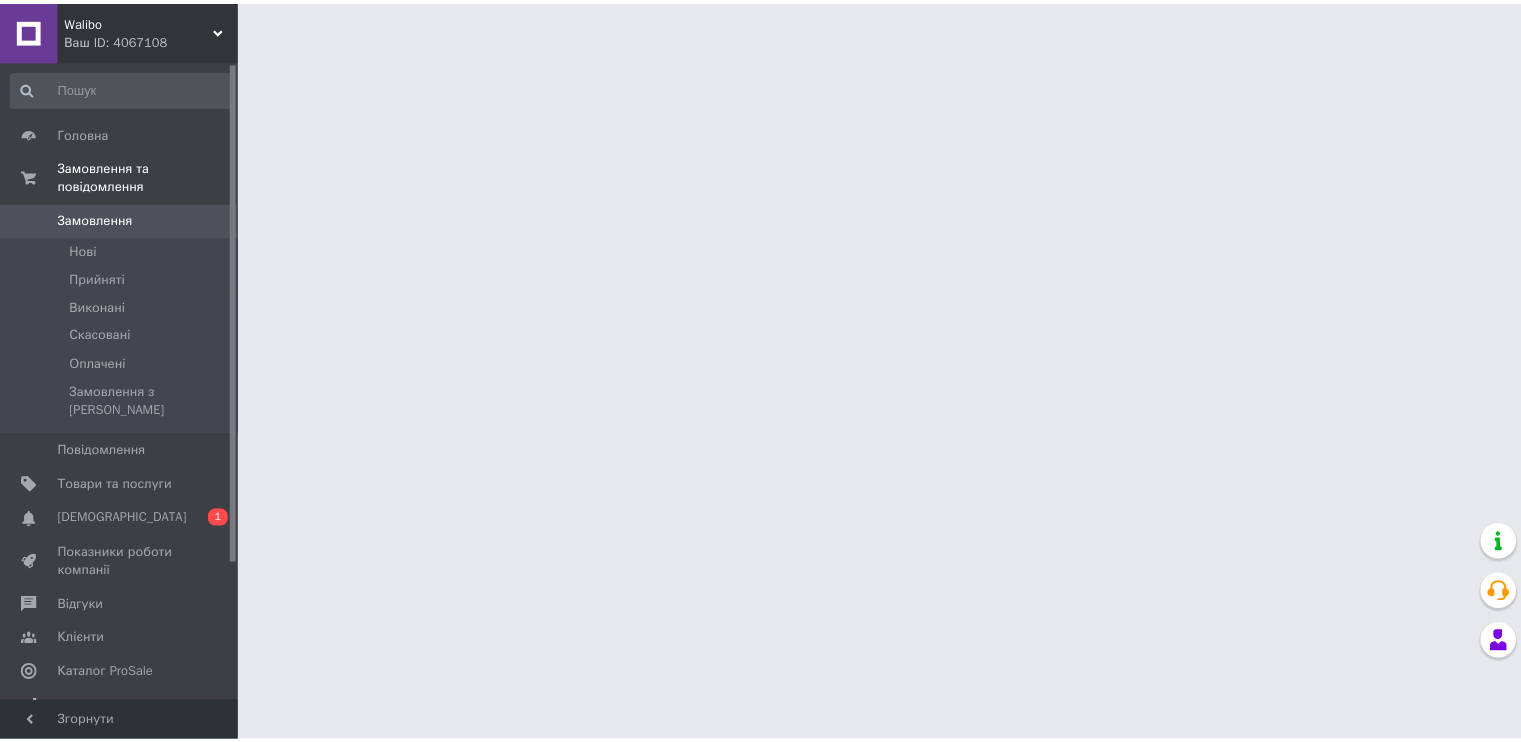 scroll, scrollTop: 0, scrollLeft: 0, axis: both 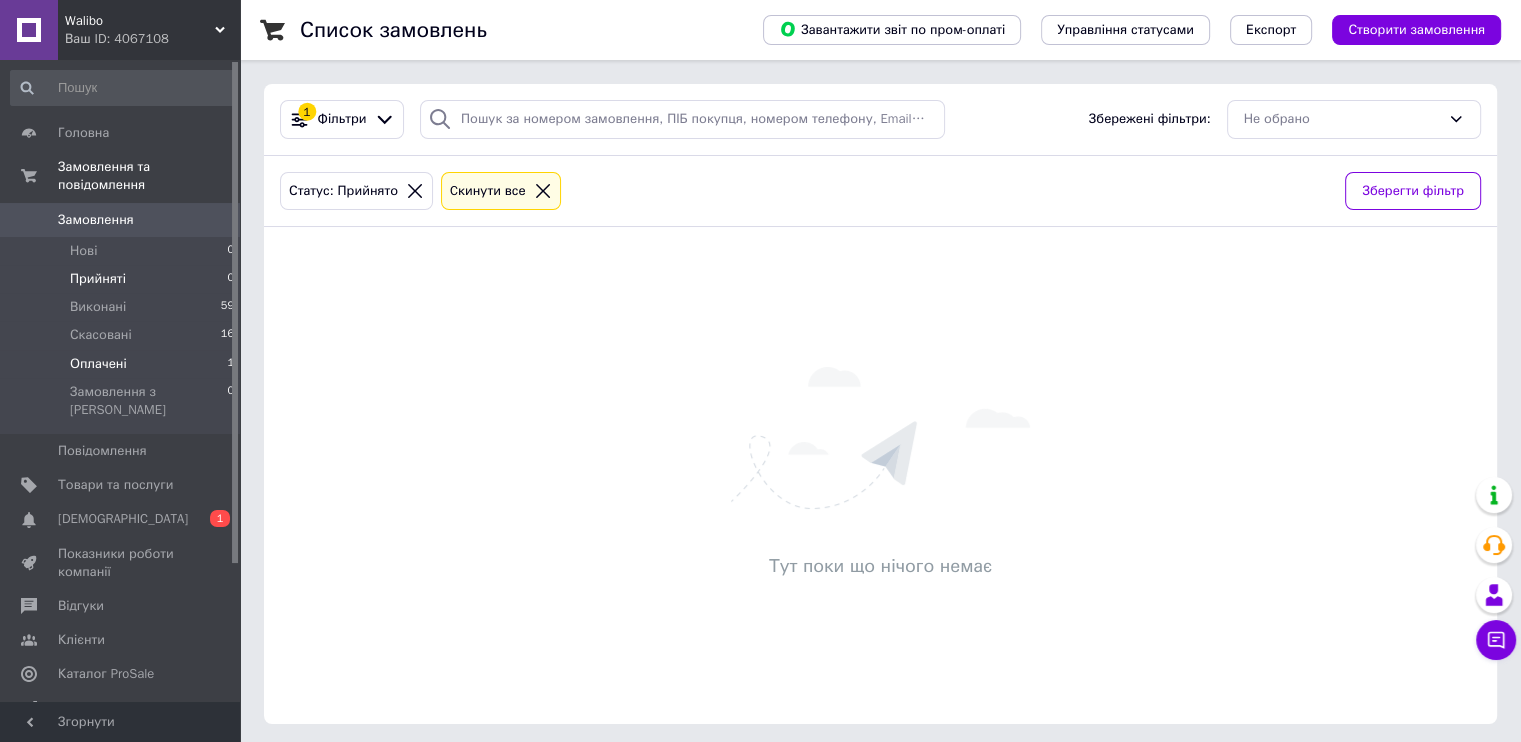 click on "Оплачені" at bounding box center (98, 364) 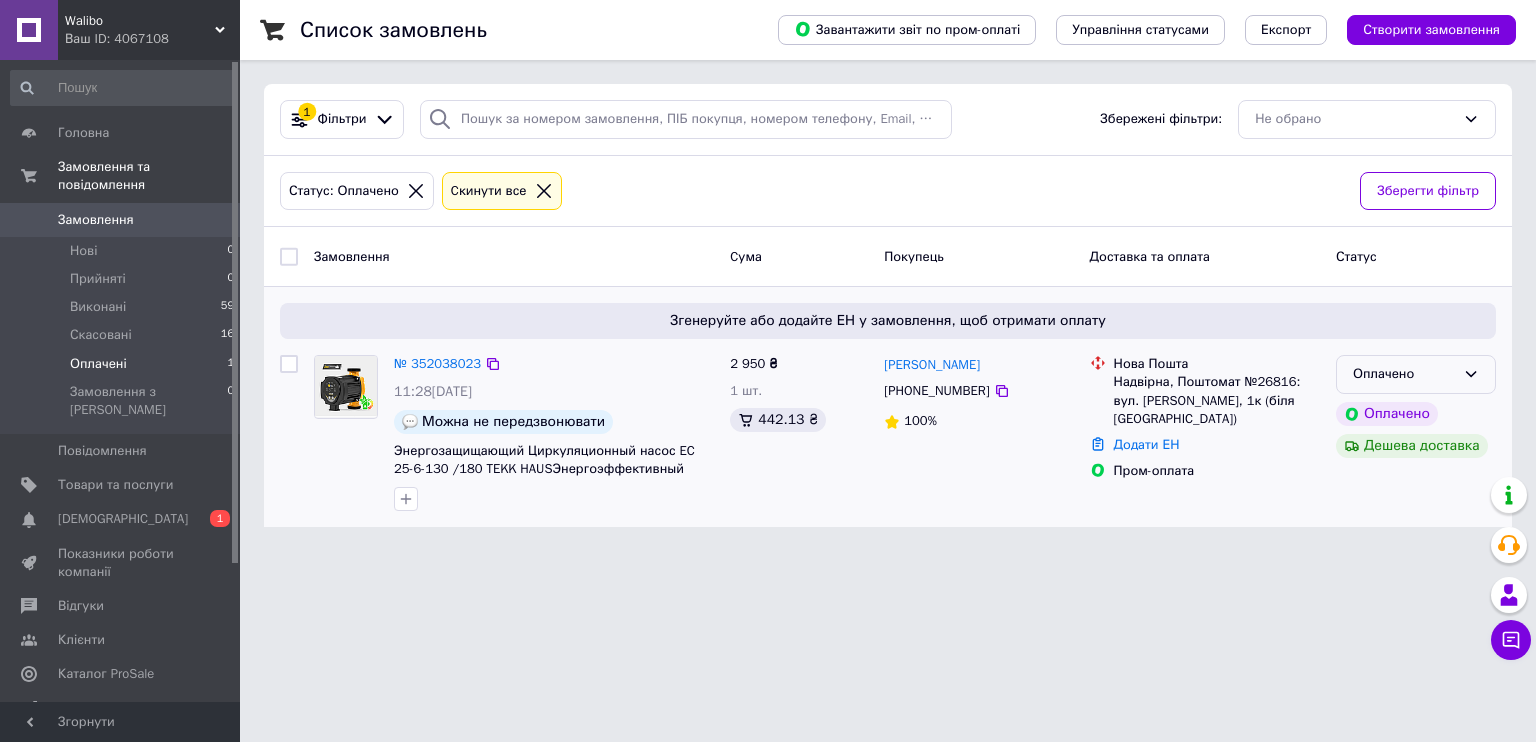 click on "Оплачено" at bounding box center [1404, 374] 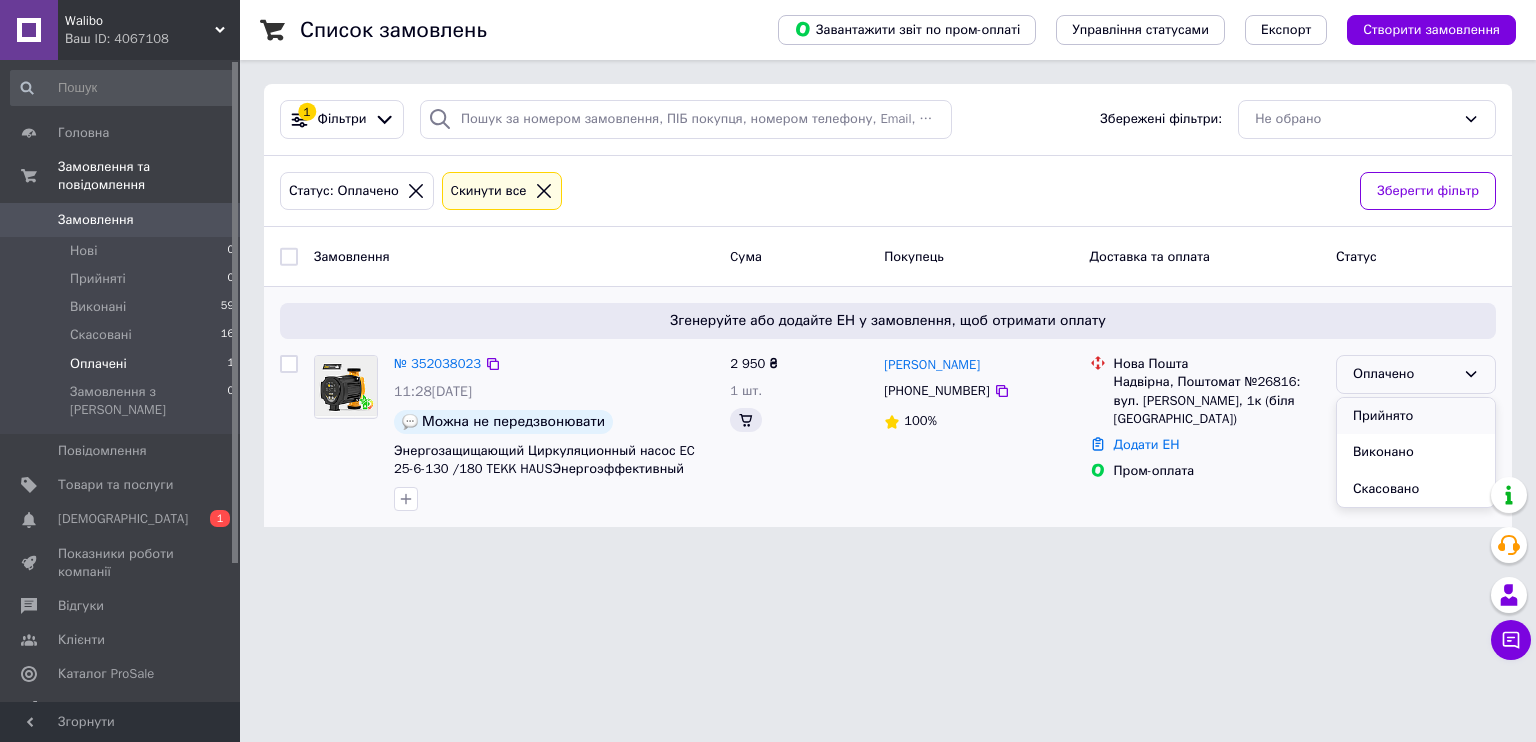 click on "Прийнято" at bounding box center [1416, 416] 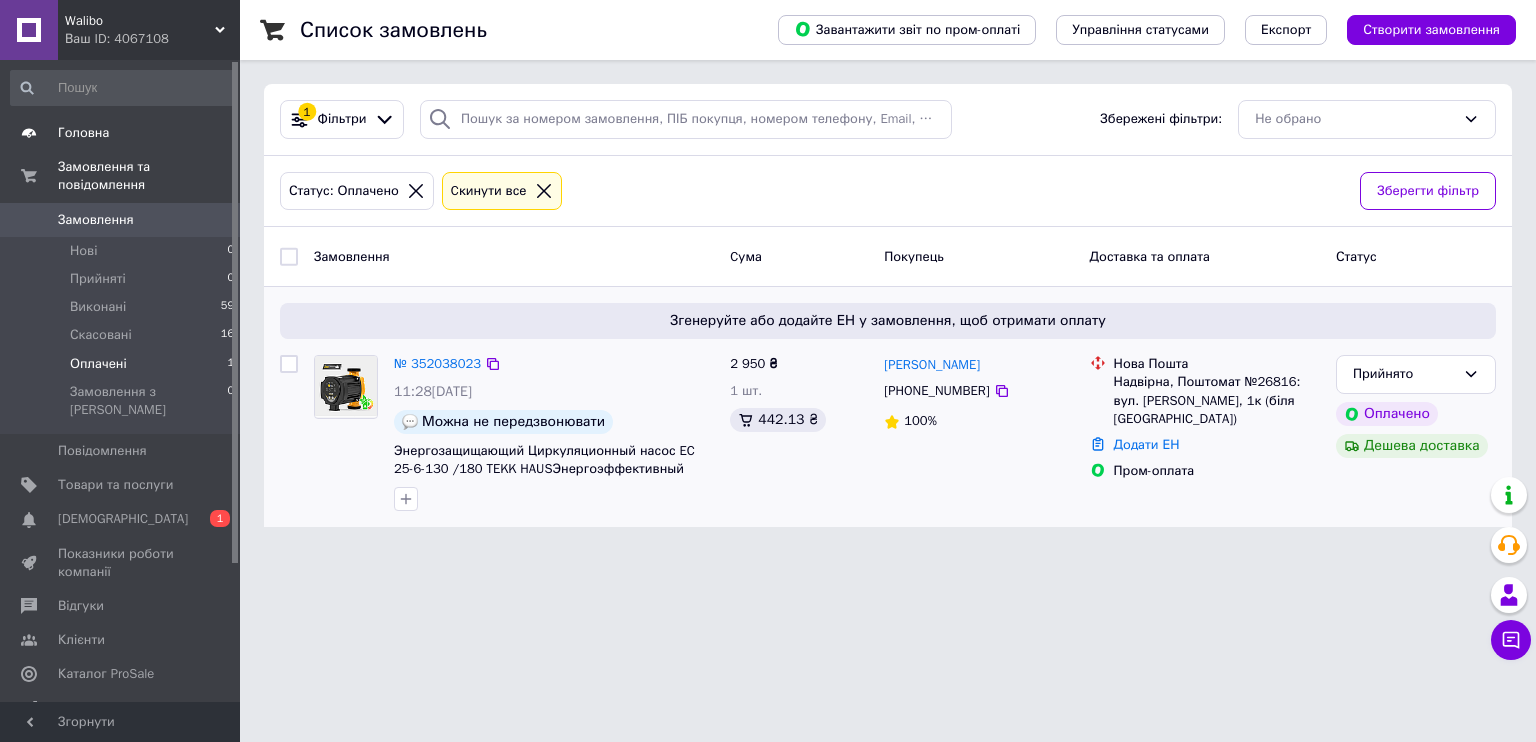 click on "Головна" at bounding box center [123, 133] 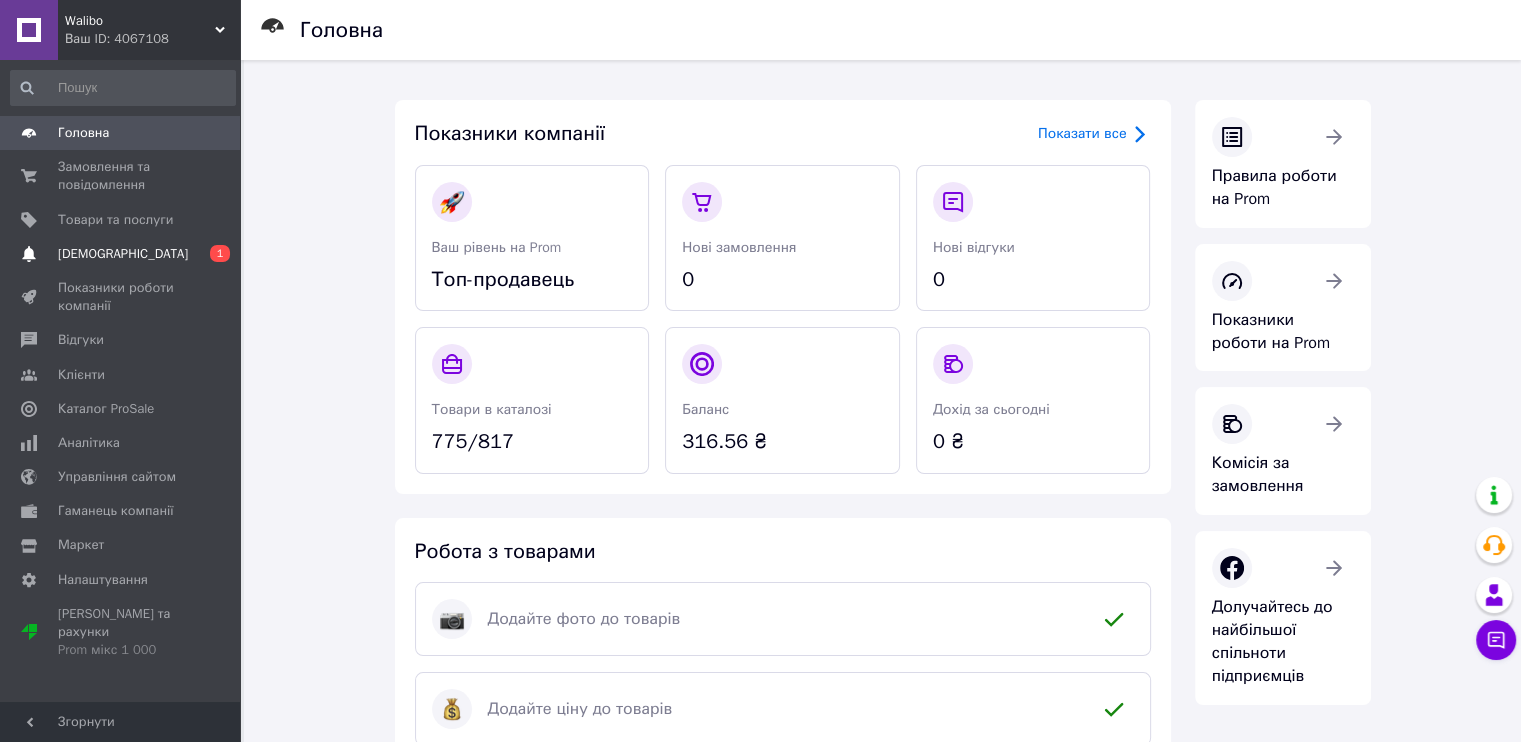 click on "[DEMOGRAPHIC_DATA]" at bounding box center (123, 254) 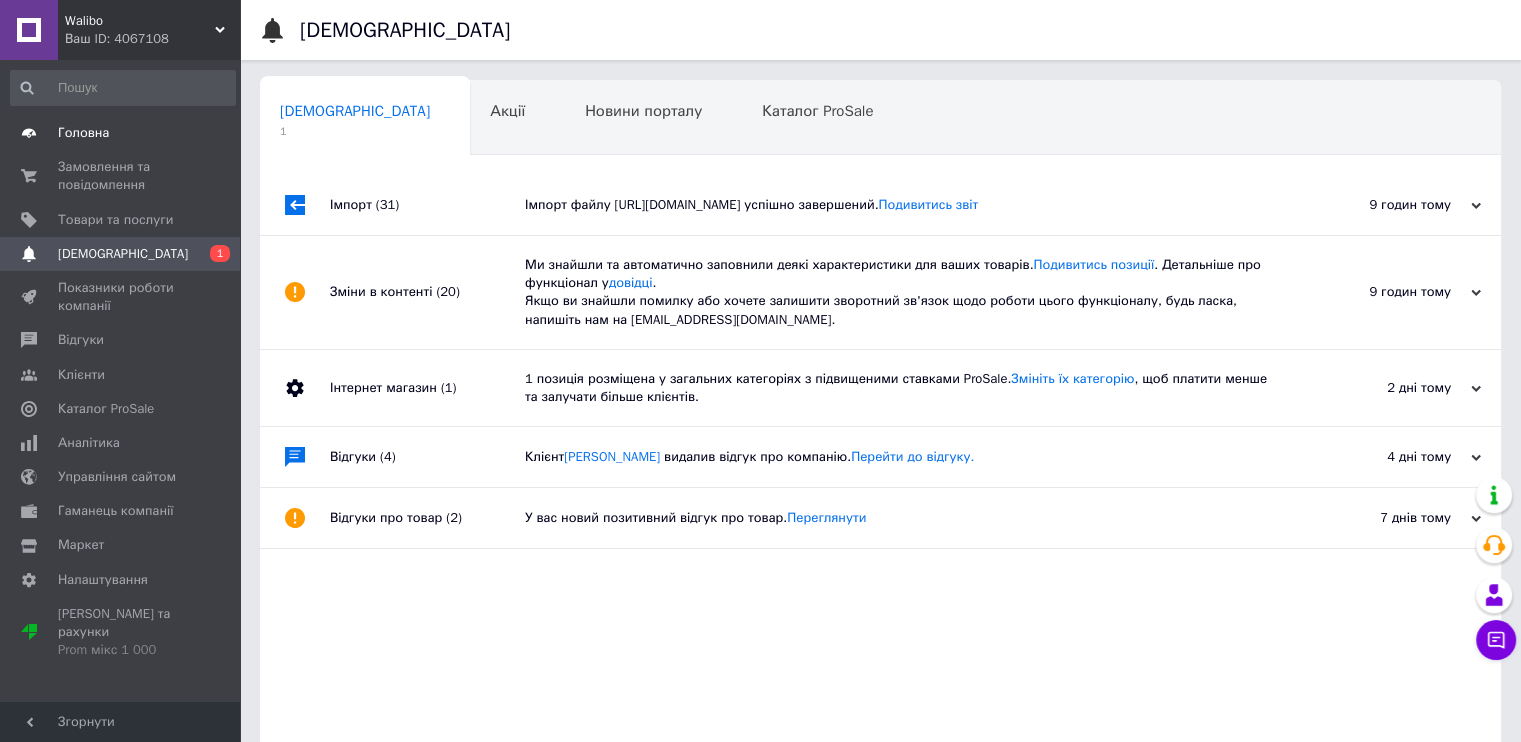 click on "Головна" at bounding box center [121, 133] 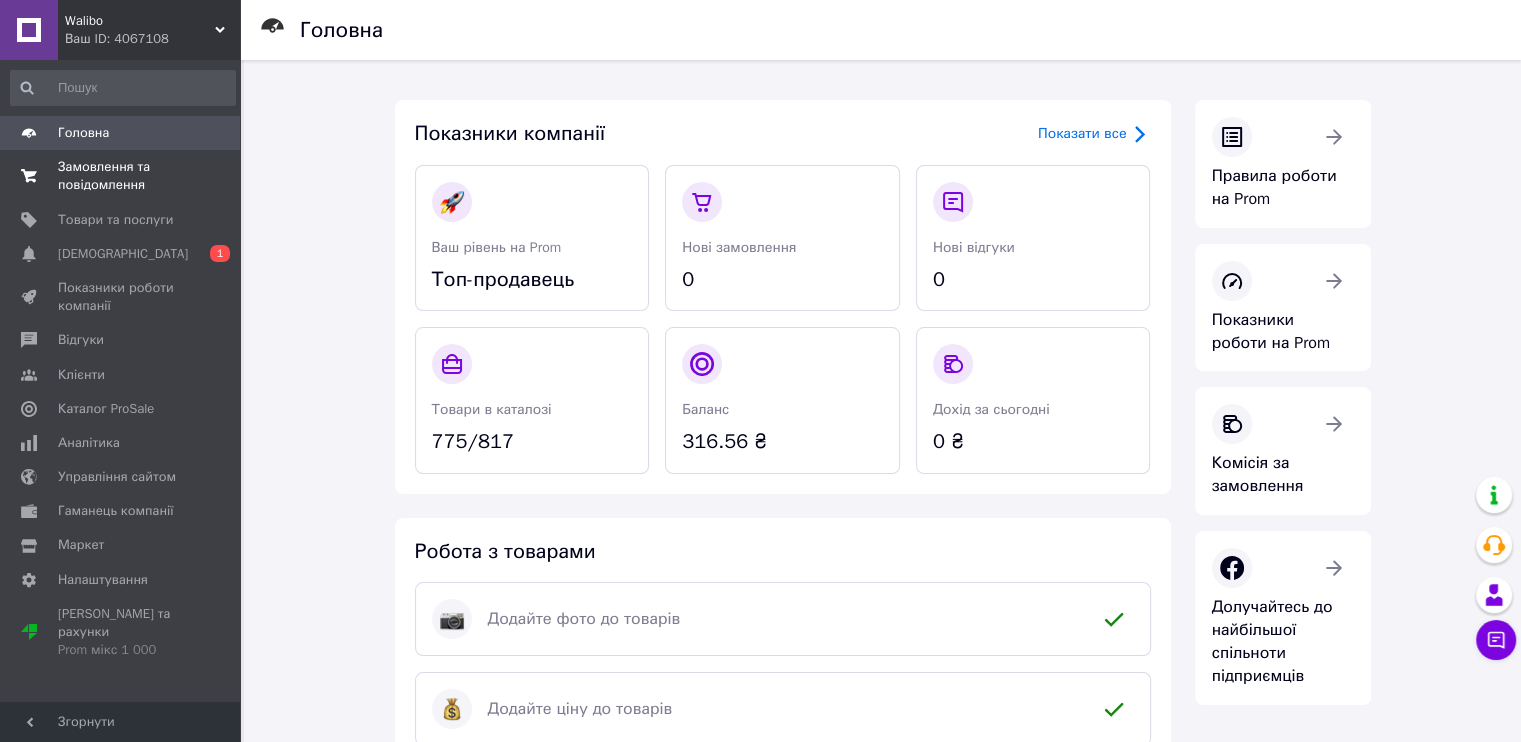 click on "Замовлення та повідомлення" at bounding box center [121, 176] 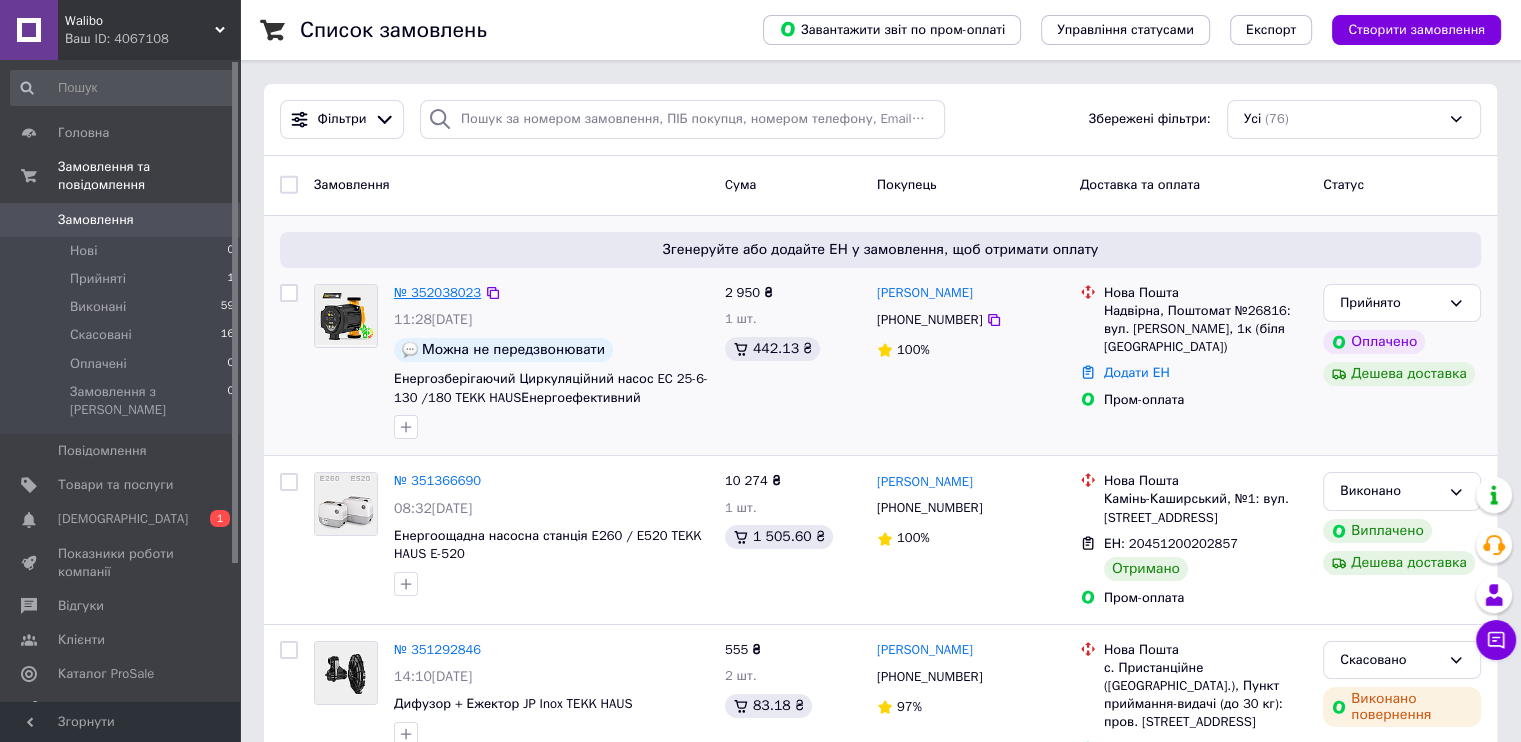 click on "№ 352038023" at bounding box center [437, 292] 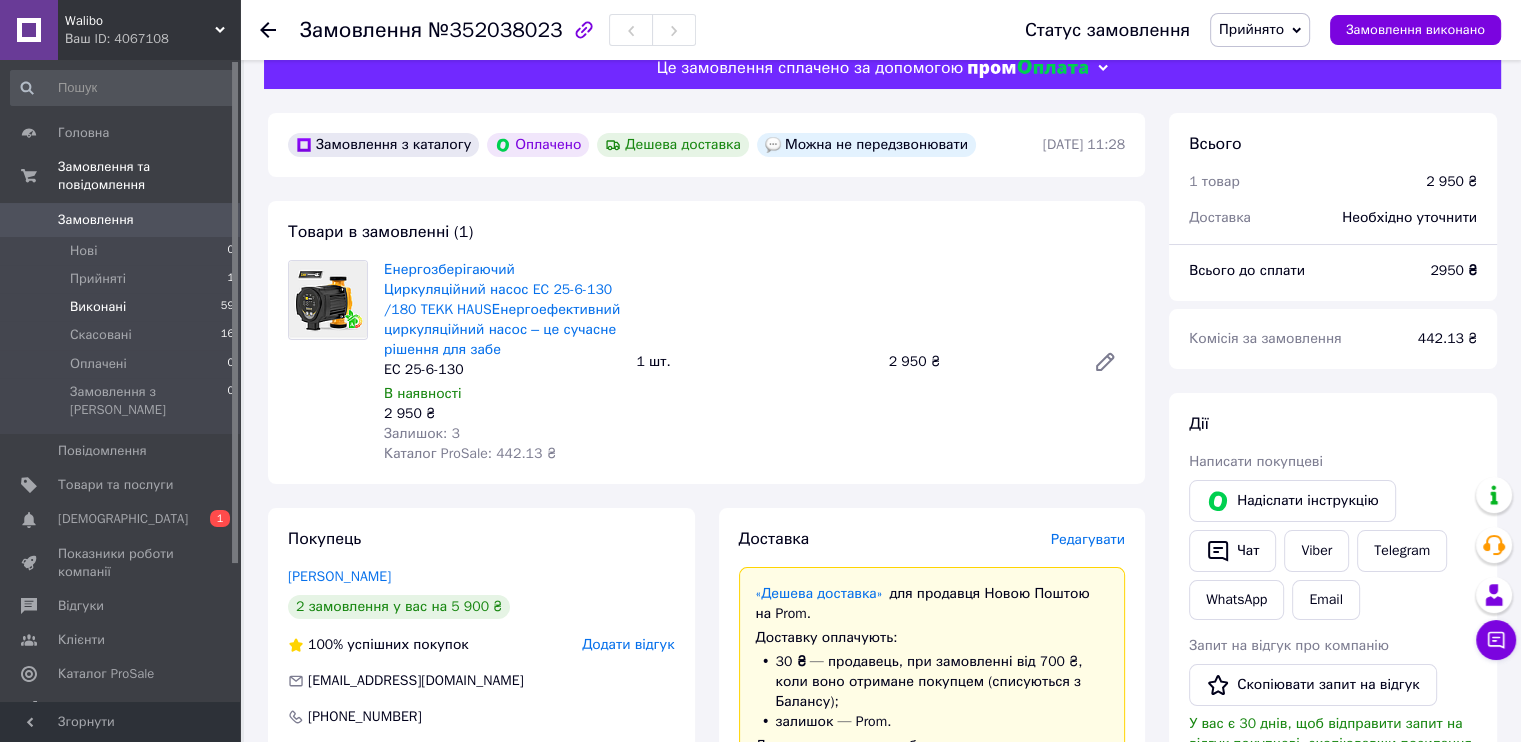 scroll, scrollTop: 0, scrollLeft: 0, axis: both 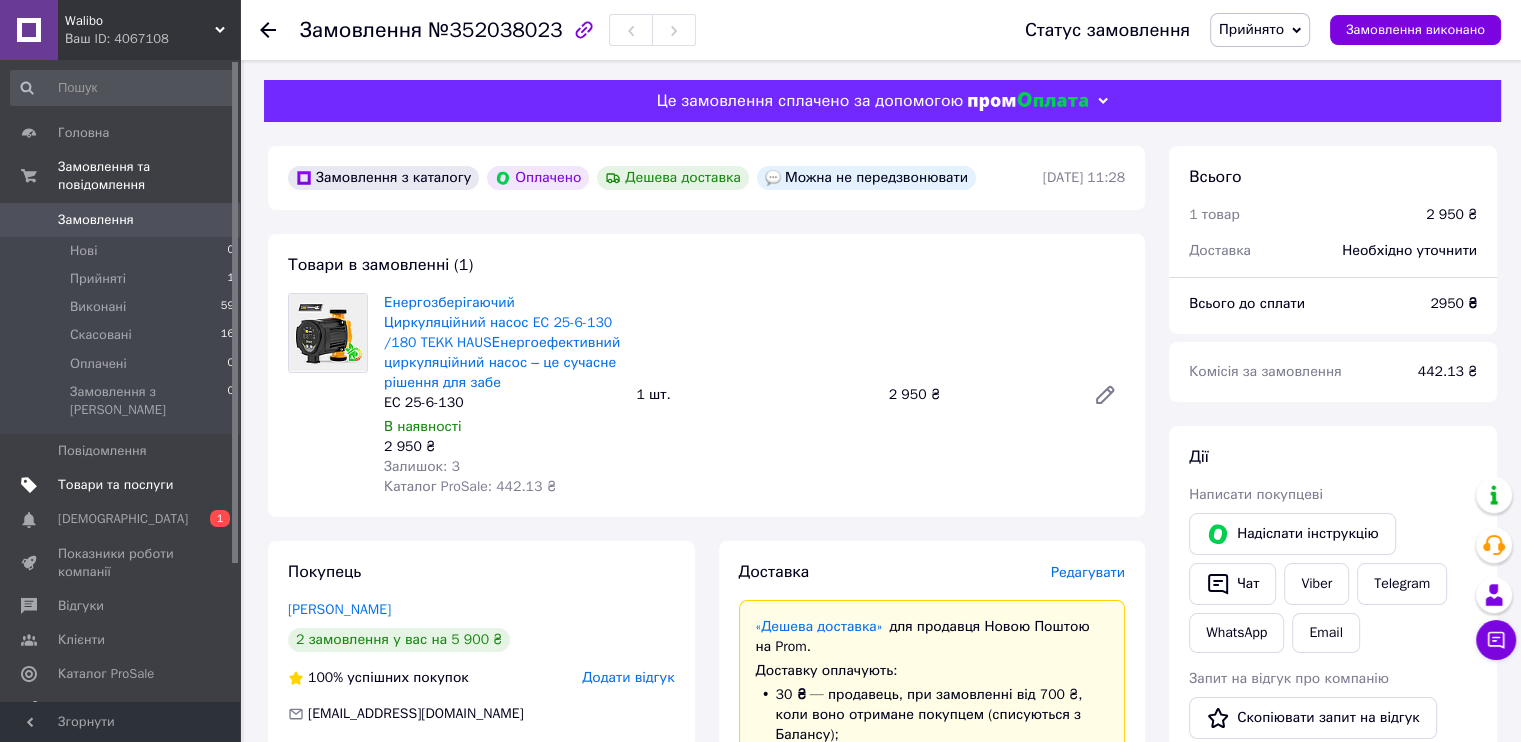 click on "Товари та послуги" at bounding box center [115, 485] 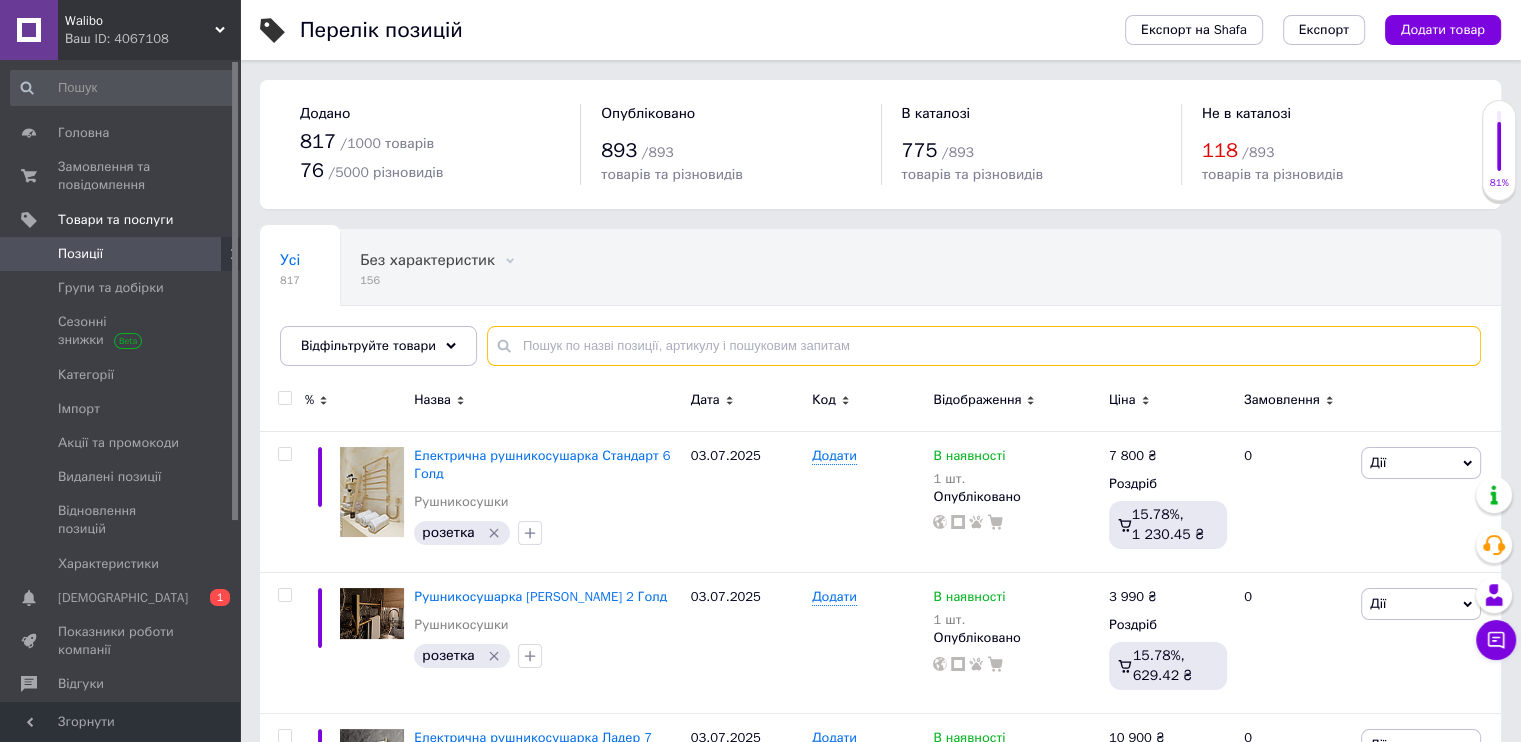 click at bounding box center [984, 346] 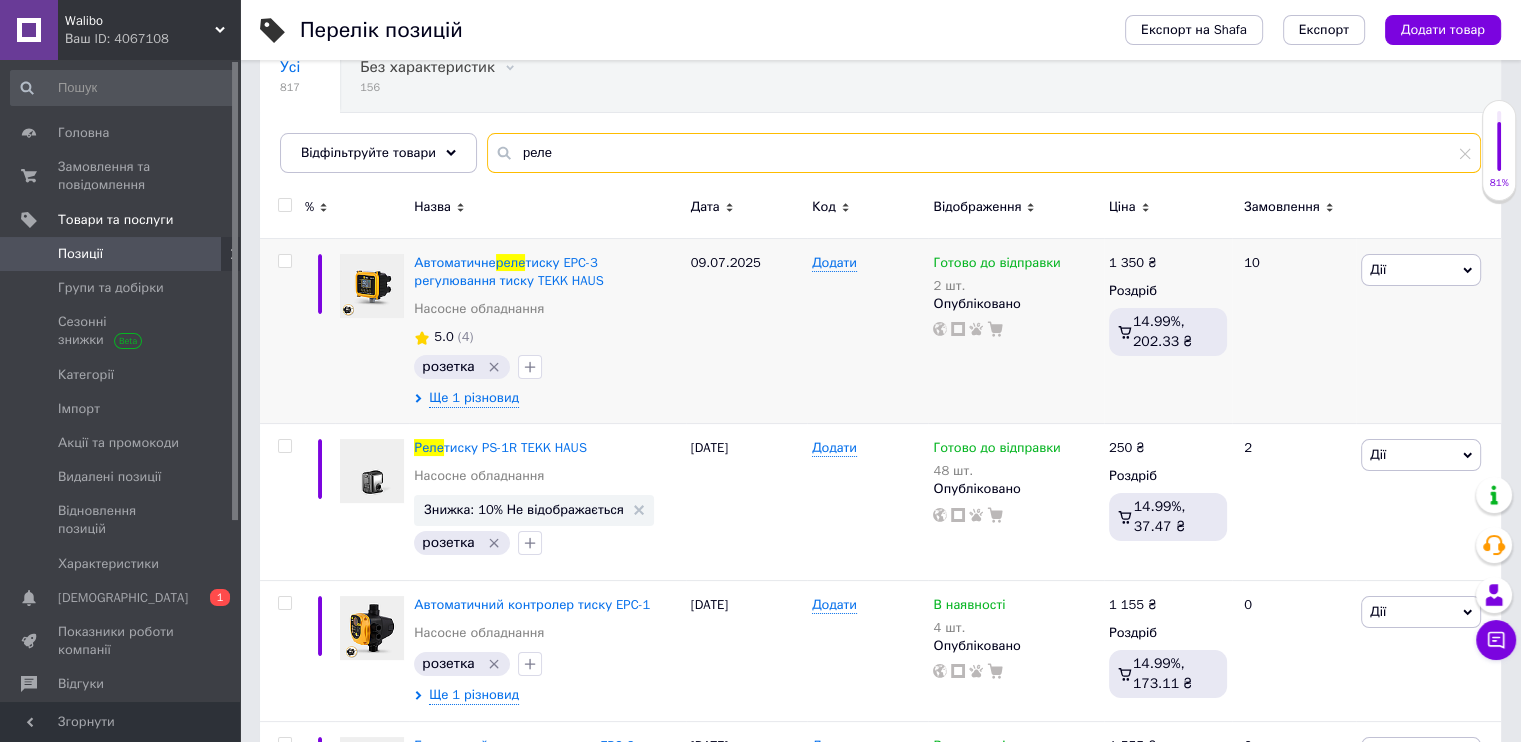 scroll, scrollTop: 200, scrollLeft: 0, axis: vertical 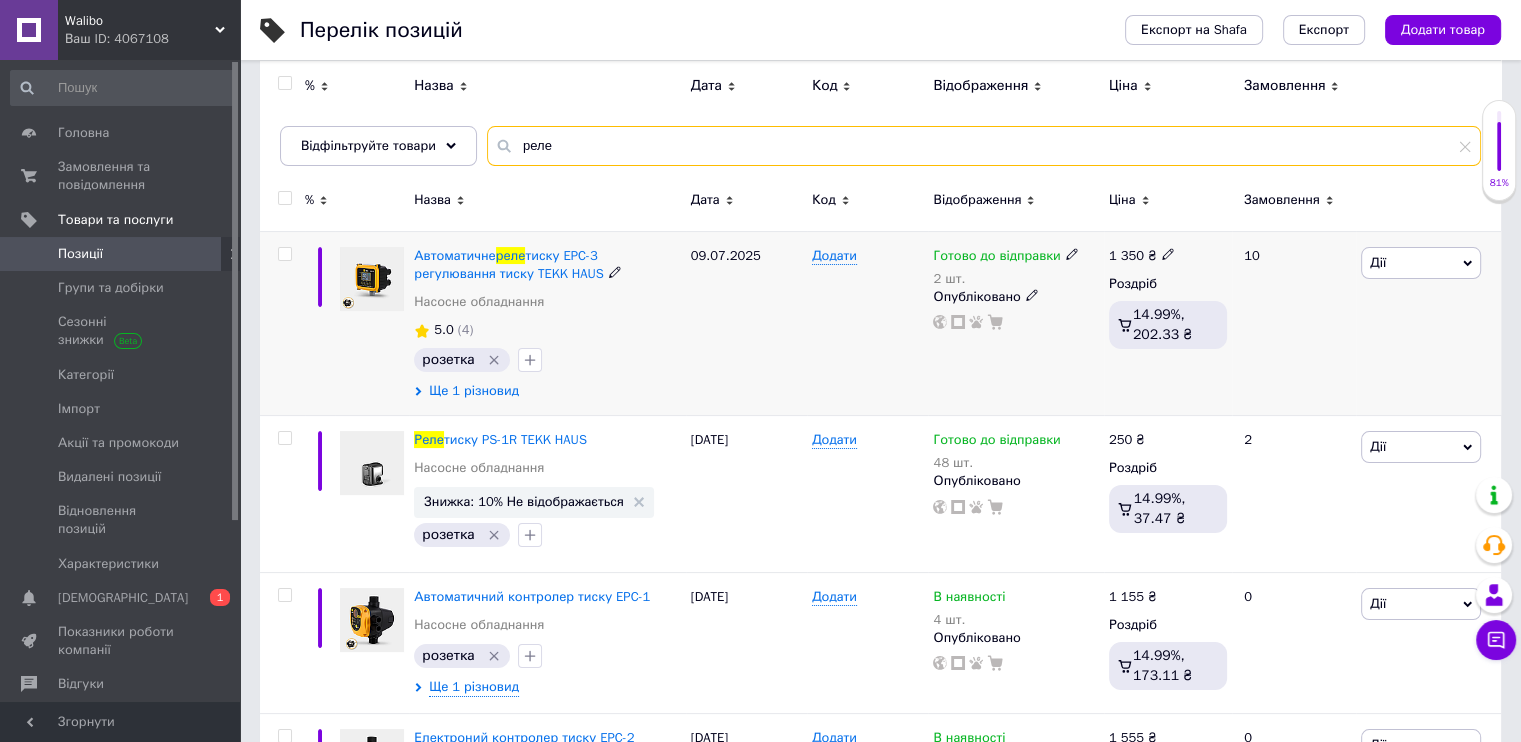 type on "реле" 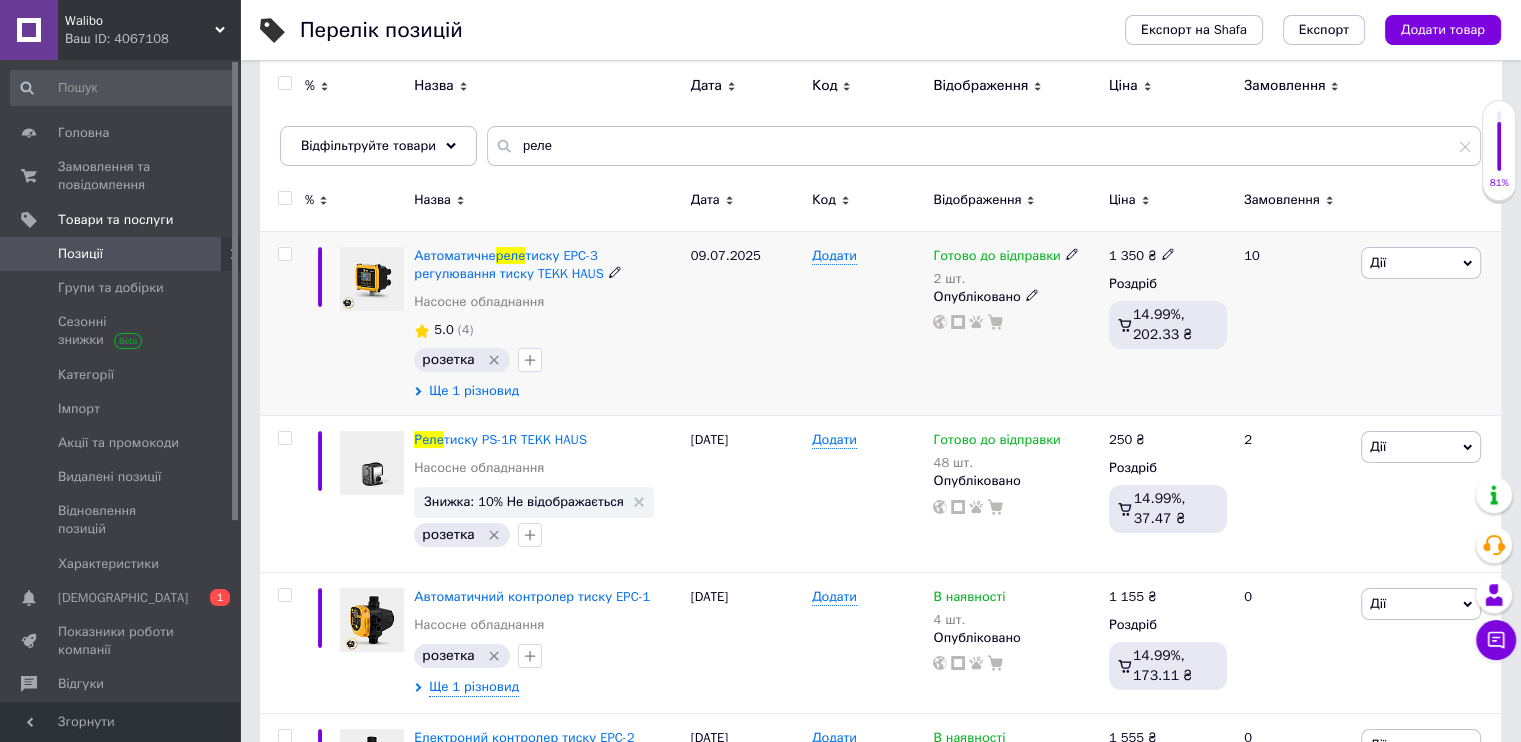 click on "Ще 1 різновид" at bounding box center [474, 391] 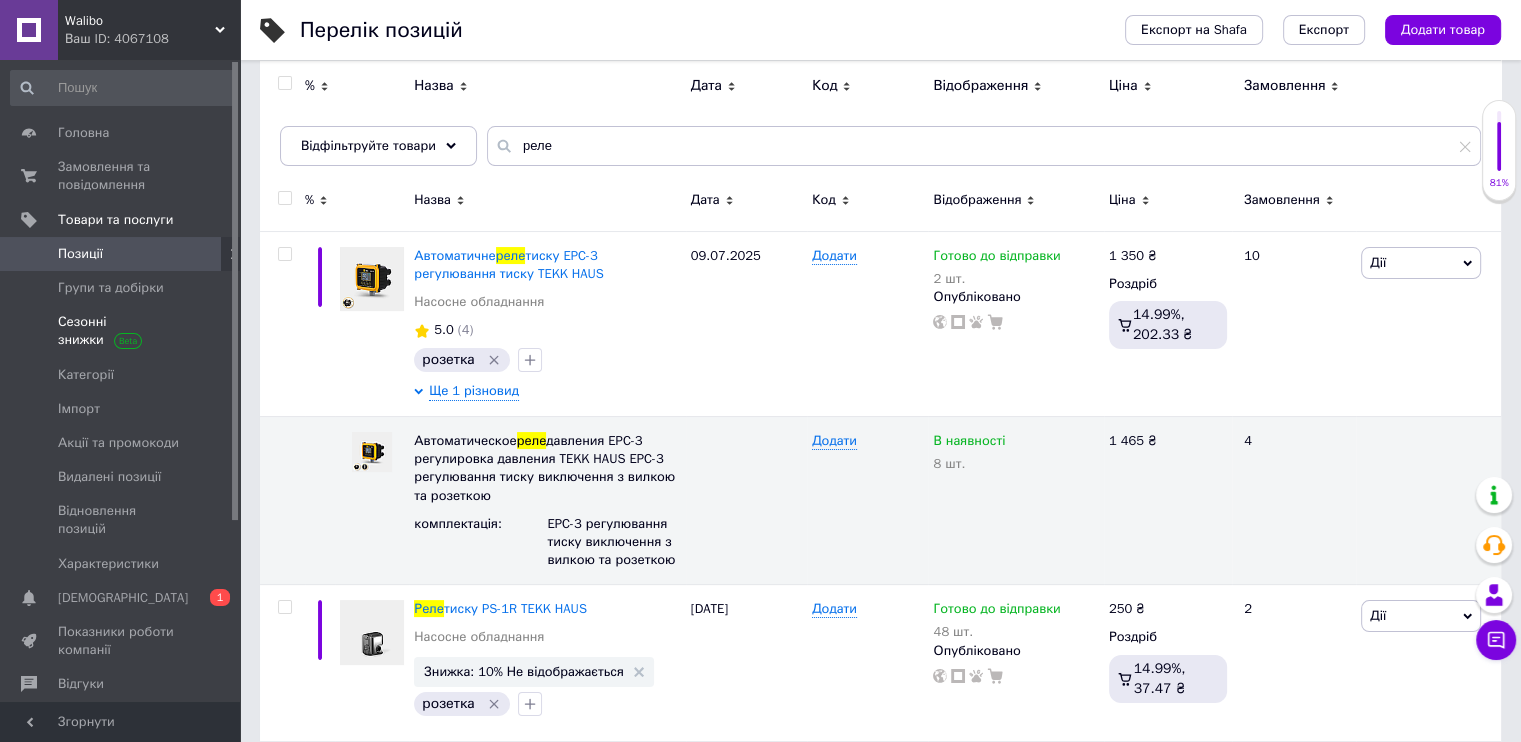 click on "Сезонні знижки" at bounding box center [121, 331] 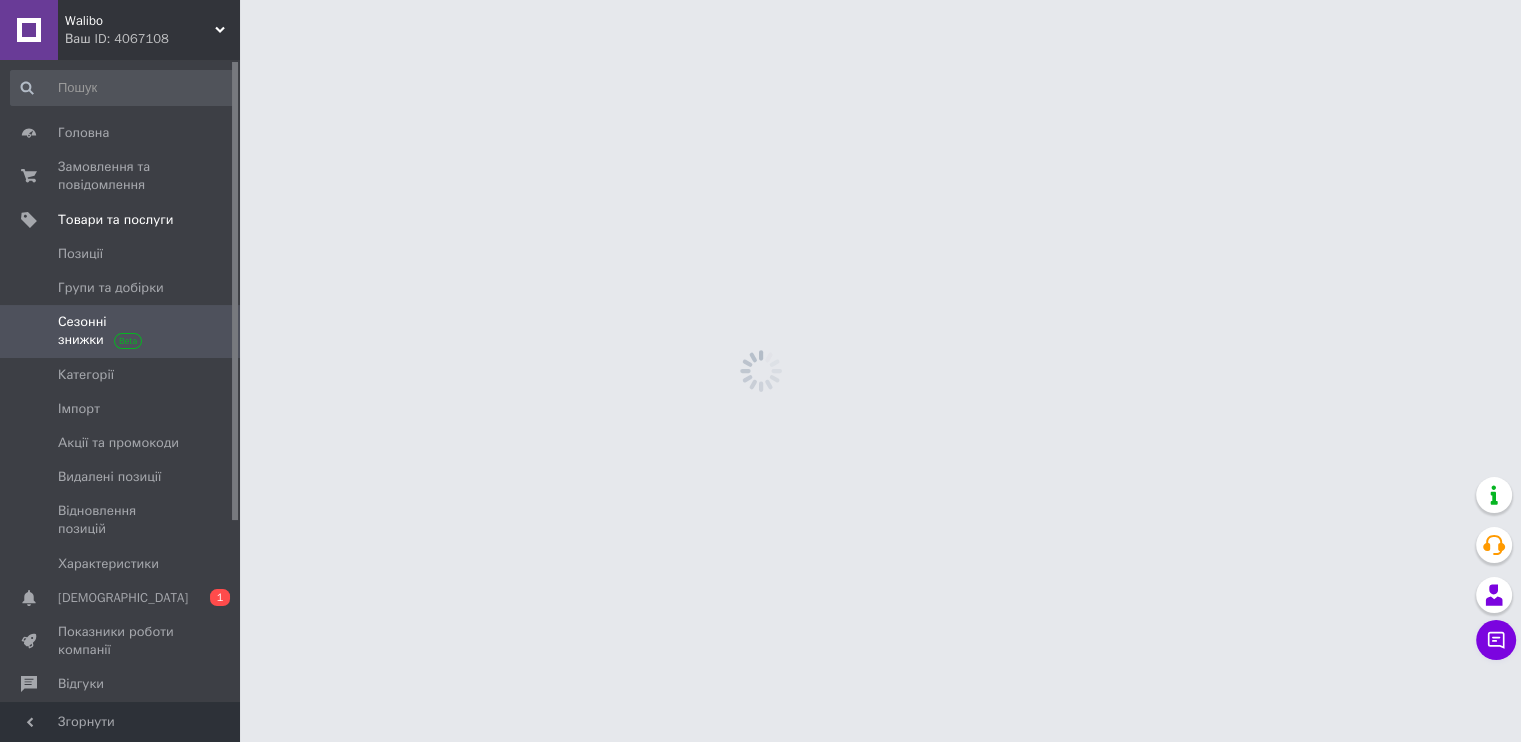 scroll, scrollTop: 0, scrollLeft: 0, axis: both 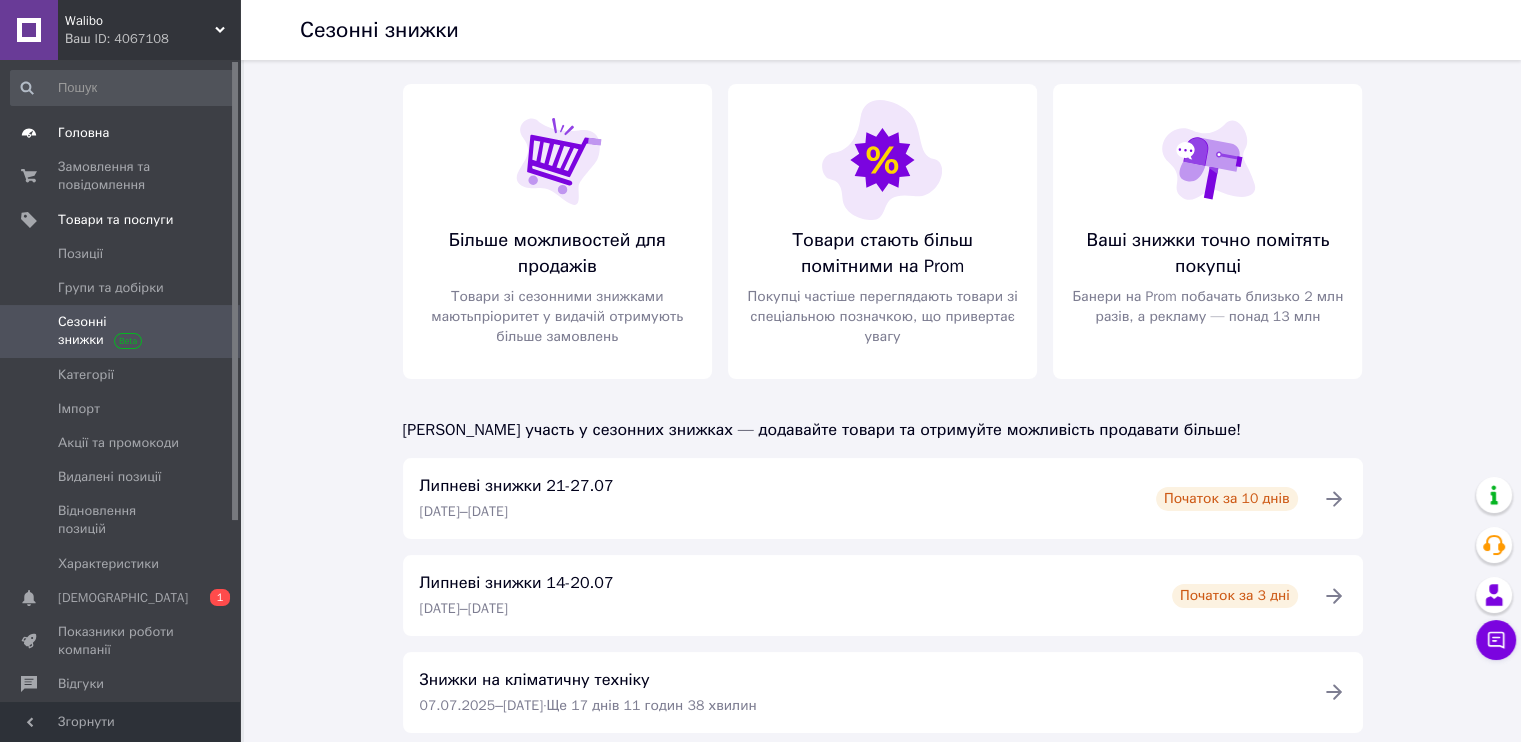click on "Головна" at bounding box center (83, 133) 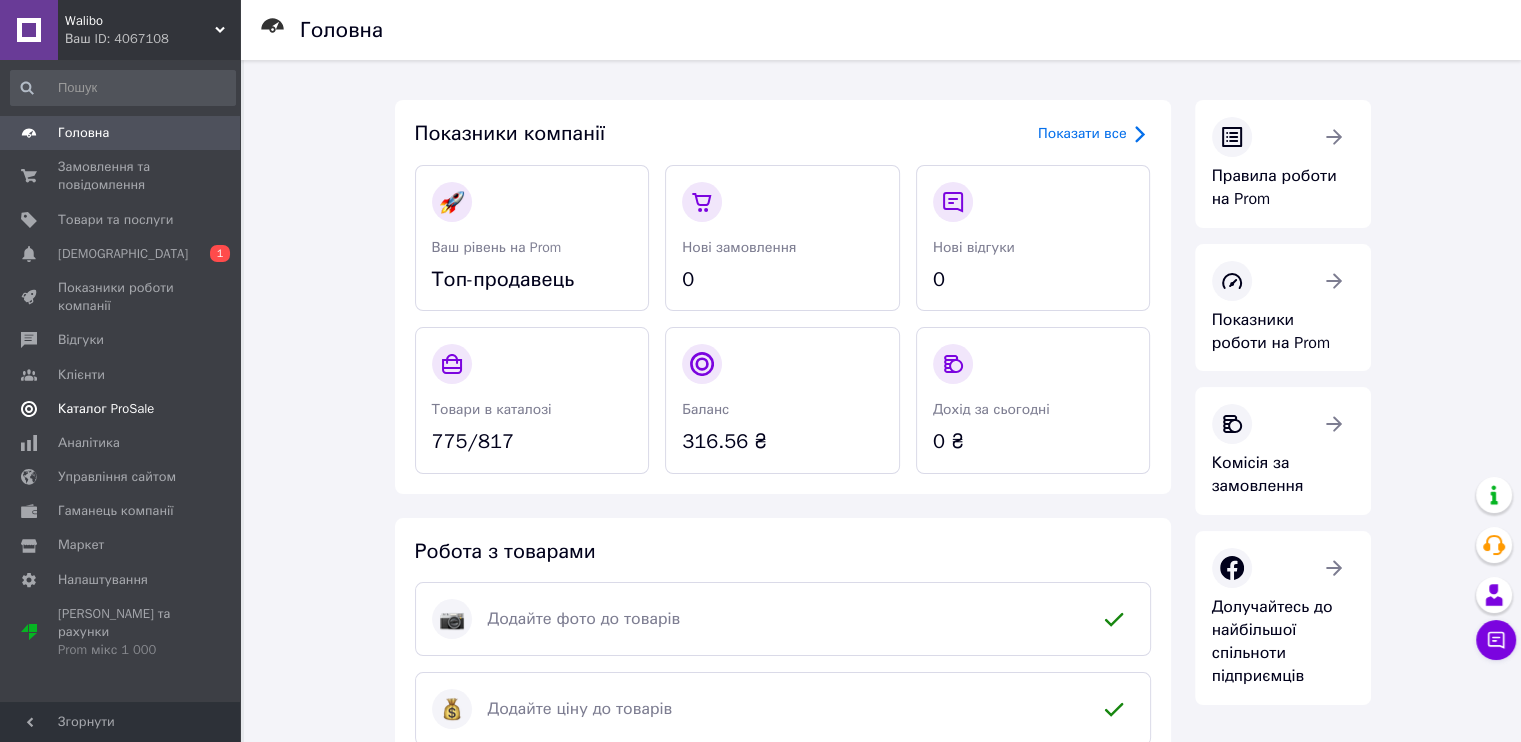 click on "Каталог ProSale" at bounding box center (106, 409) 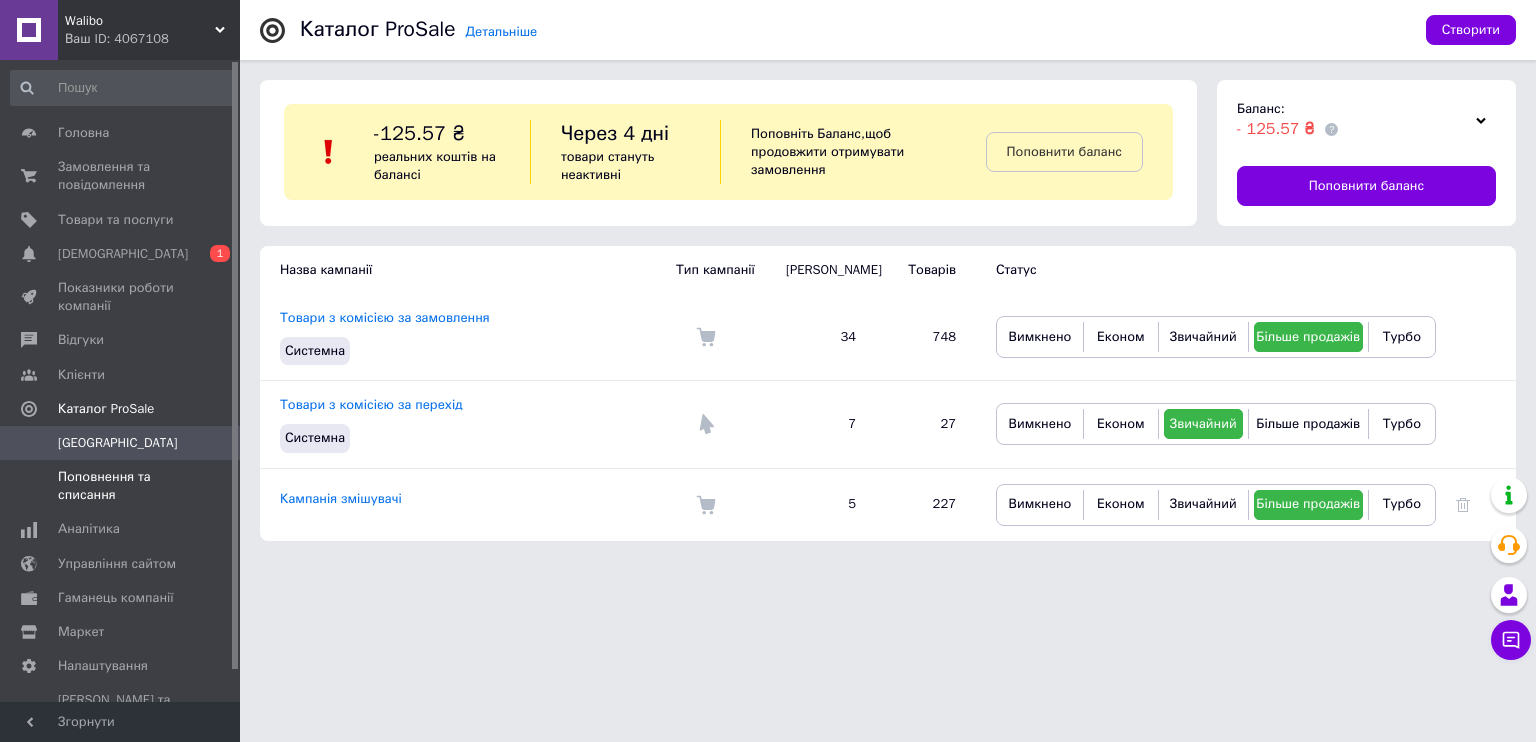click on "Поповнення та списання" at bounding box center [121, 486] 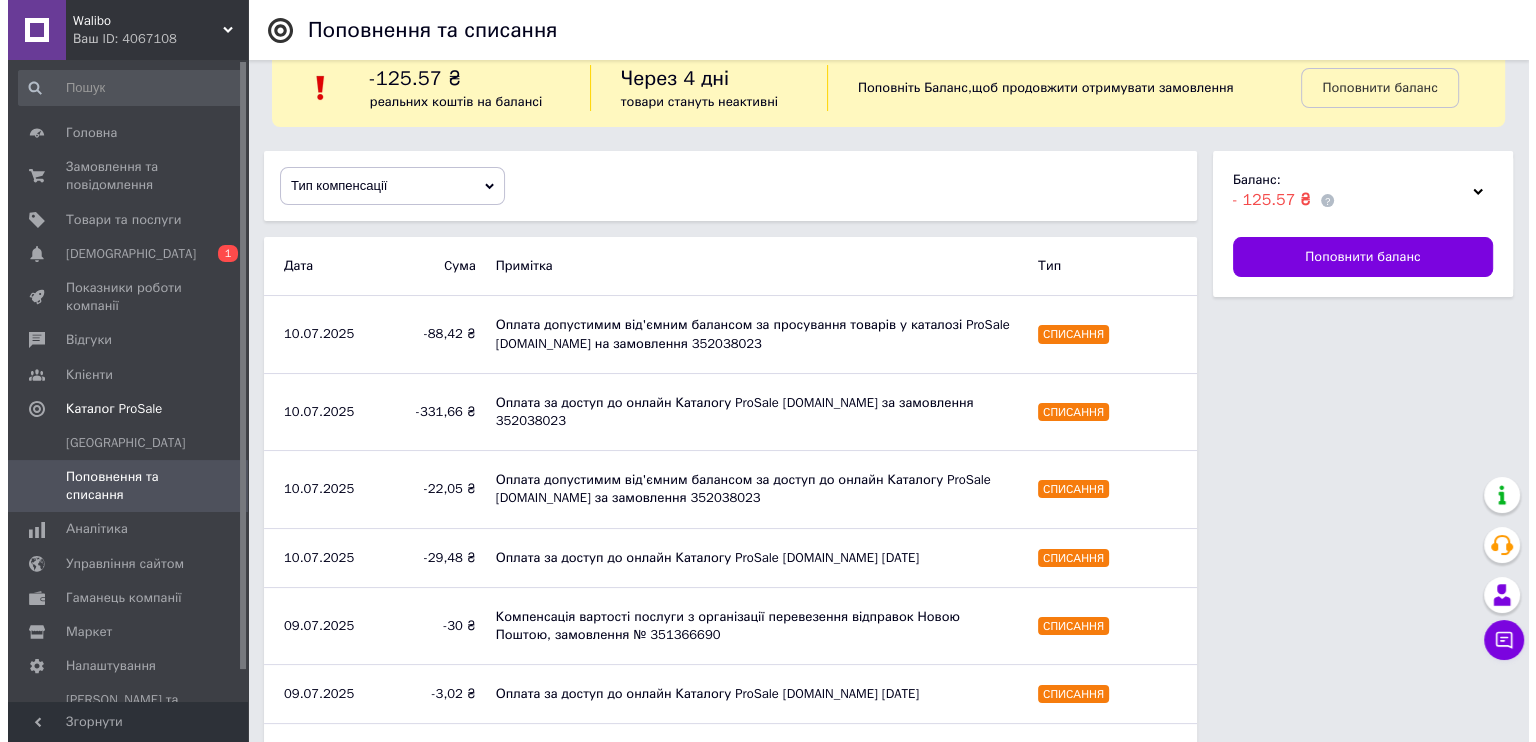 scroll, scrollTop: 0, scrollLeft: 0, axis: both 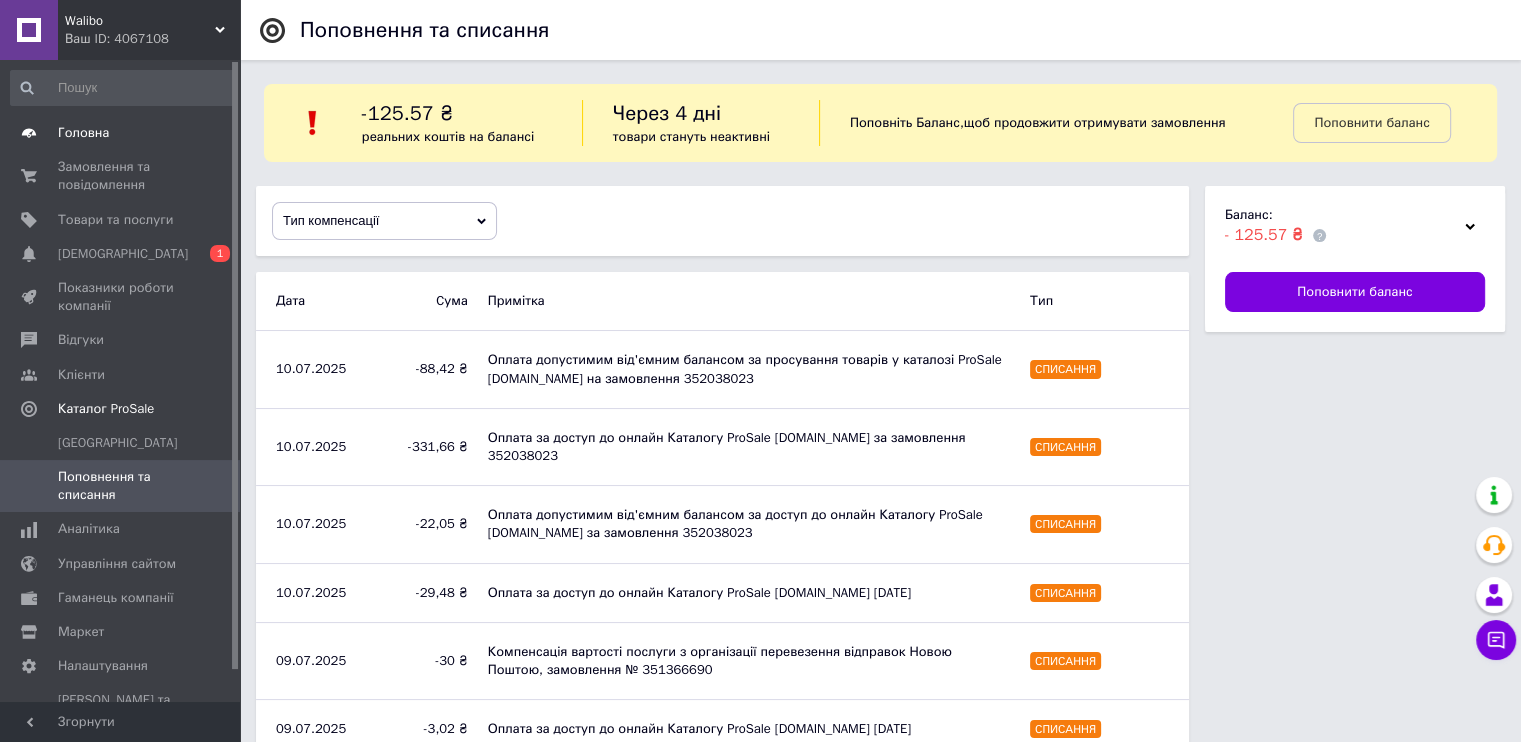click on "Головна" at bounding box center (83, 133) 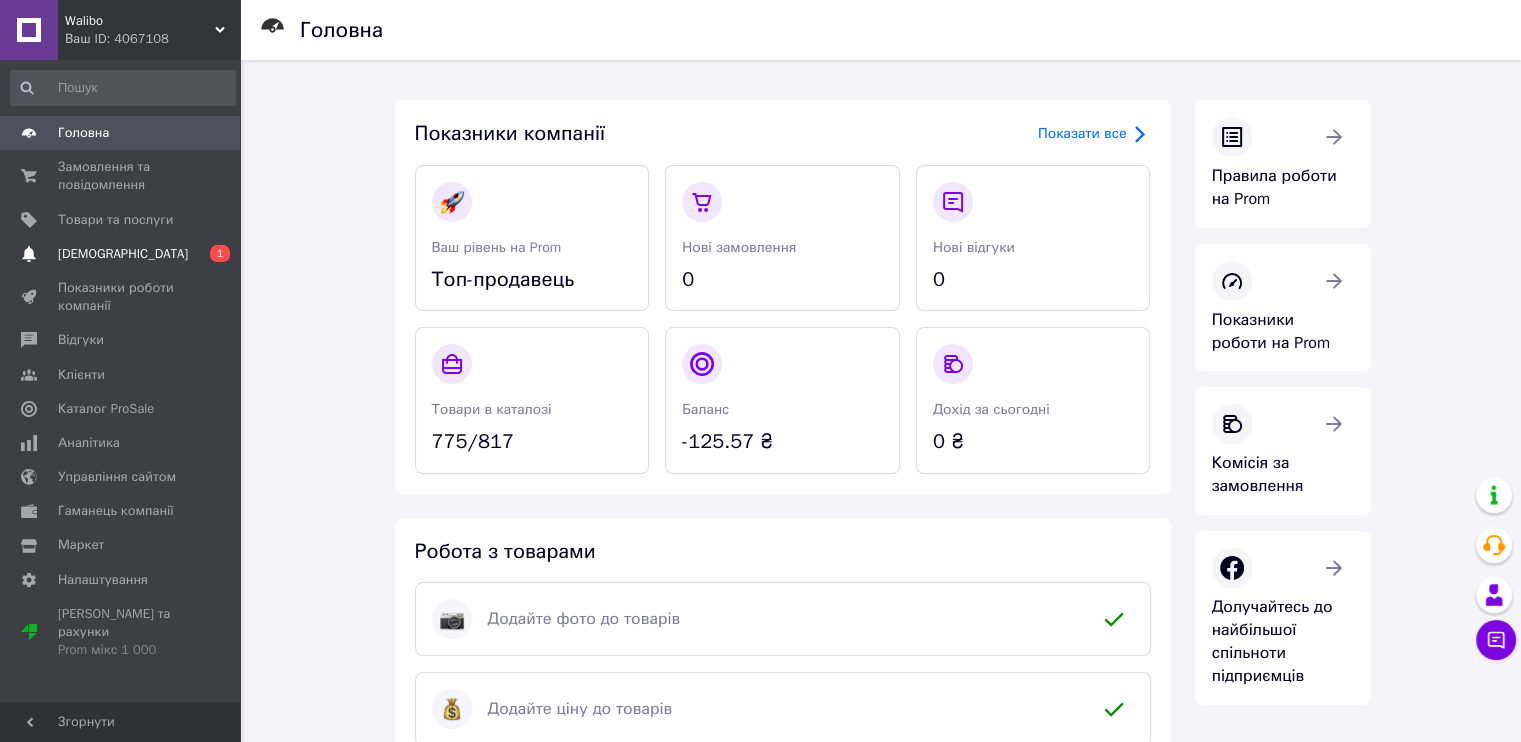 click at bounding box center (29, 254) 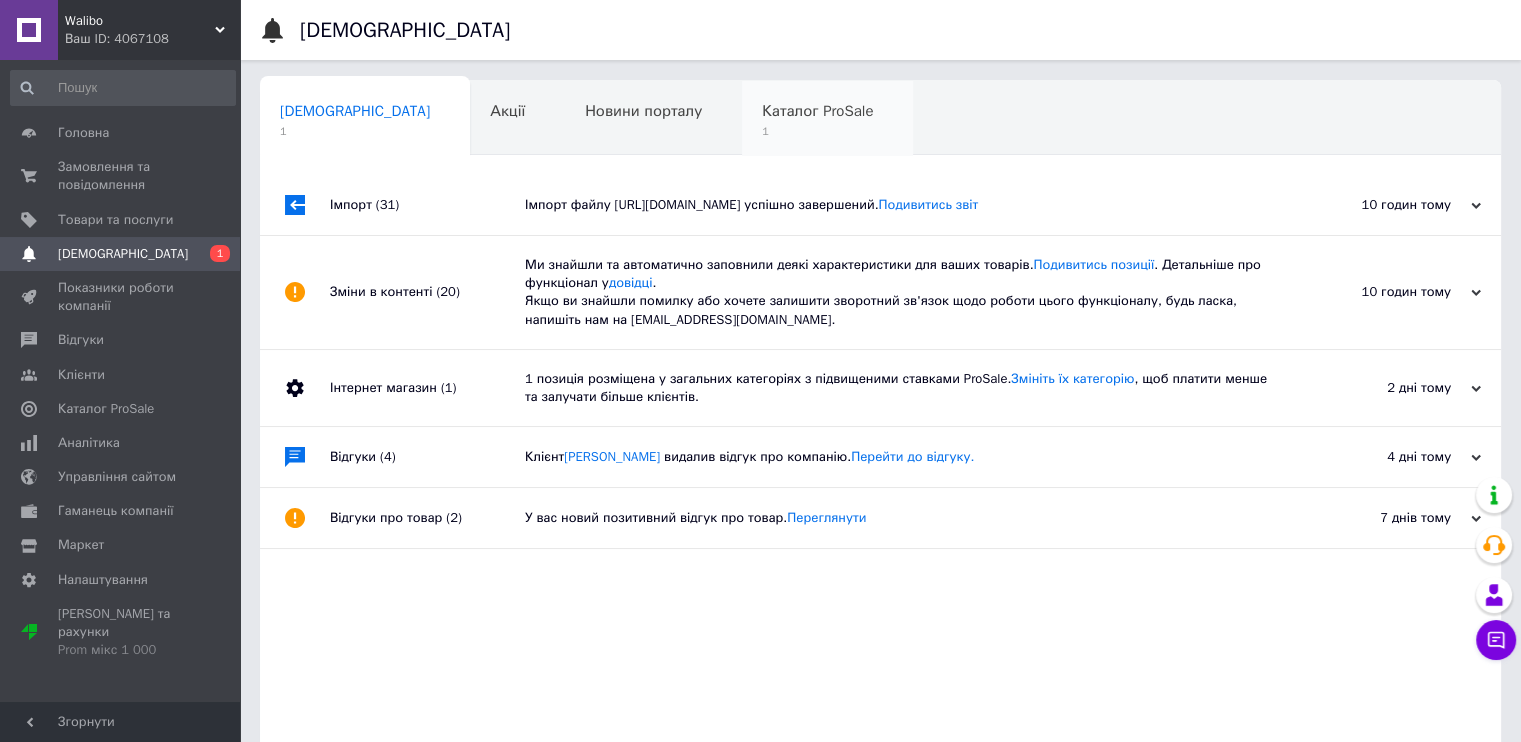 click on "1" at bounding box center (817, 131) 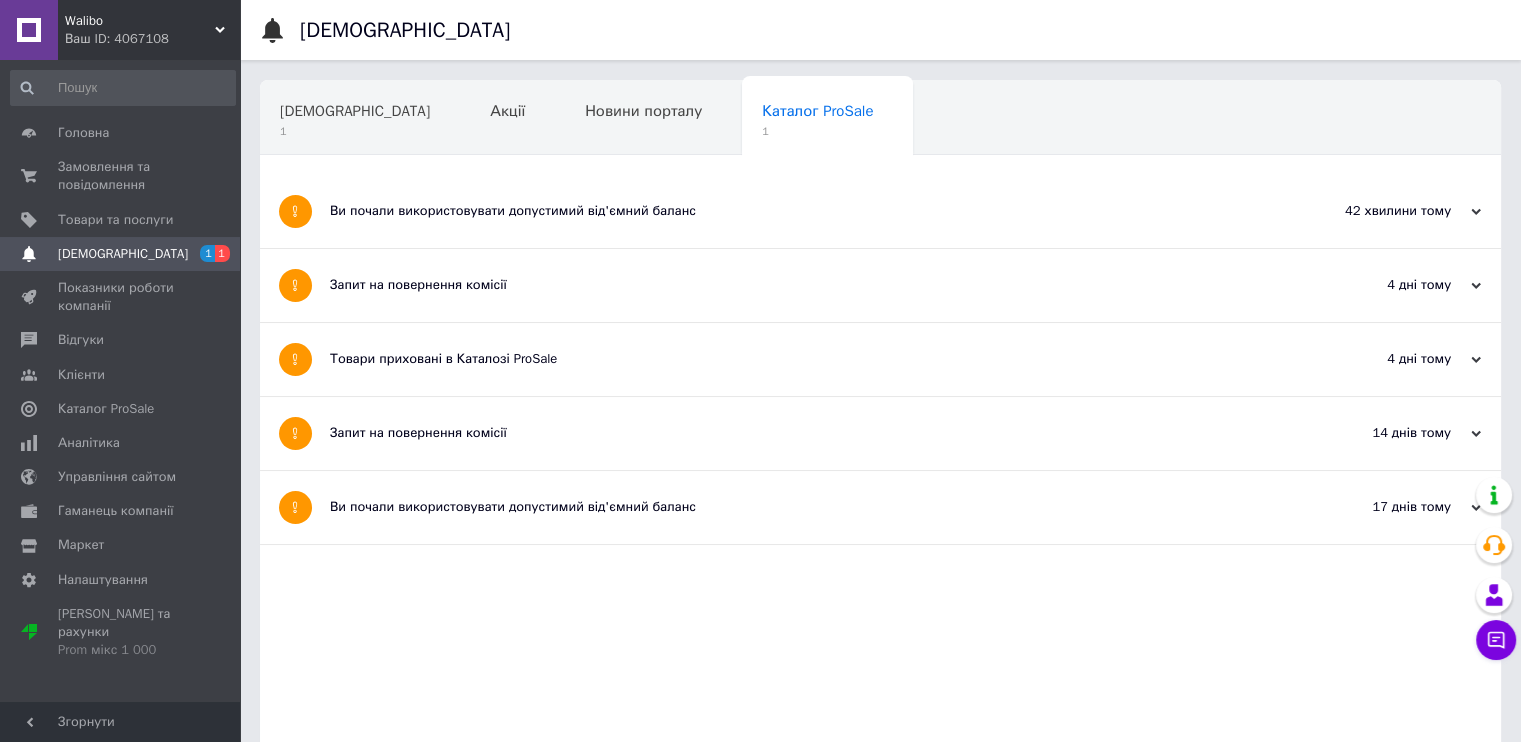 click on "Ви почали використовувати допустимий від'ємний баланс" at bounding box center (805, 211) 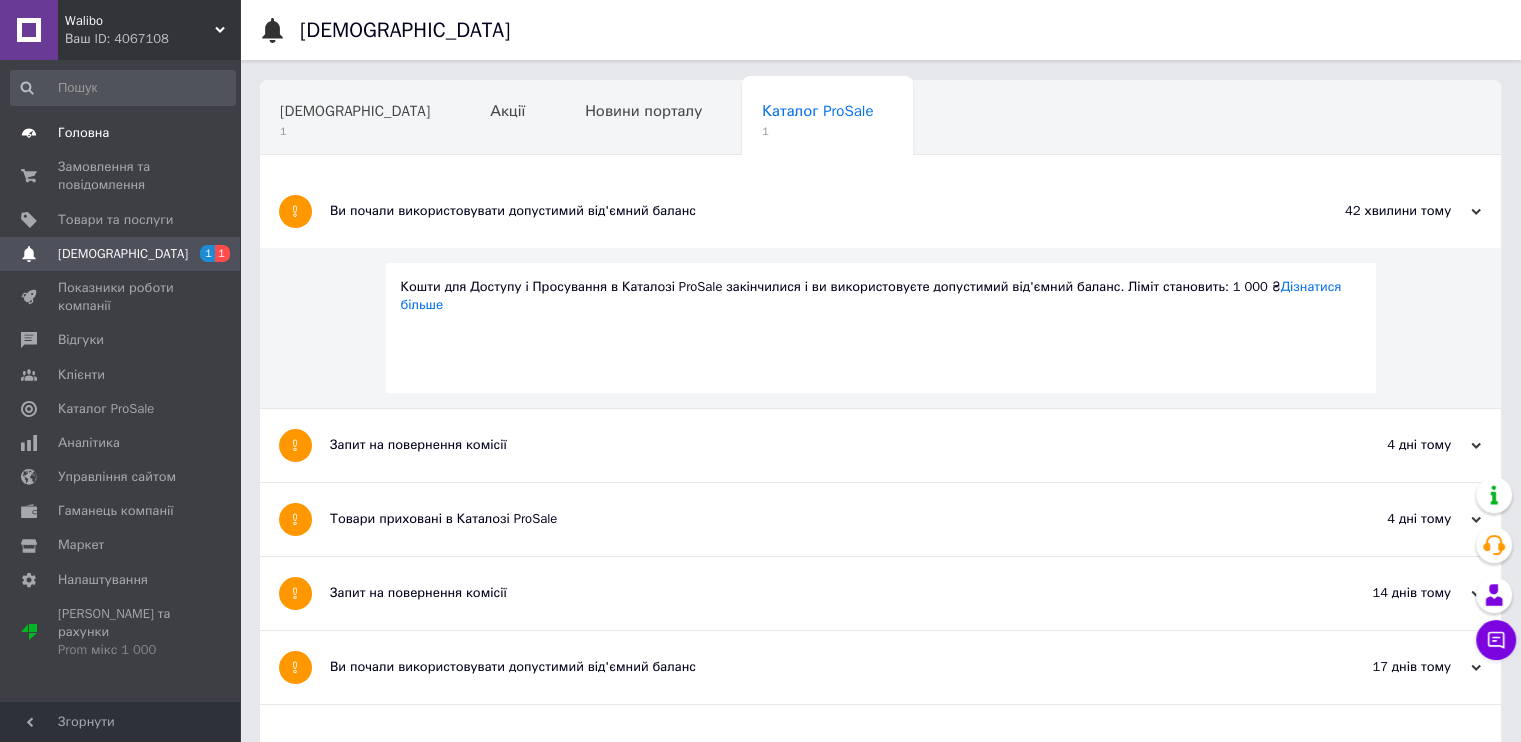 click on "Головна" at bounding box center [83, 133] 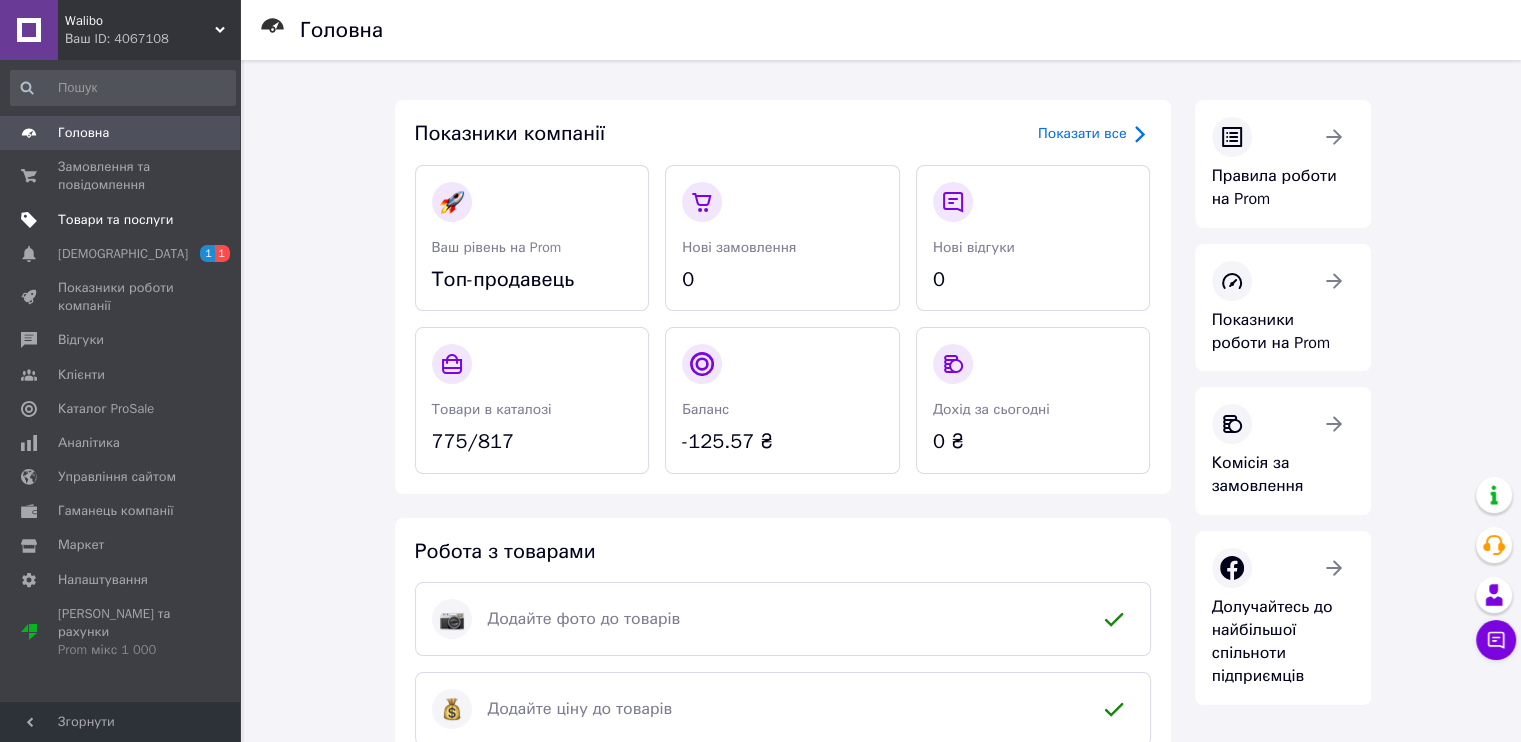 click on "Товари та послуги" at bounding box center (115, 220) 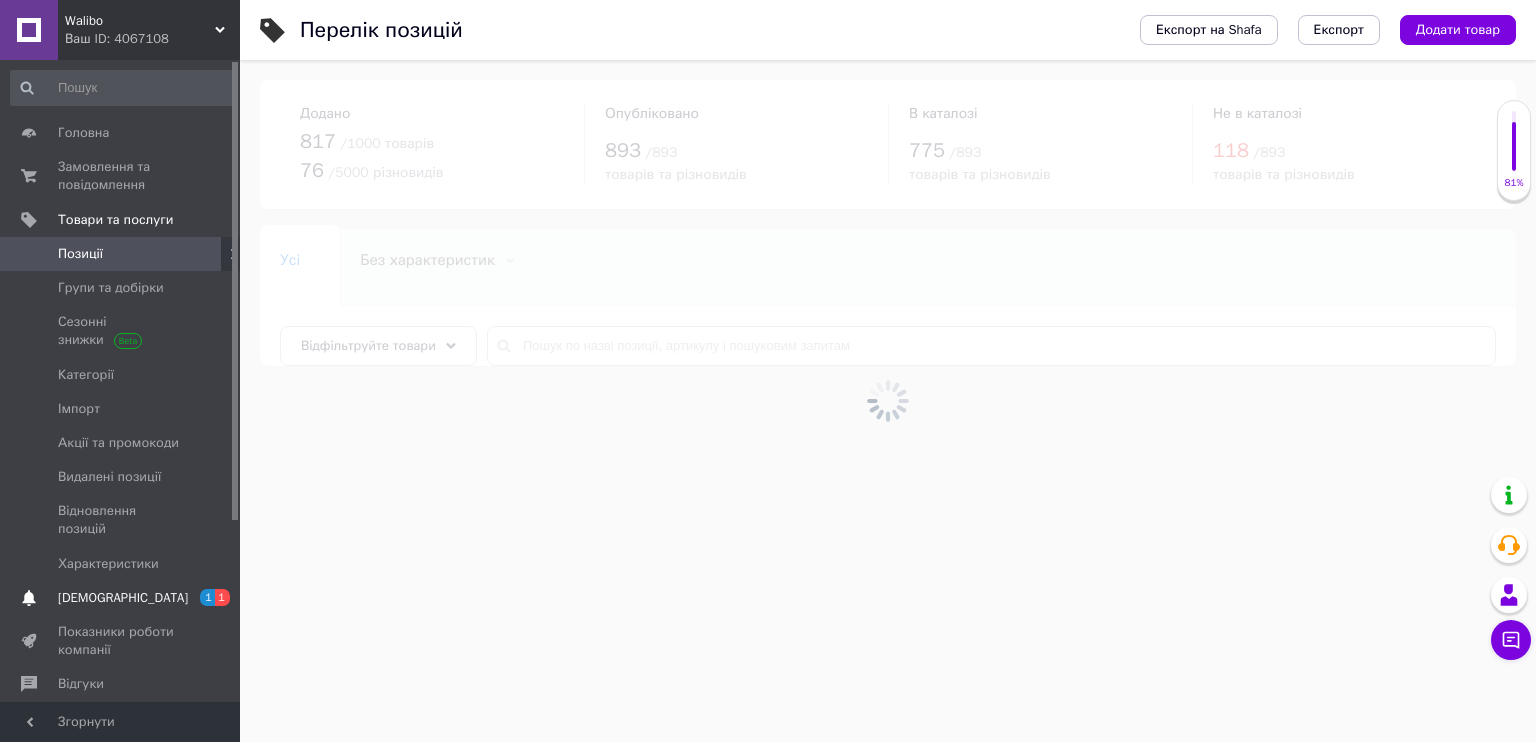 click on "[DEMOGRAPHIC_DATA]" at bounding box center (123, 598) 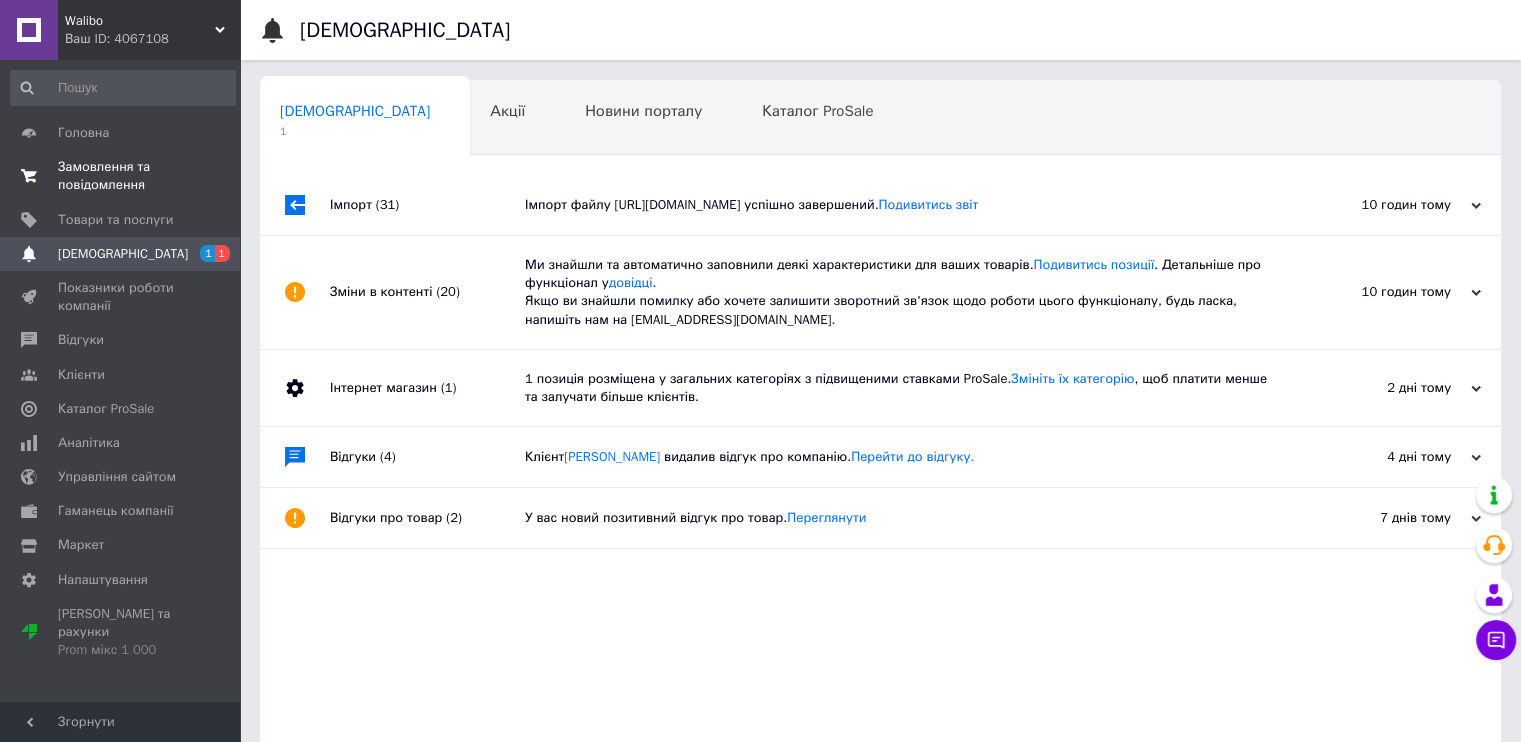 click on "Замовлення та повідомлення 0 0" at bounding box center (123, 176) 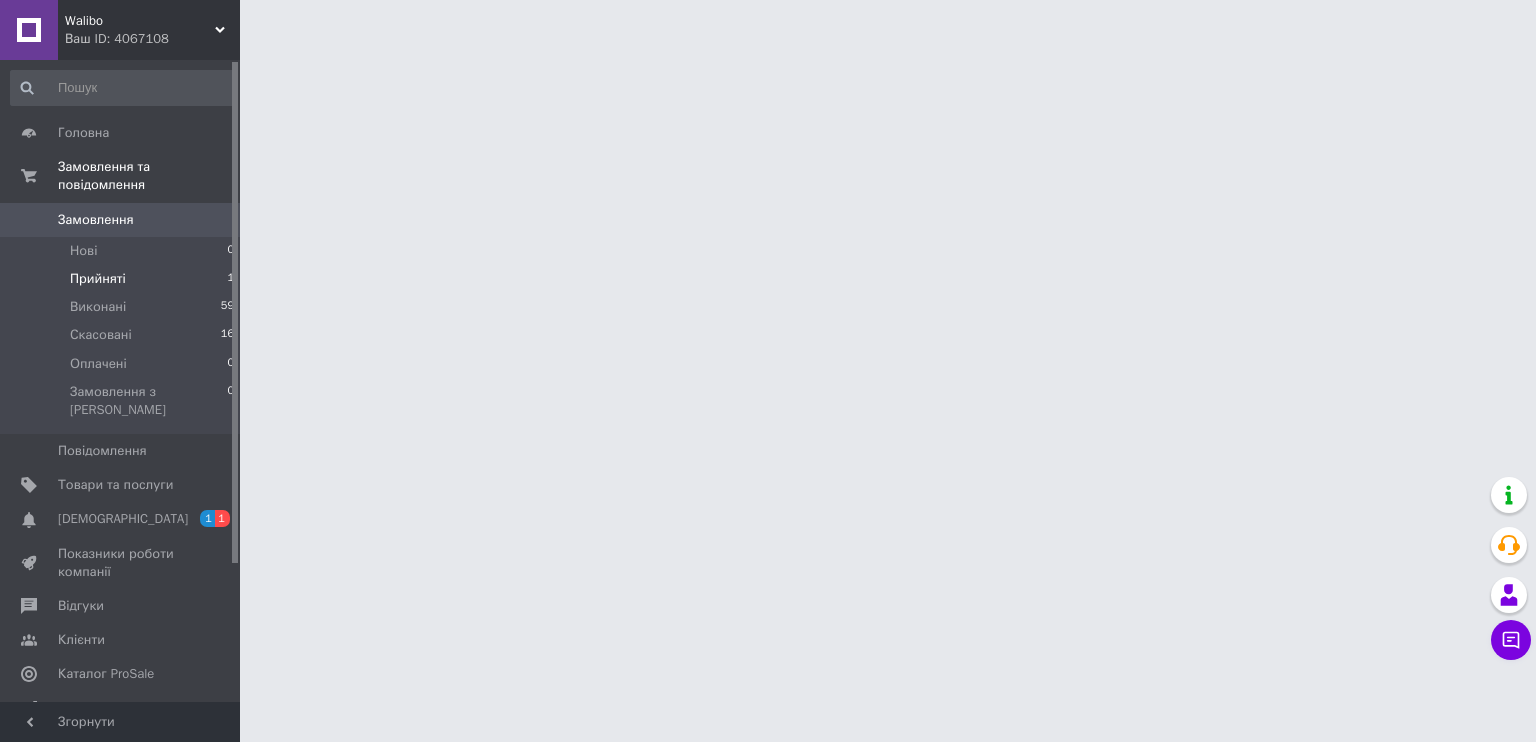 click on "Прийняті" at bounding box center [98, 279] 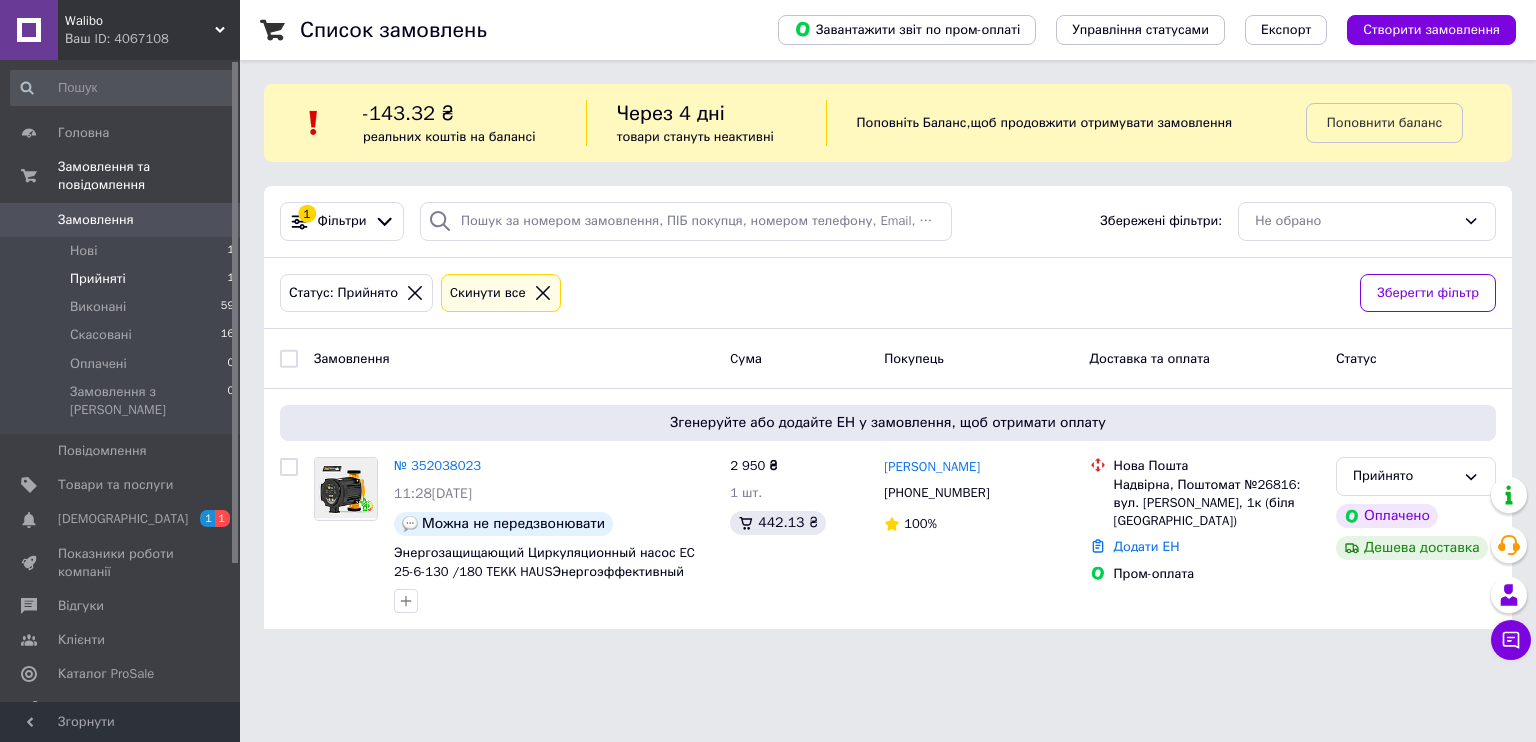 click on "Прийняті" at bounding box center [98, 279] 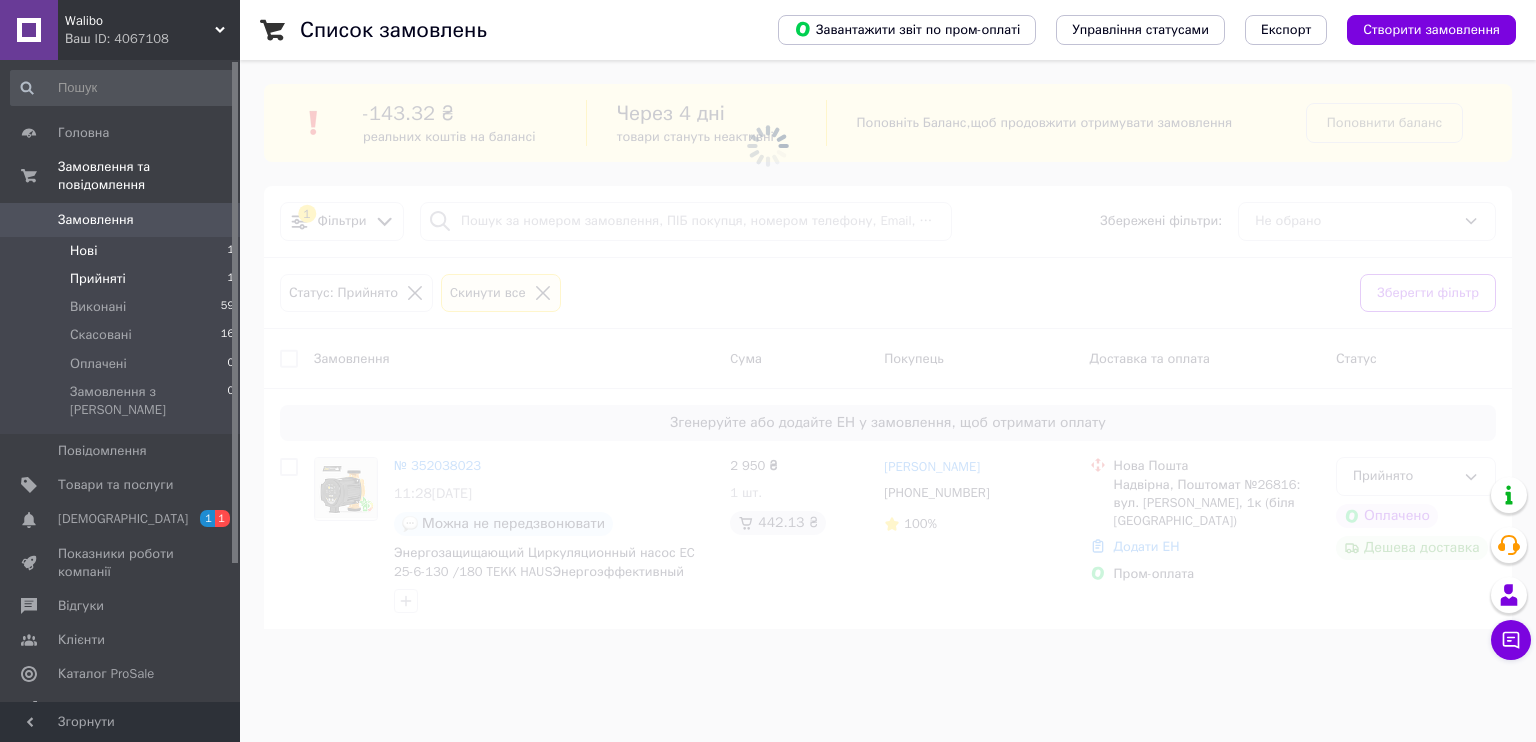 click on "Нові" at bounding box center [83, 251] 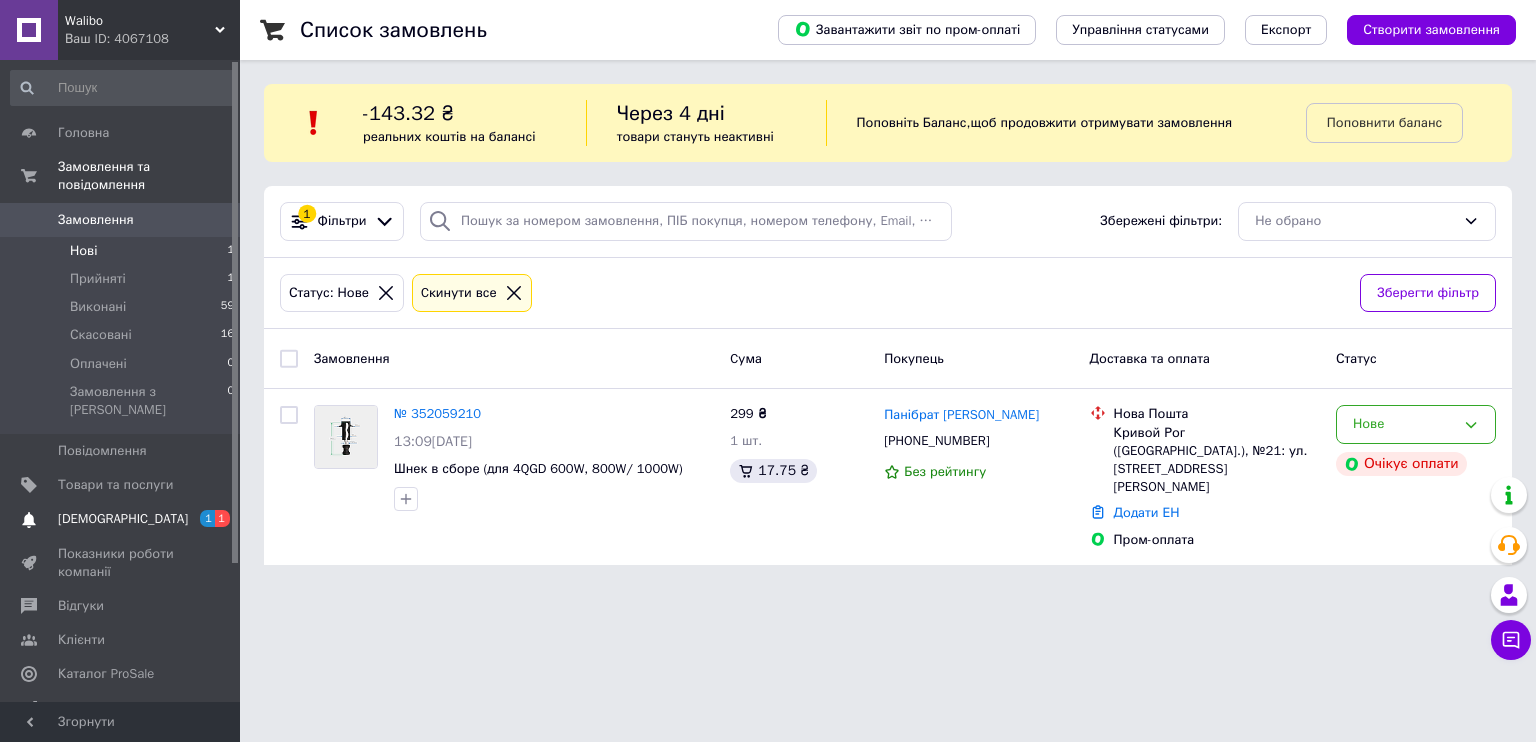 click on "[DEMOGRAPHIC_DATA]" at bounding box center (123, 519) 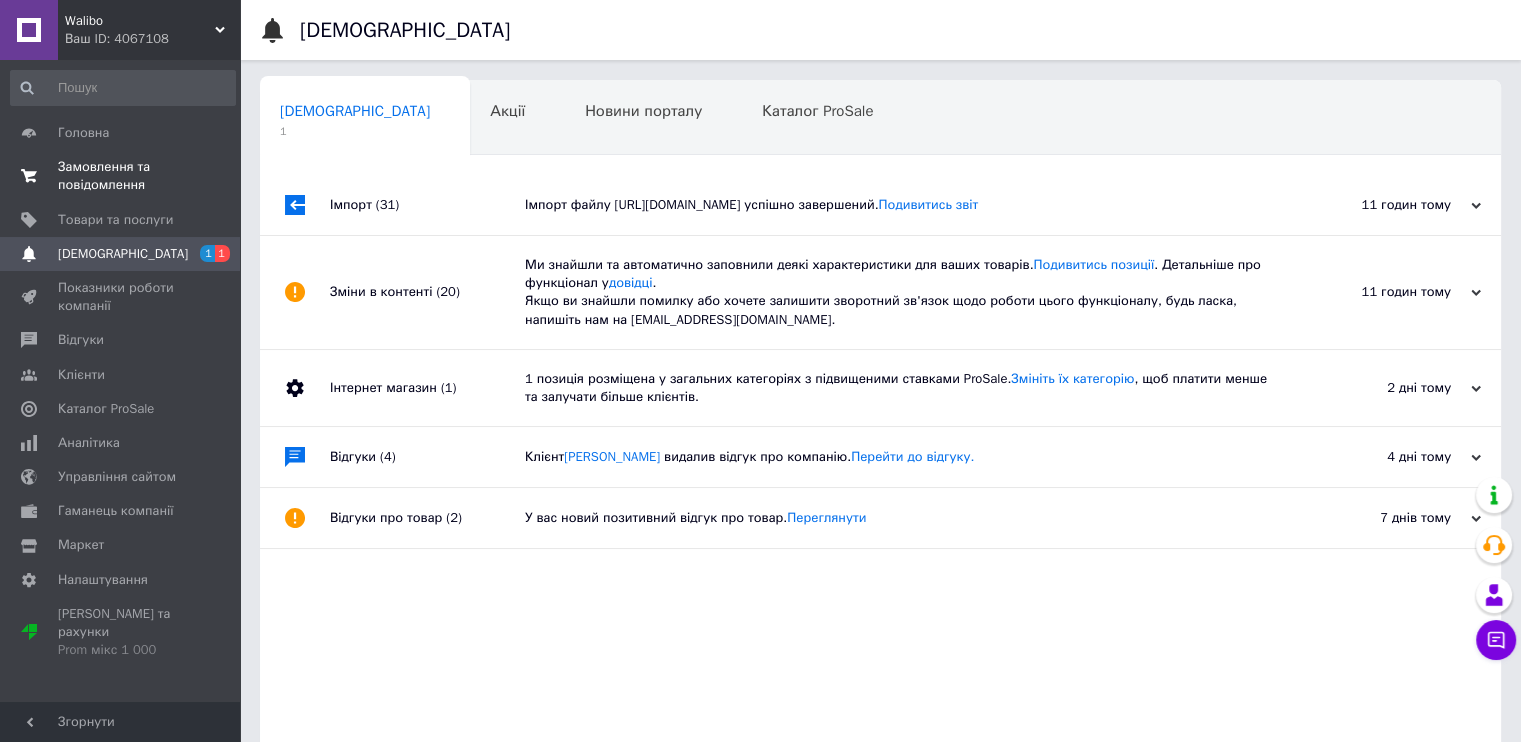 click on "Замовлення та повідомлення" at bounding box center (121, 176) 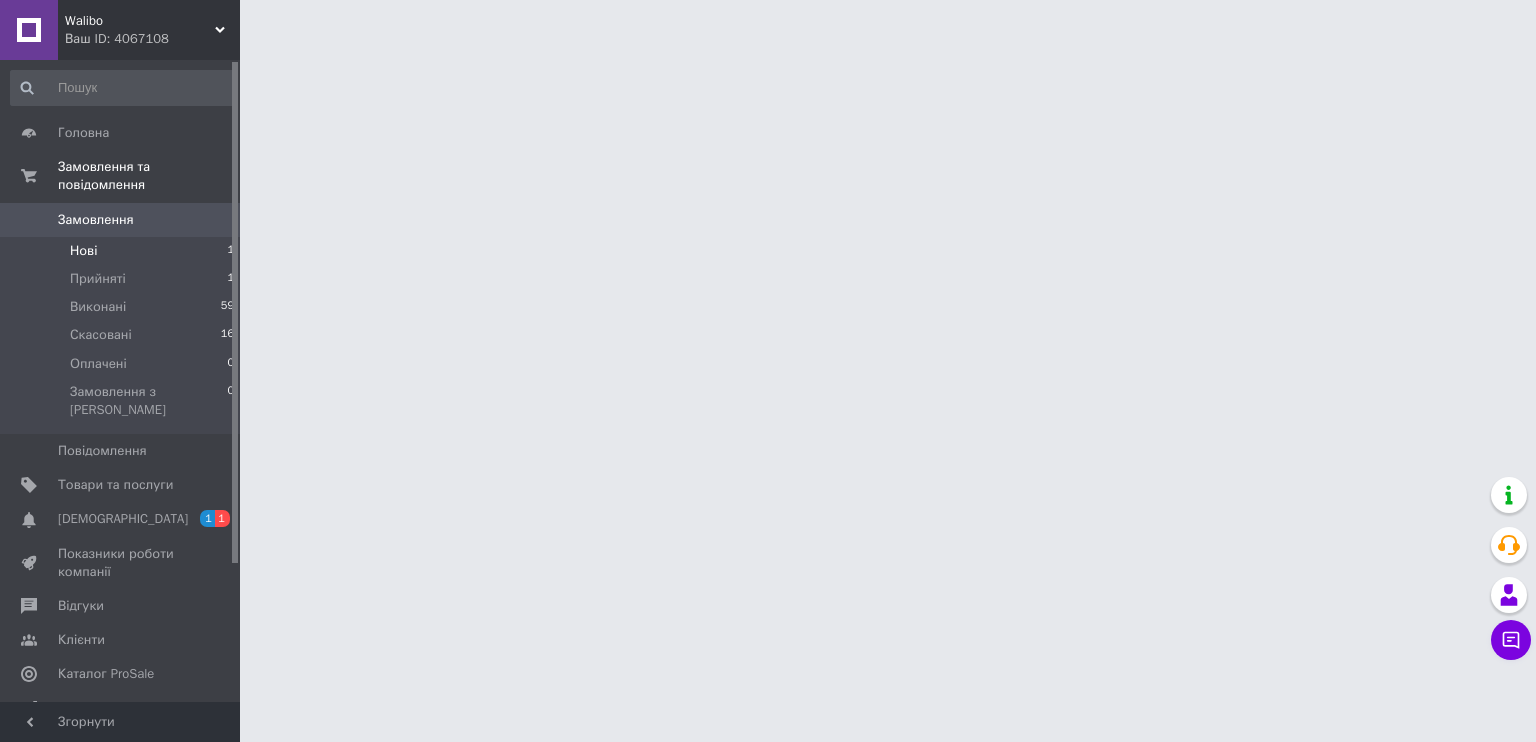 click on "Нові 1" at bounding box center (123, 251) 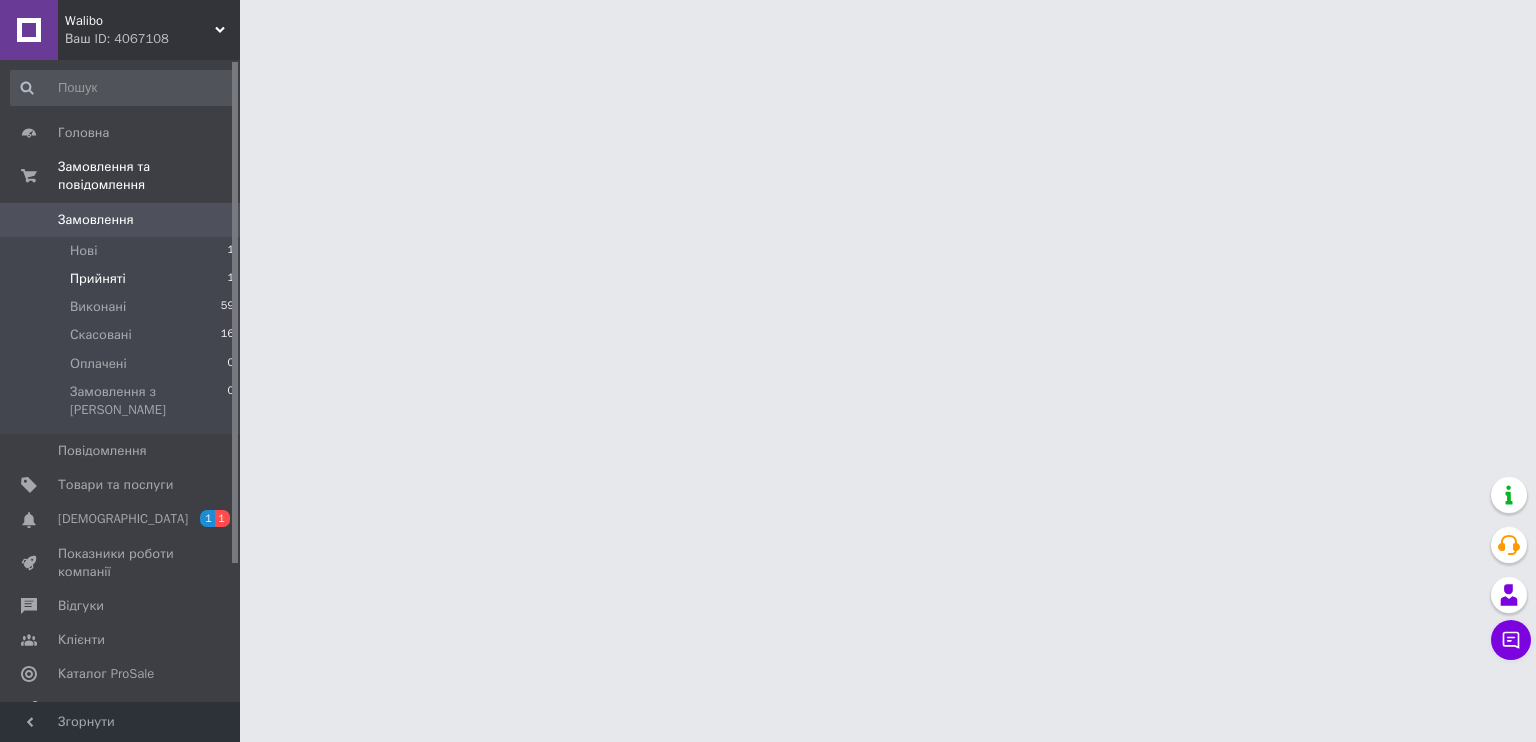 click on "Прийняті" at bounding box center (98, 279) 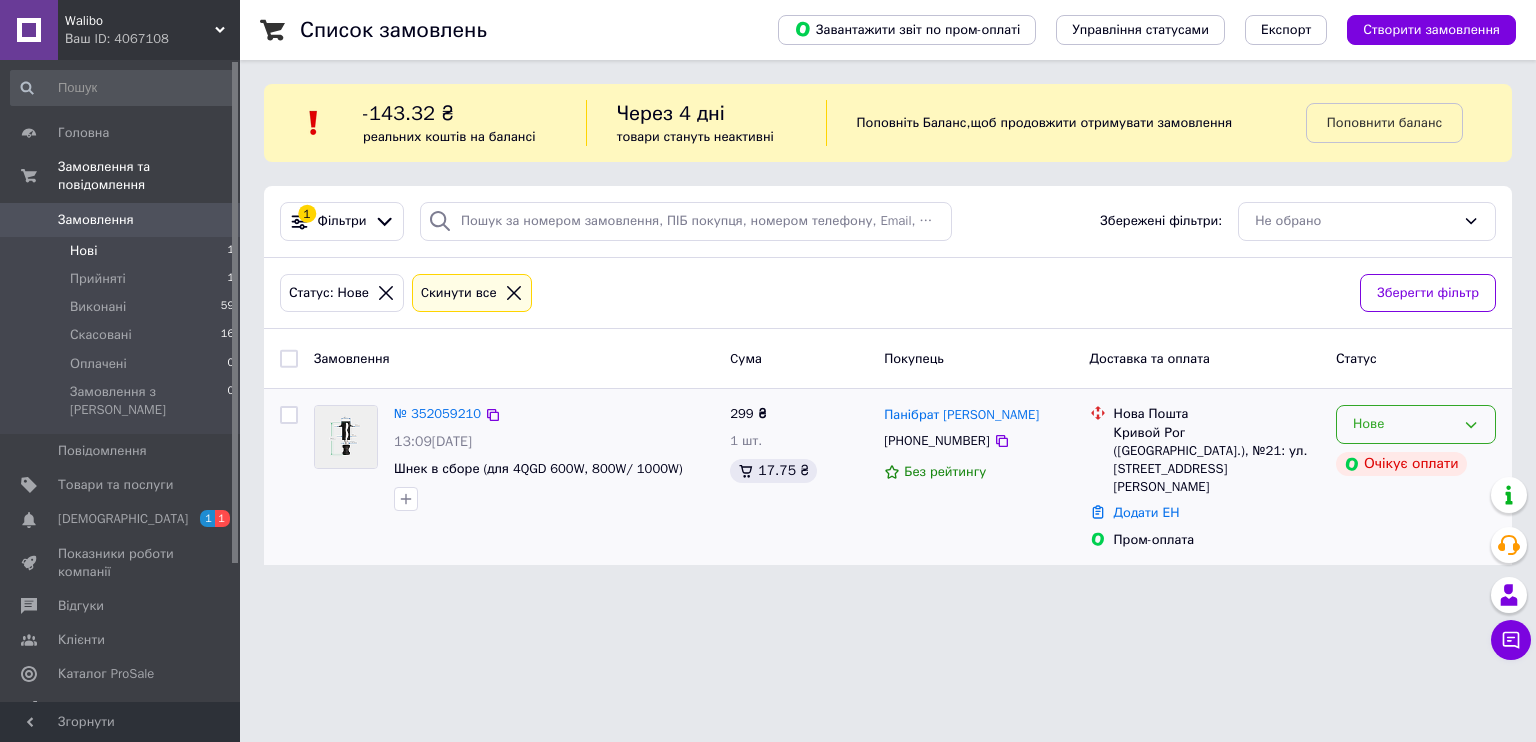 click on "Нове" at bounding box center [1404, 424] 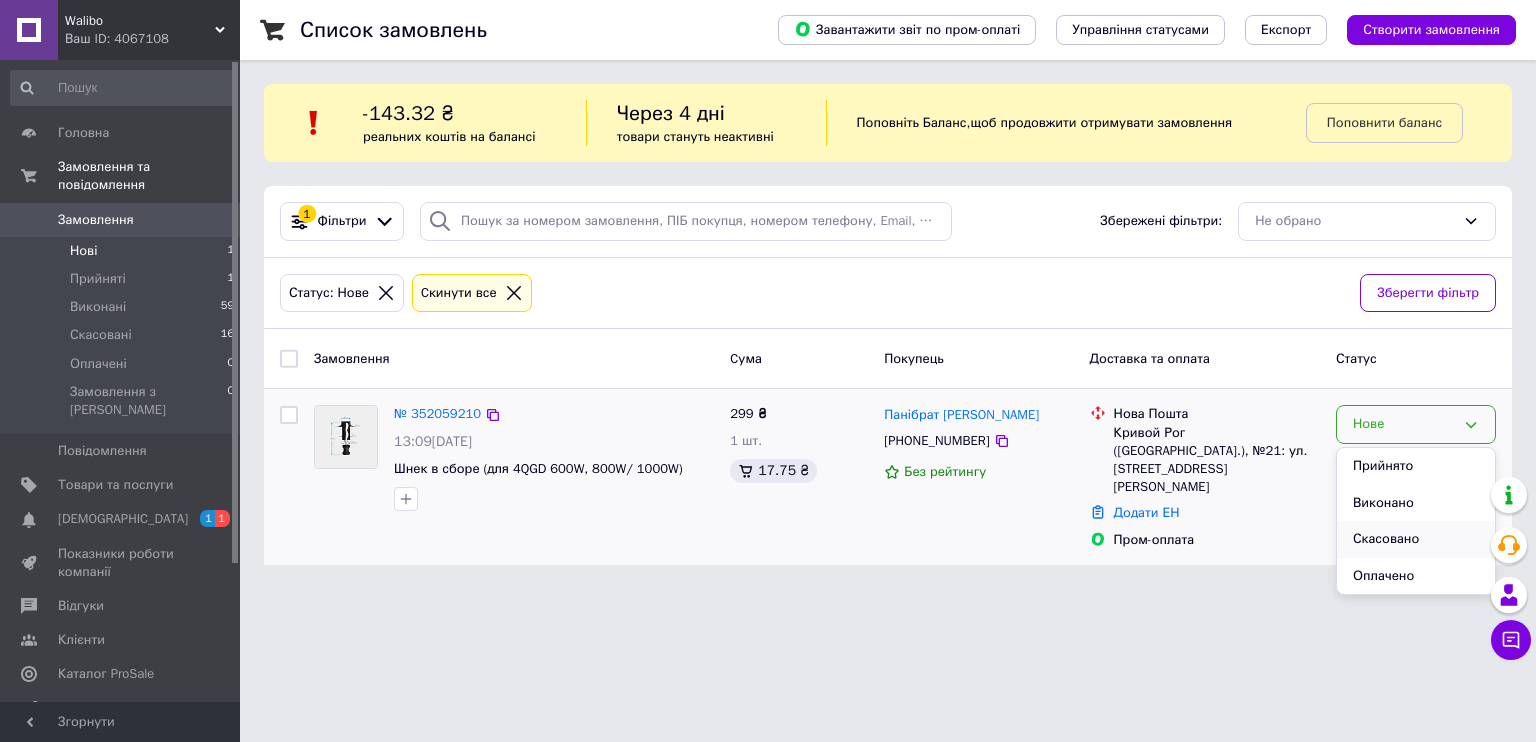 click on "Скасовано" at bounding box center [1416, 539] 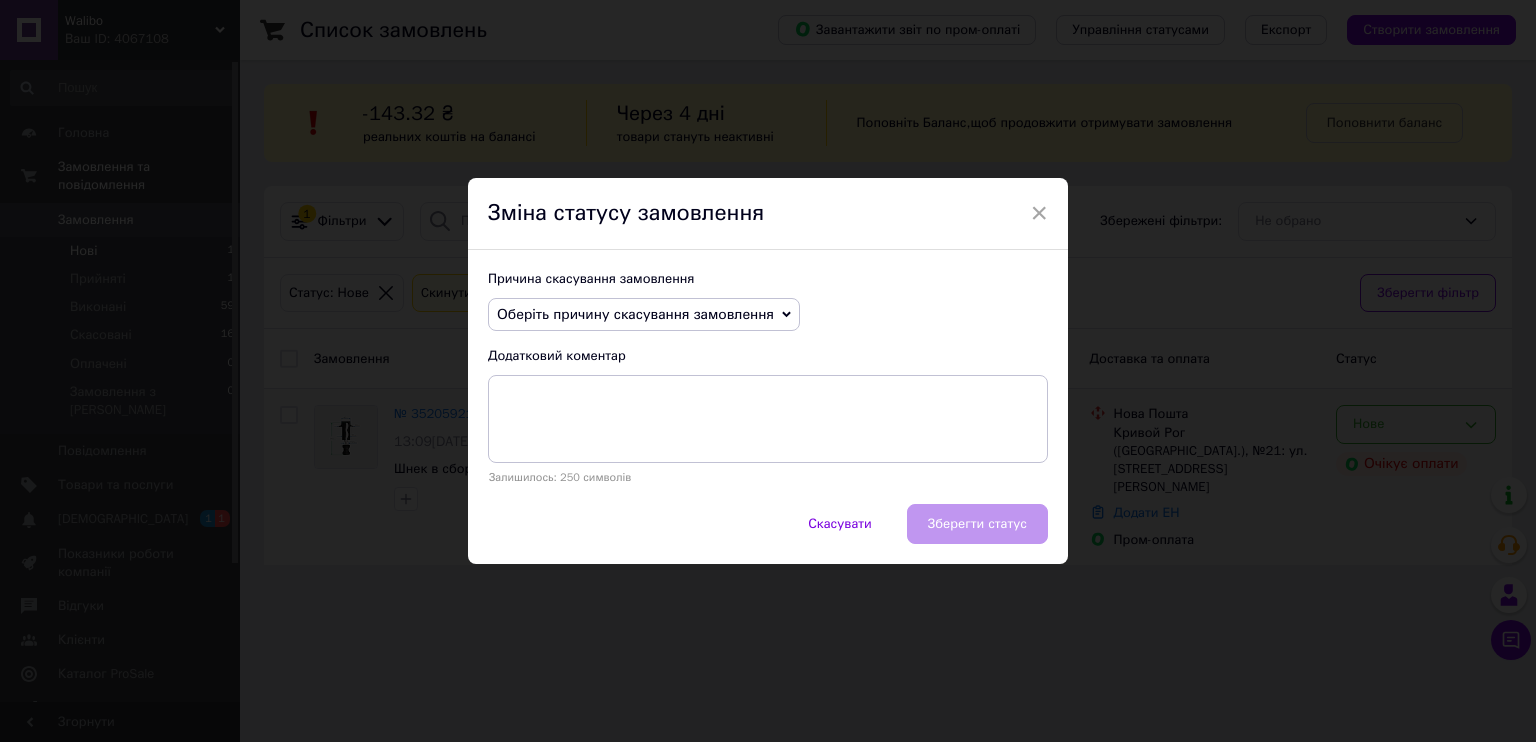 click on "Оберіть причину скасування замовлення" at bounding box center (635, 314) 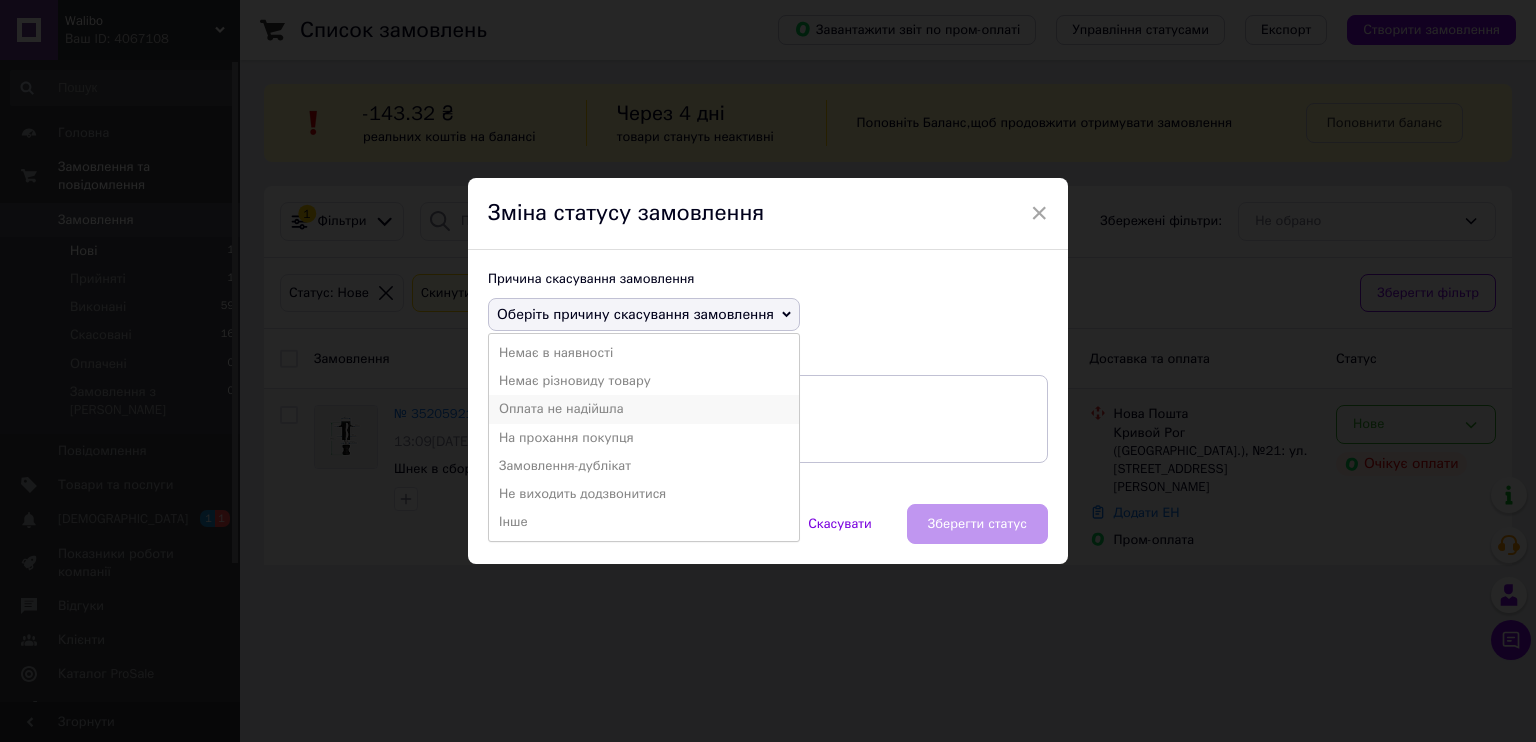 click on "Оплата не надійшла" at bounding box center (644, 409) 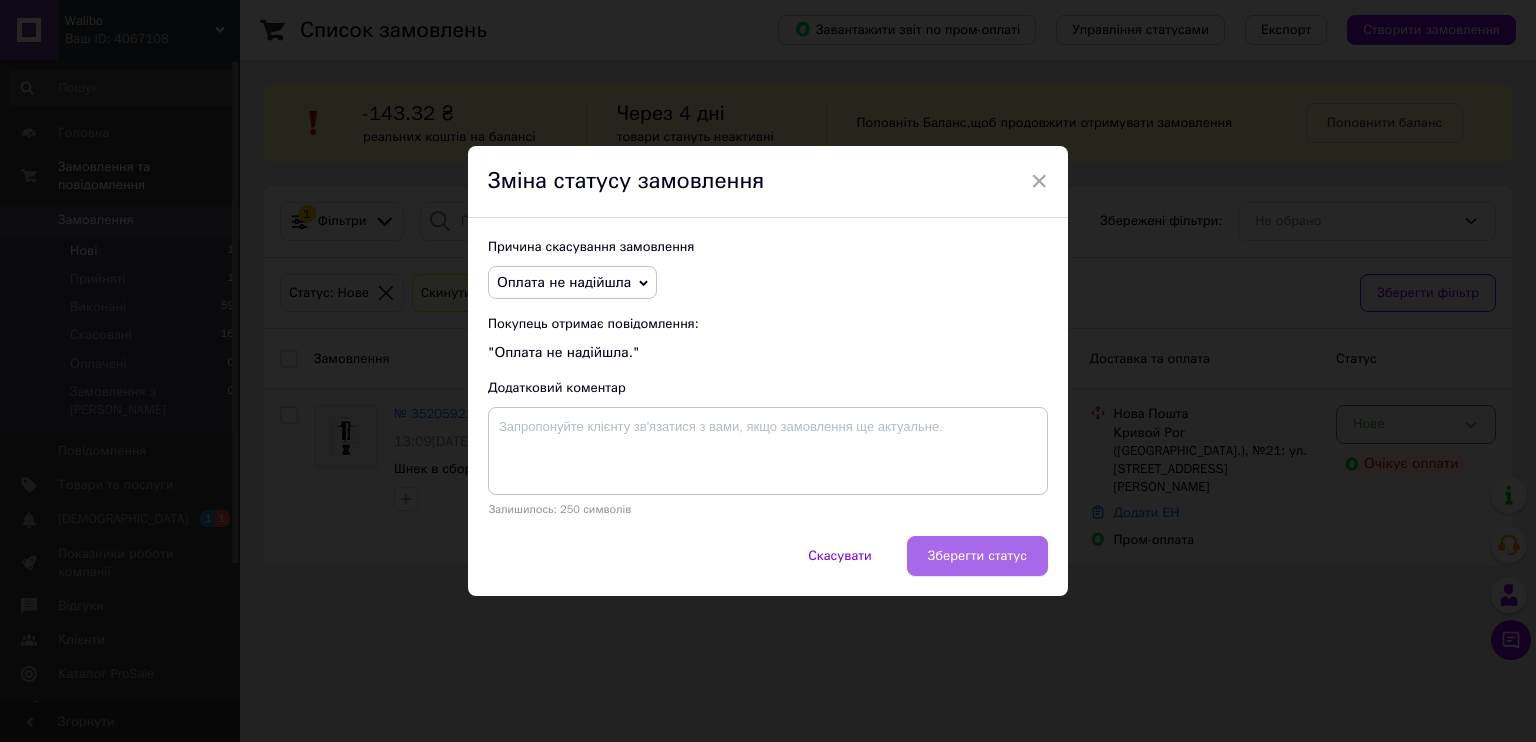 click on "Зберегти статус" at bounding box center (977, 556) 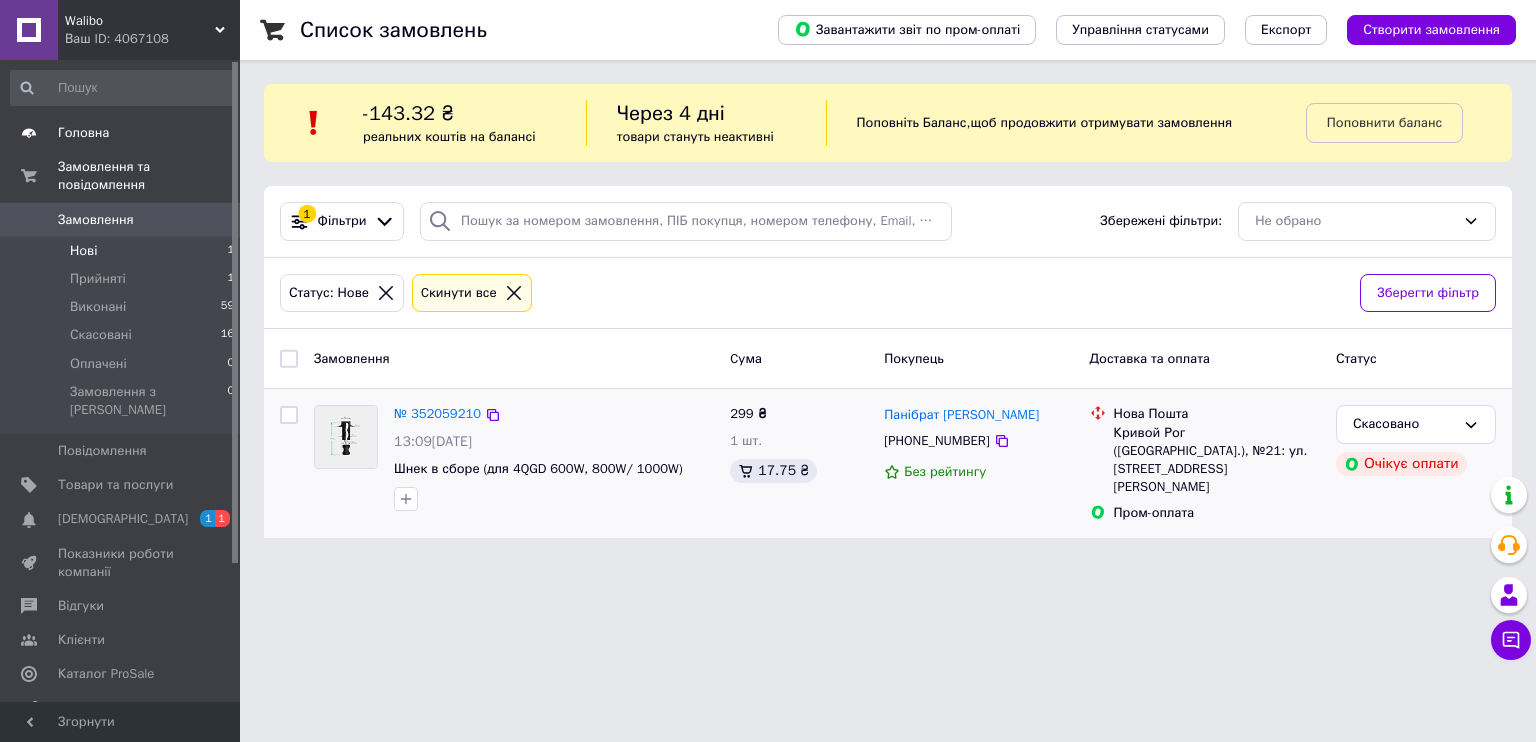 click on "Головна" at bounding box center (83, 133) 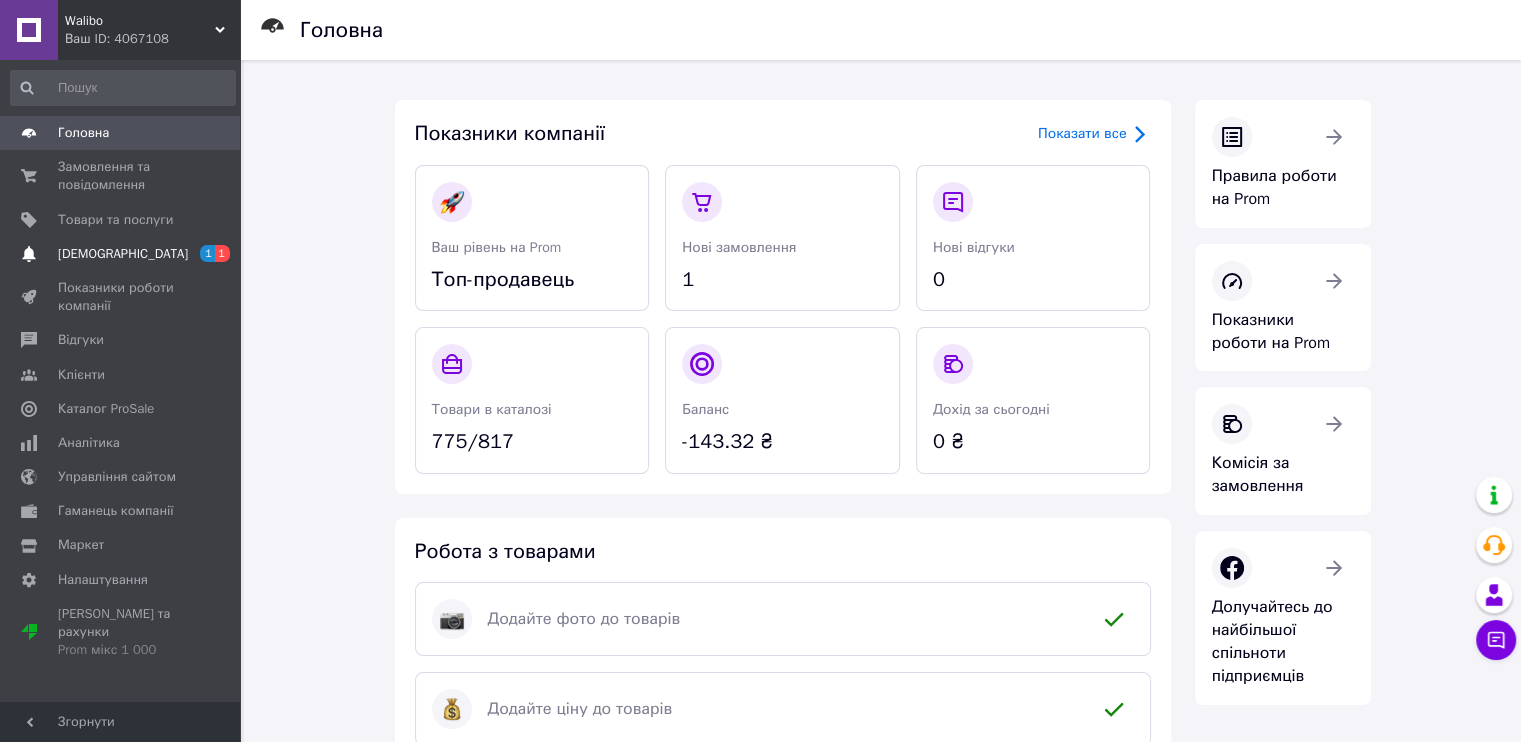 click on "[DEMOGRAPHIC_DATA]" at bounding box center [123, 254] 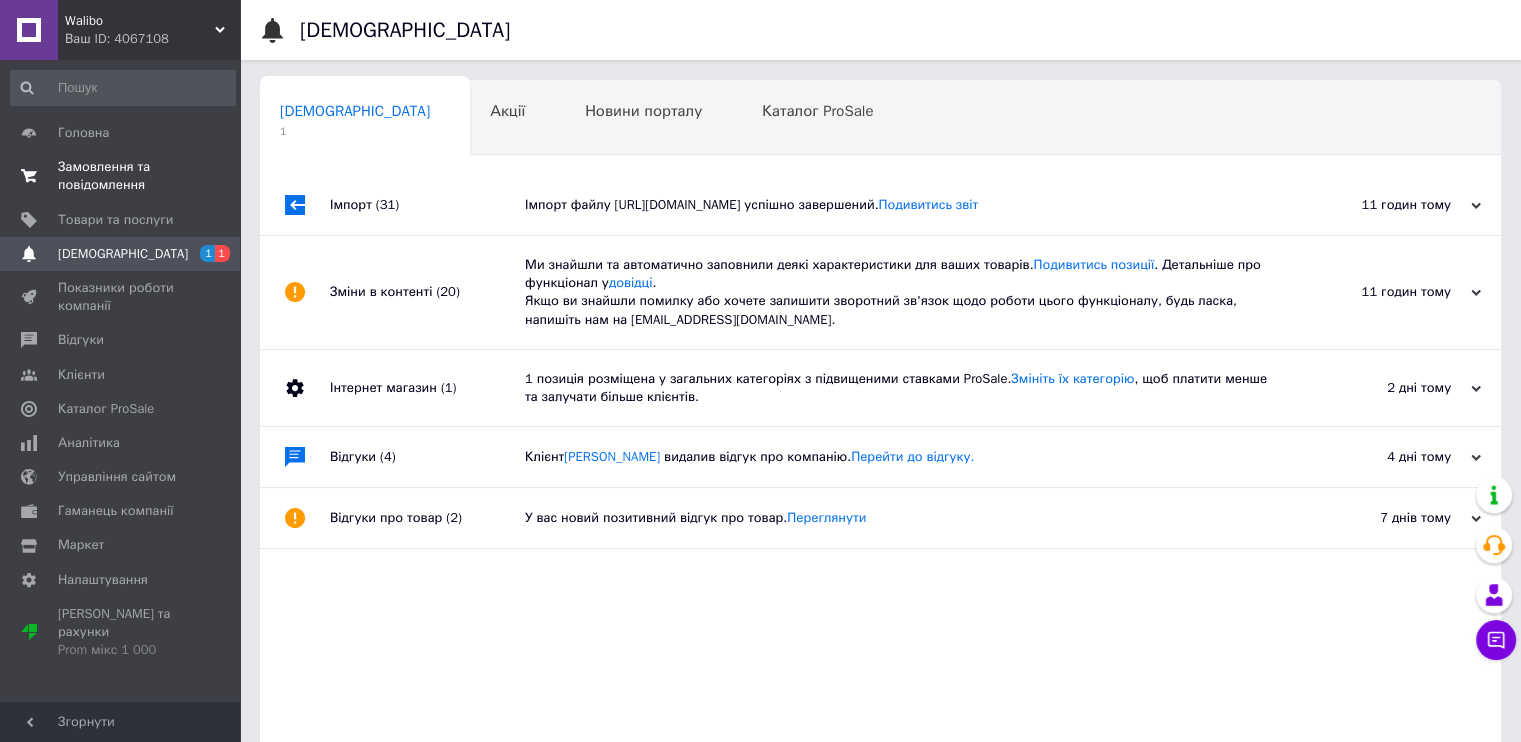 click on "Замовлення та повідомлення" at bounding box center (121, 176) 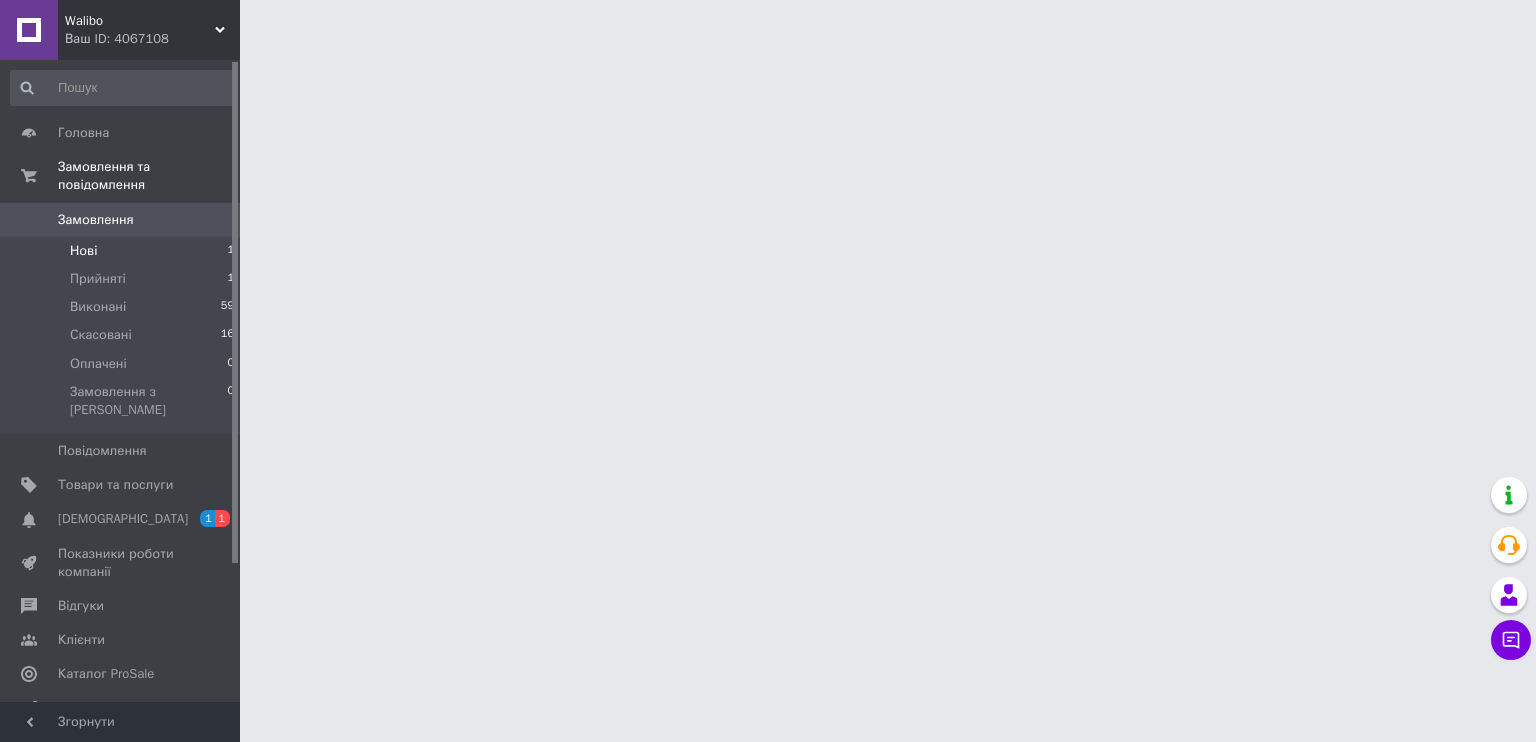 click on "Нові" at bounding box center [83, 251] 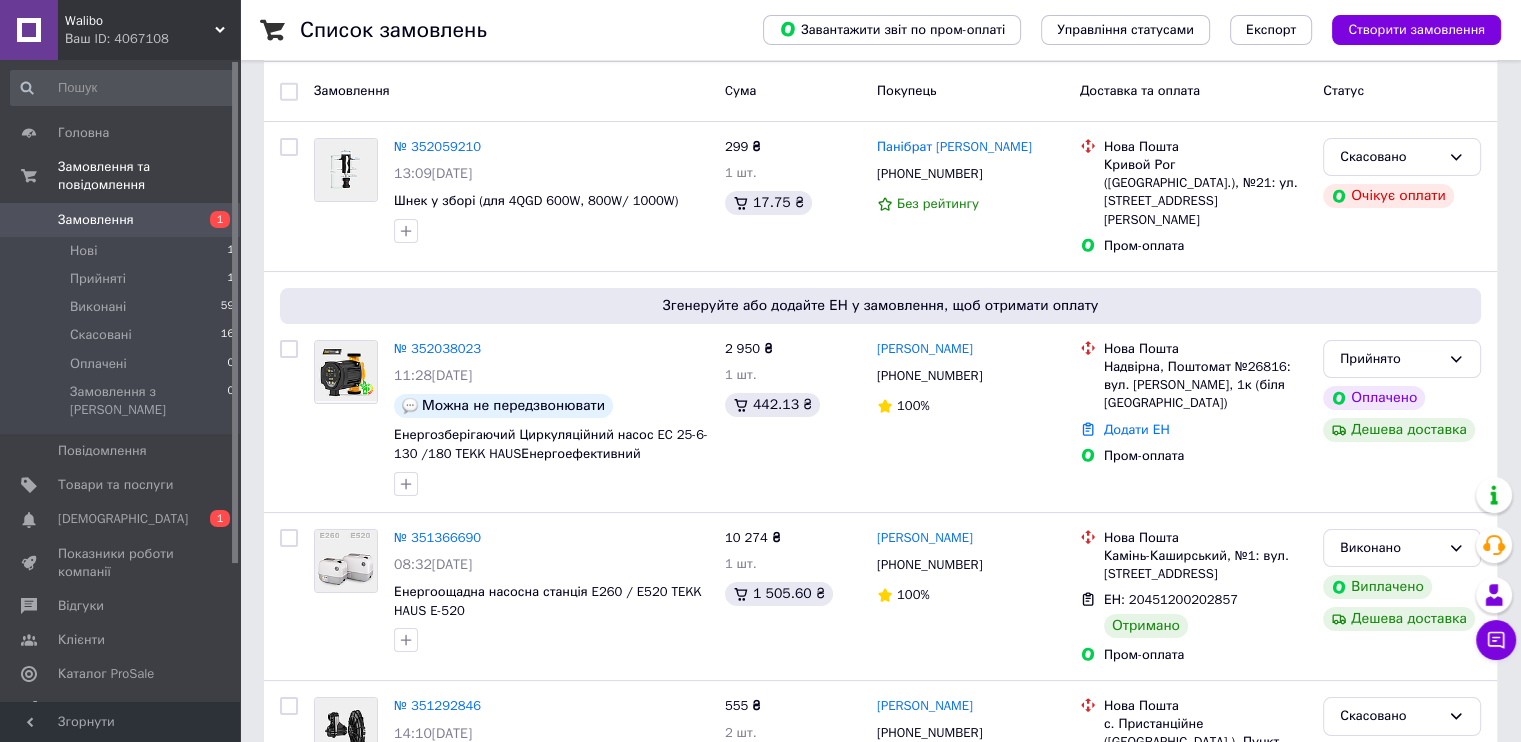 scroll, scrollTop: 200, scrollLeft: 0, axis: vertical 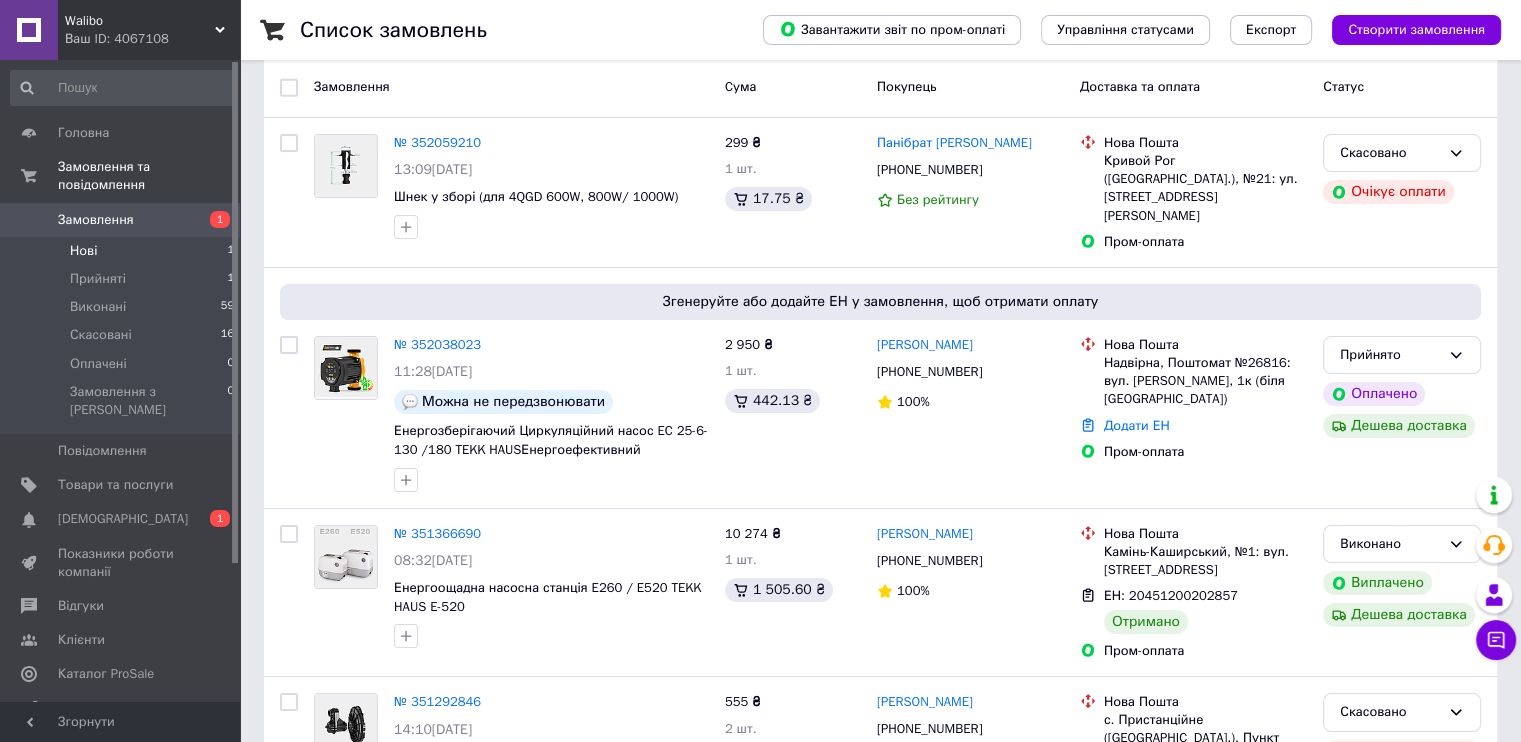 click on "Нові" at bounding box center [83, 251] 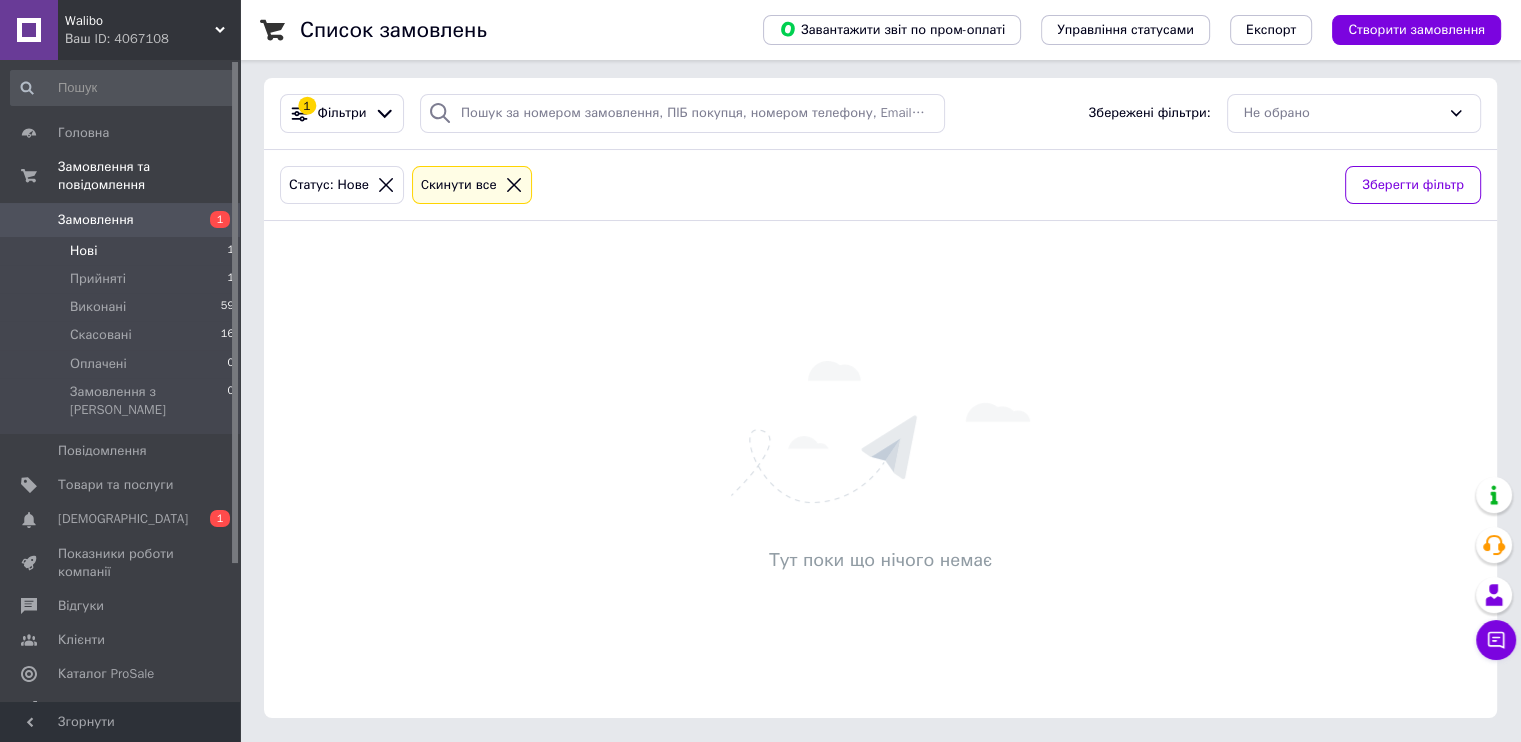 scroll, scrollTop: 0, scrollLeft: 0, axis: both 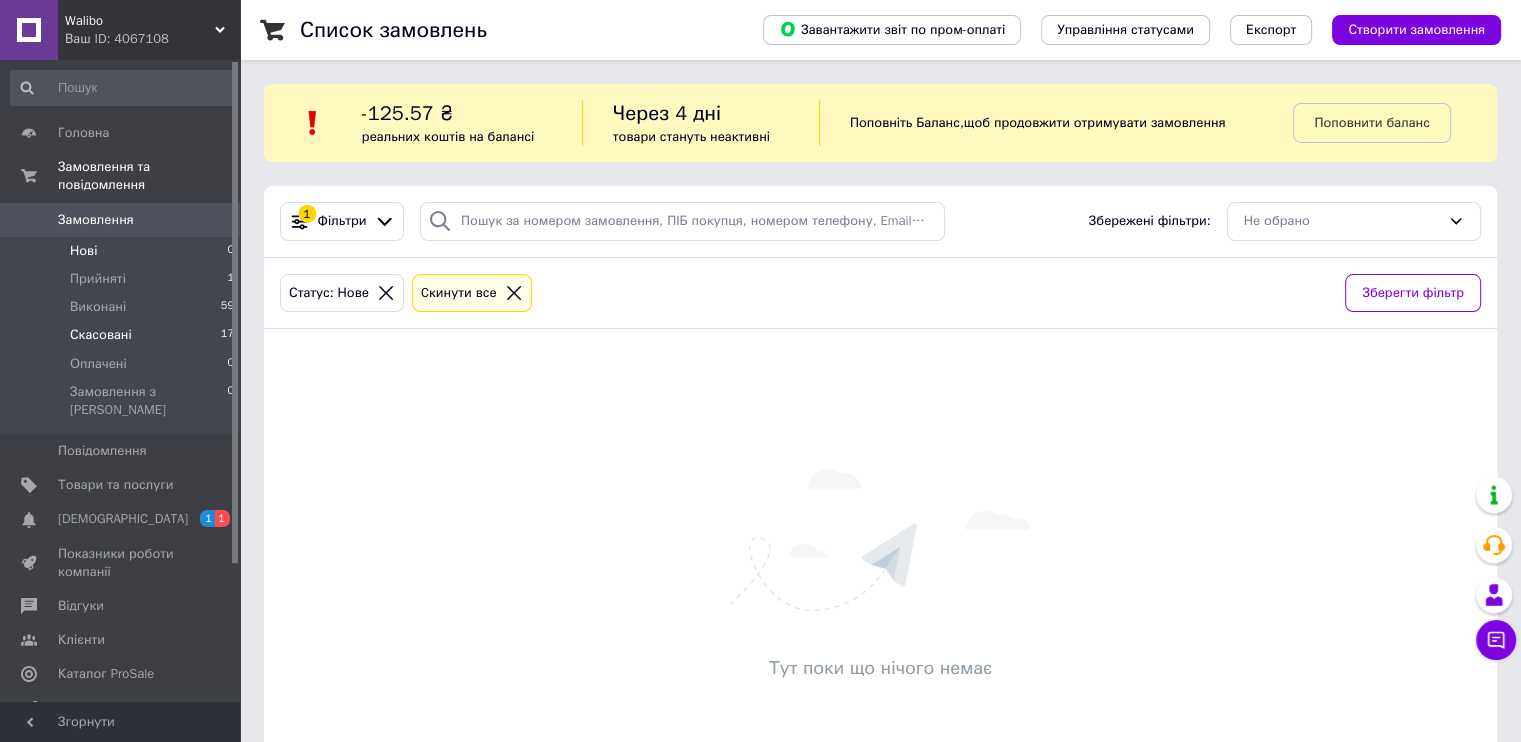 click on "Скасовані" at bounding box center (101, 335) 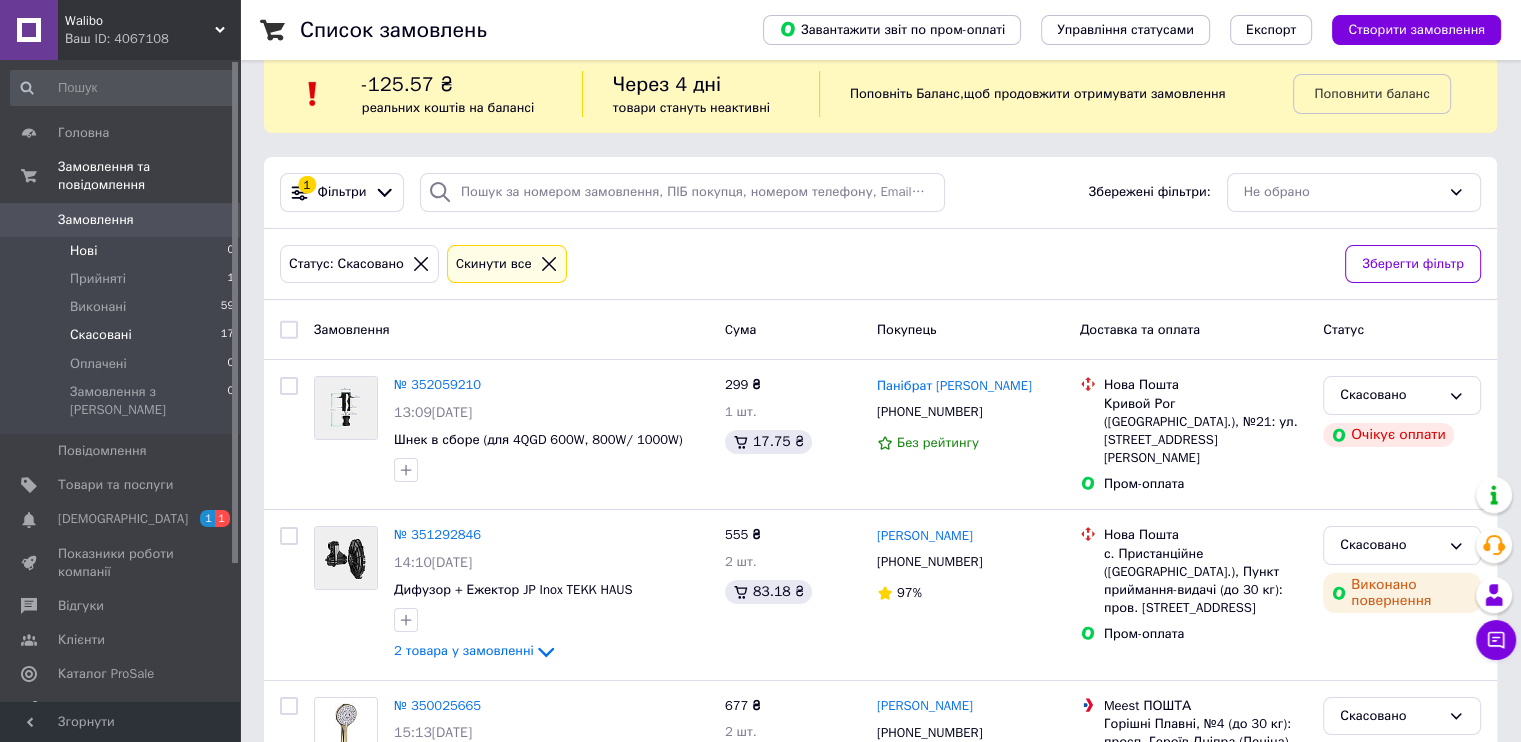scroll, scrollTop: 0, scrollLeft: 0, axis: both 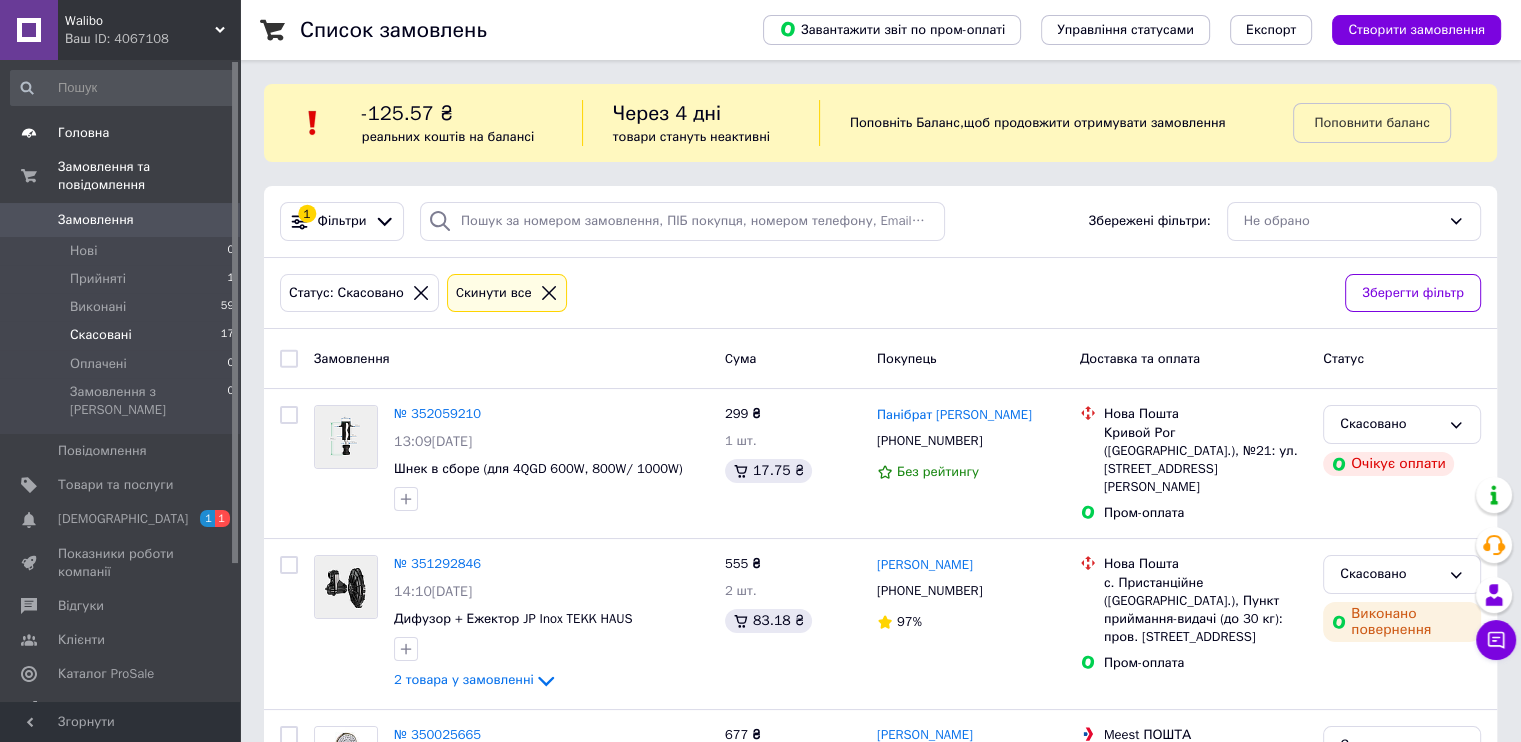 click on "Головна" at bounding box center (83, 133) 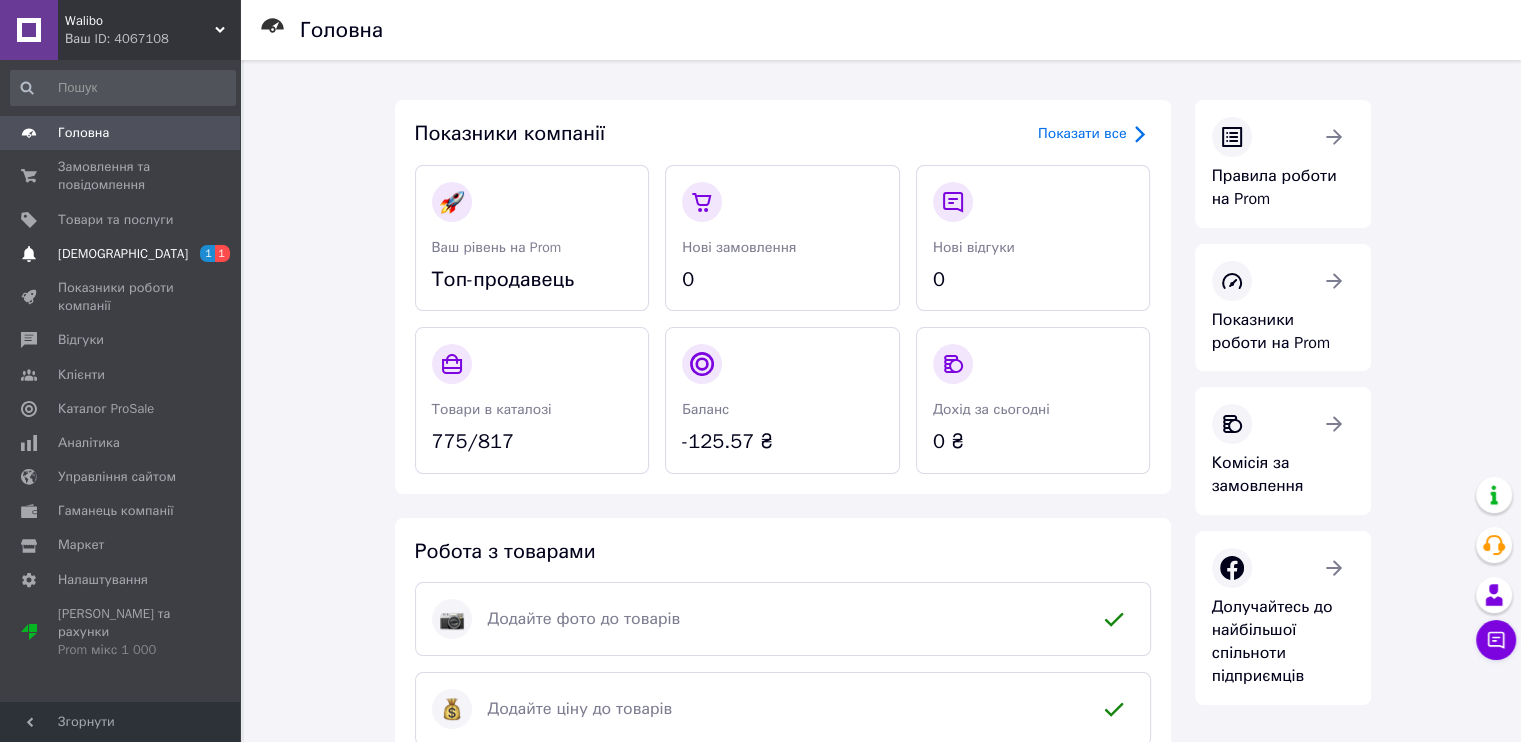 click on "[DEMOGRAPHIC_DATA]" at bounding box center [123, 254] 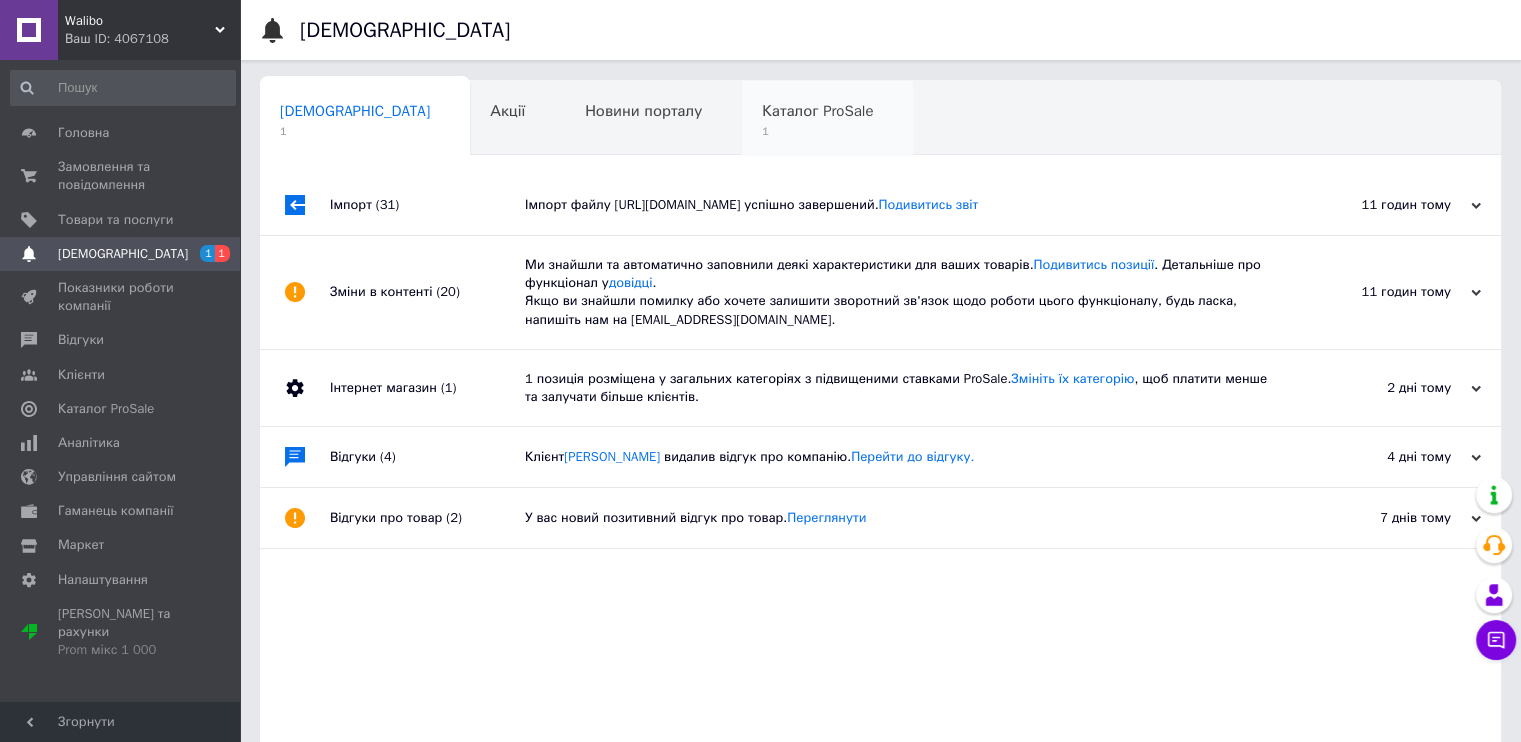click on "1" at bounding box center (817, 131) 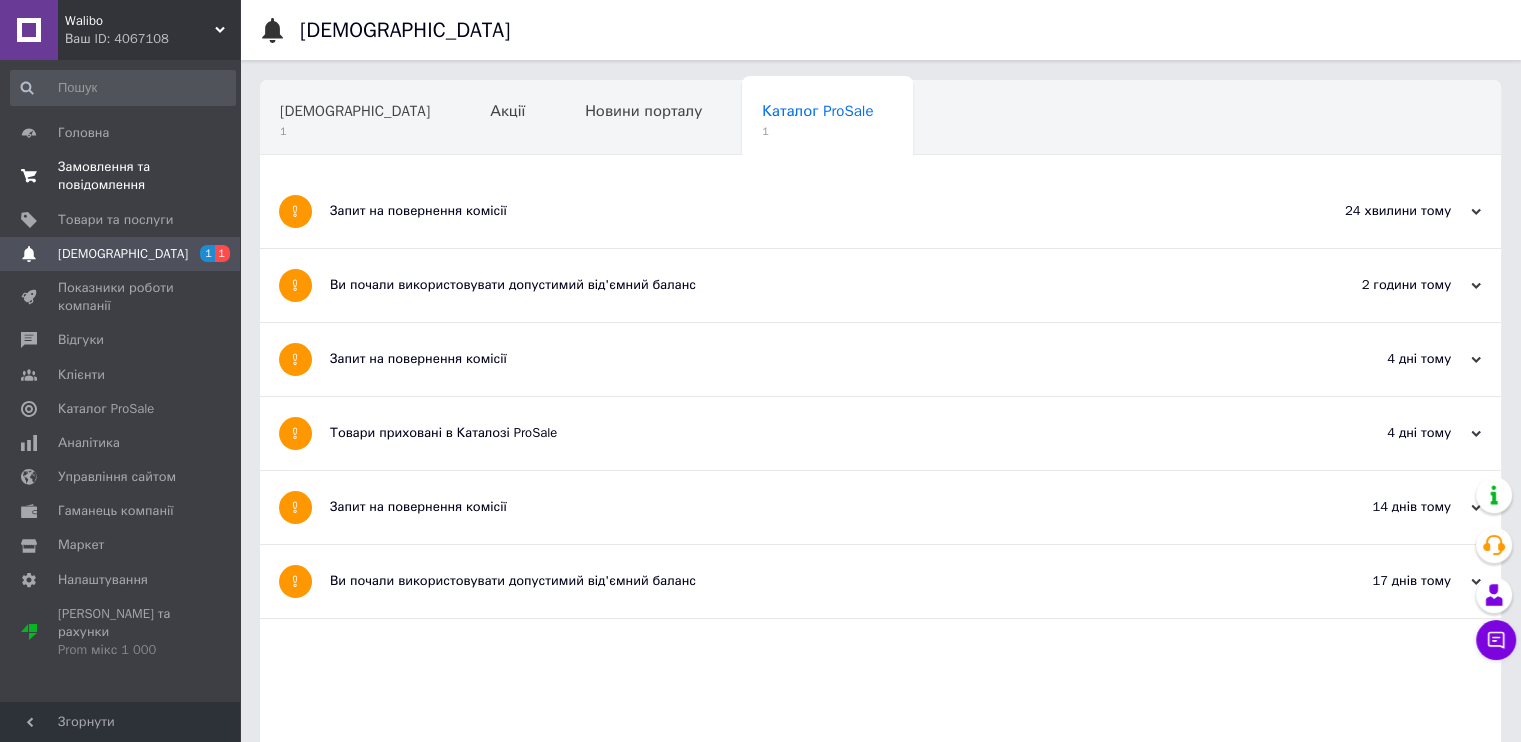 click at bounding box center [29, 176] 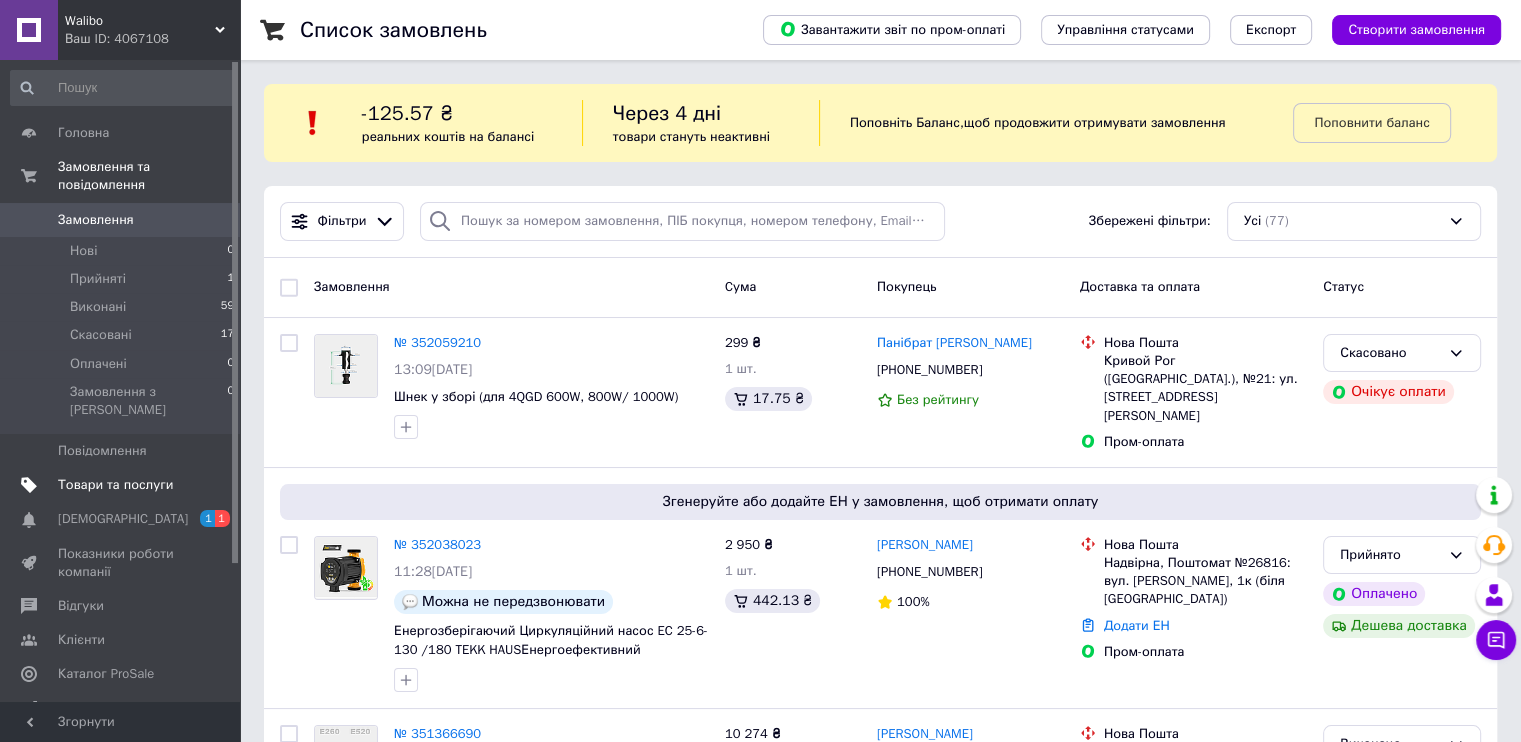 click on "Товари та послуги" at bounding box center (115, 485) 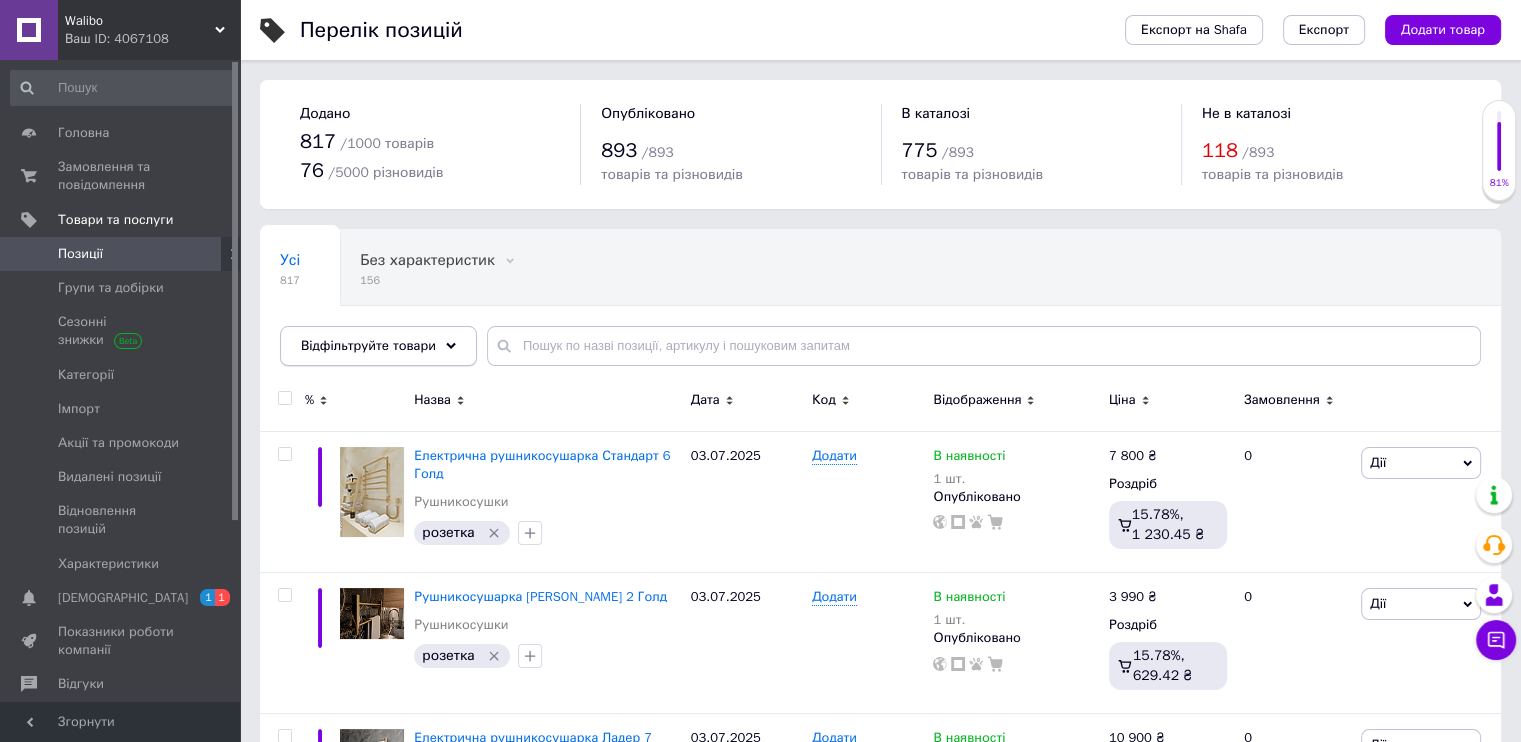 click on "Відфільтруйте товари" at bounding box center [378, 346] 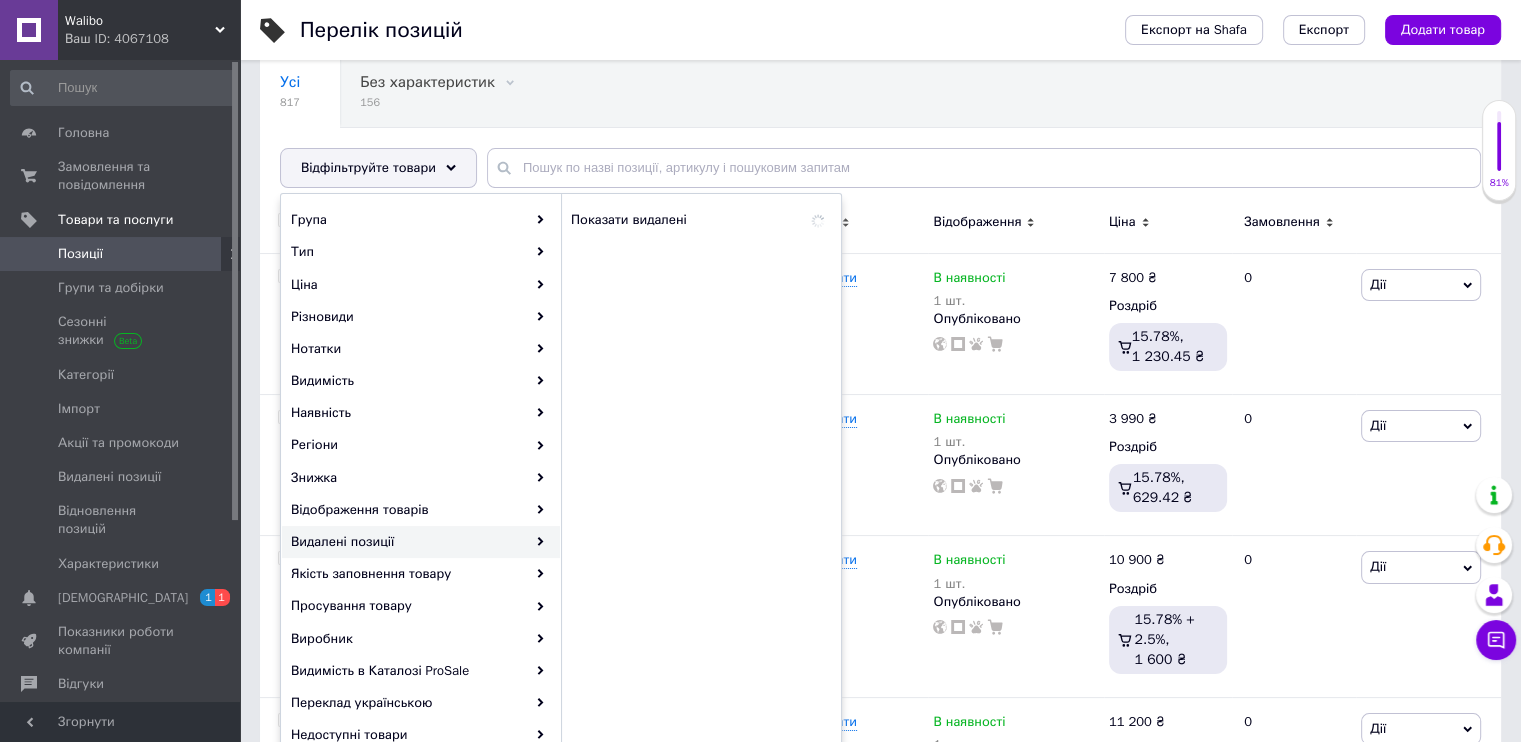 scroll, scrollTop: 300, scrollLeft: 0, axis: vertical 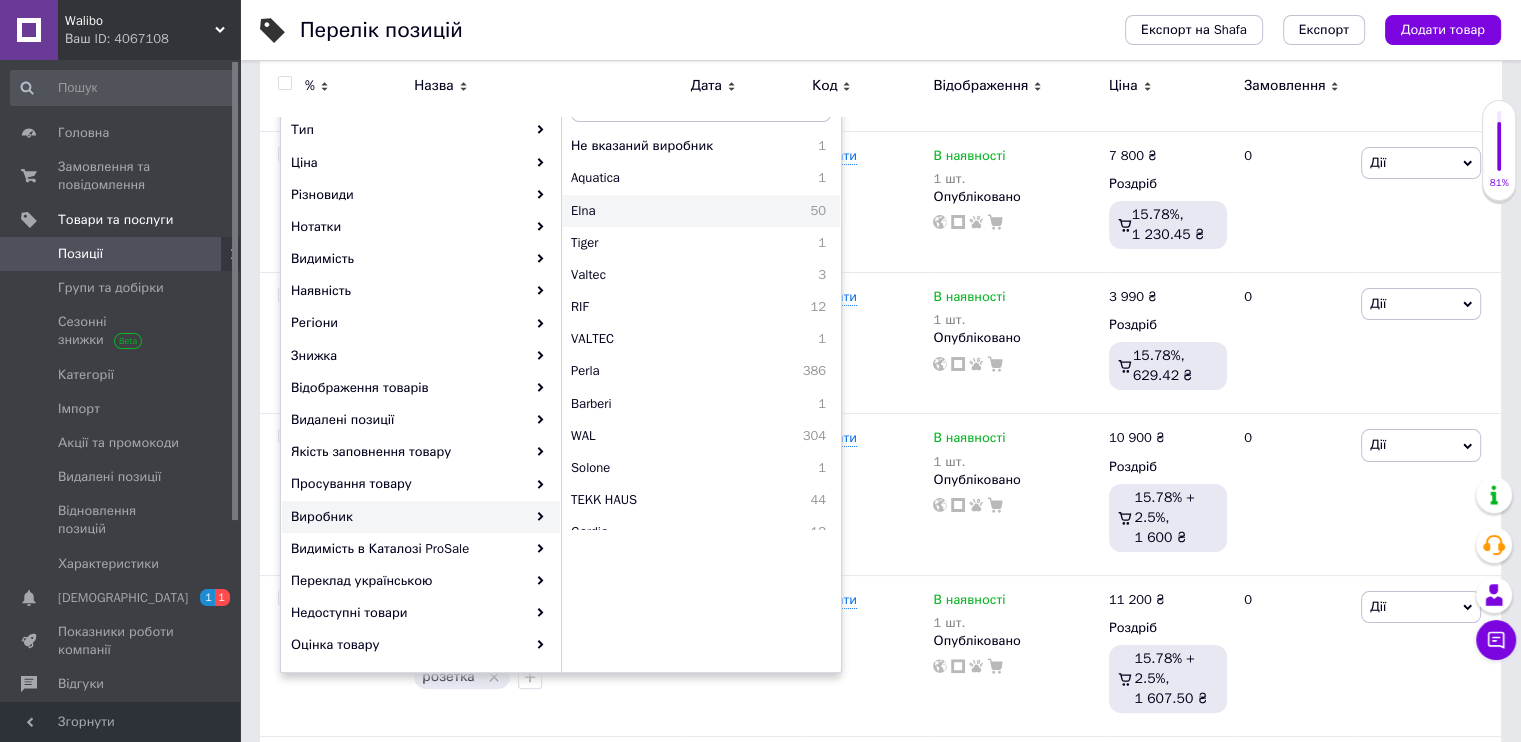 click on "Elna" at bounding box center [633, 211] 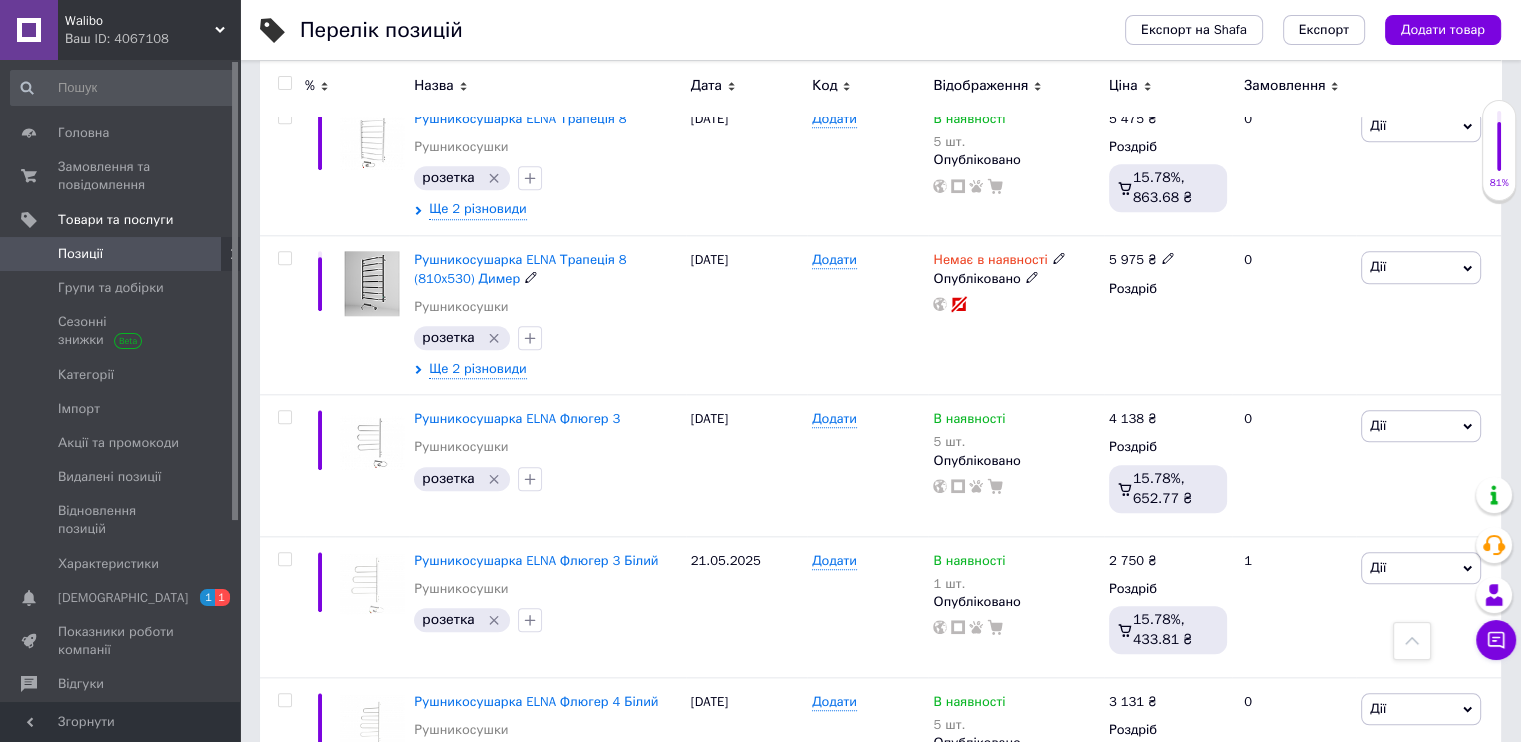 scroll, scrollTop: 2100, scrollLeft: 0, axis: vertical 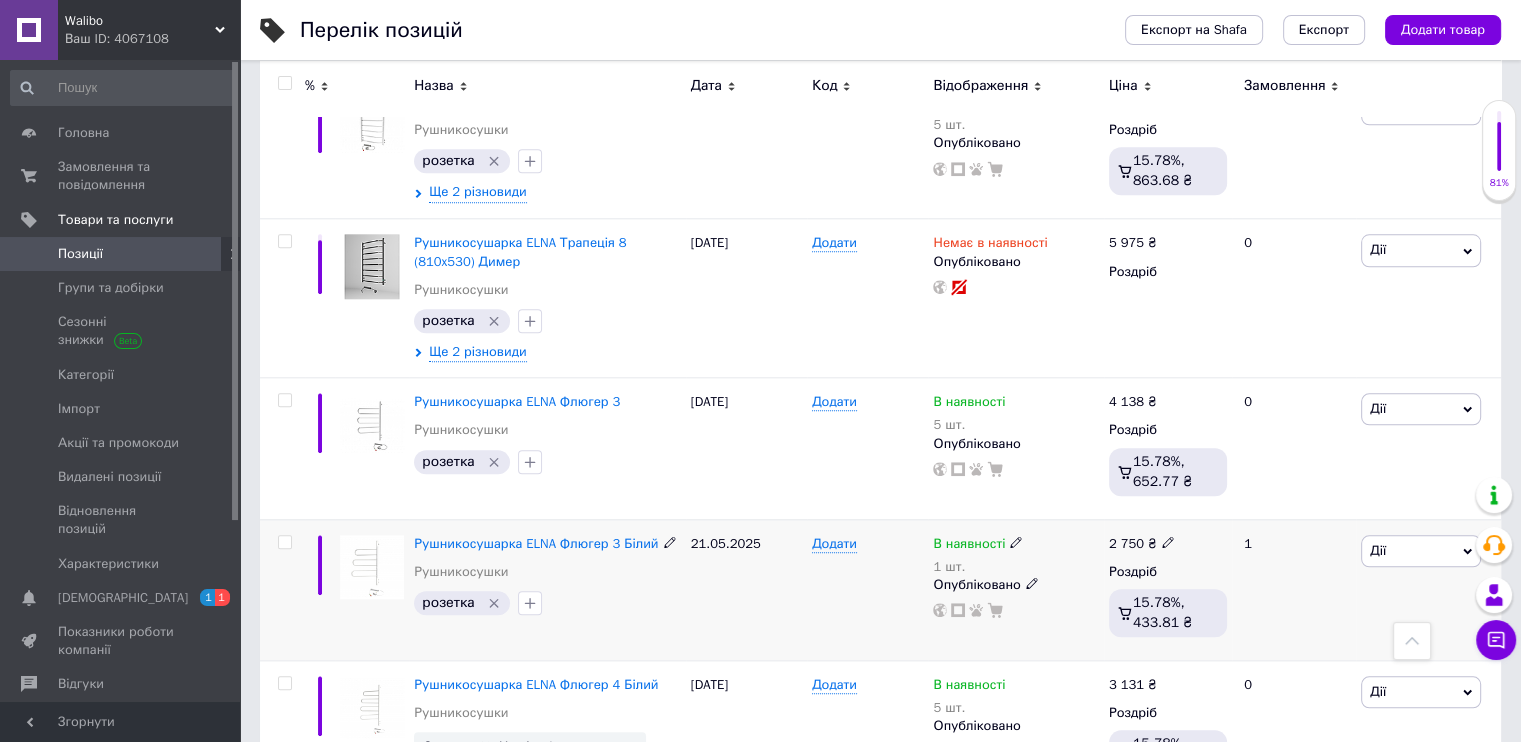 click 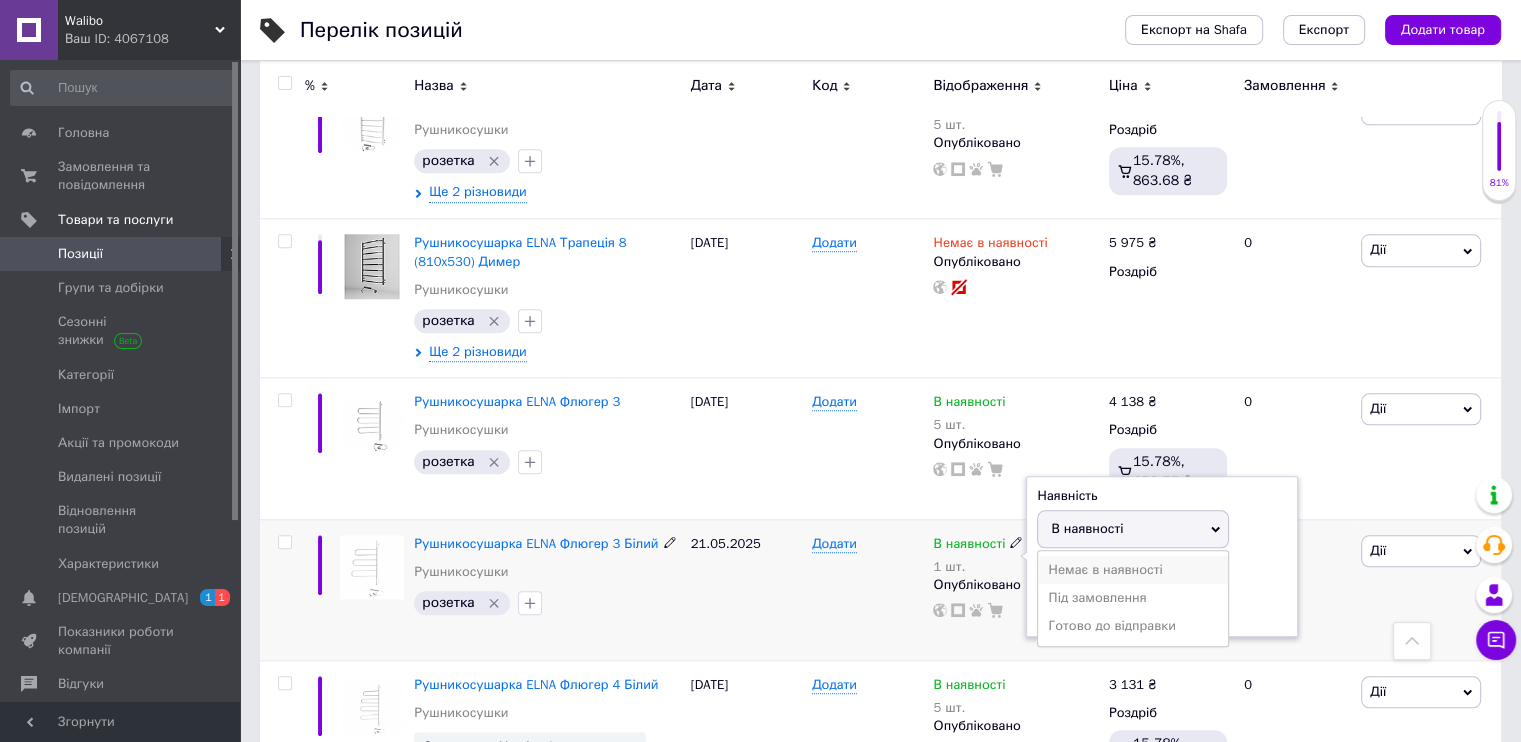 click on "Немає в наявності" at bounding box center (1133, 570) 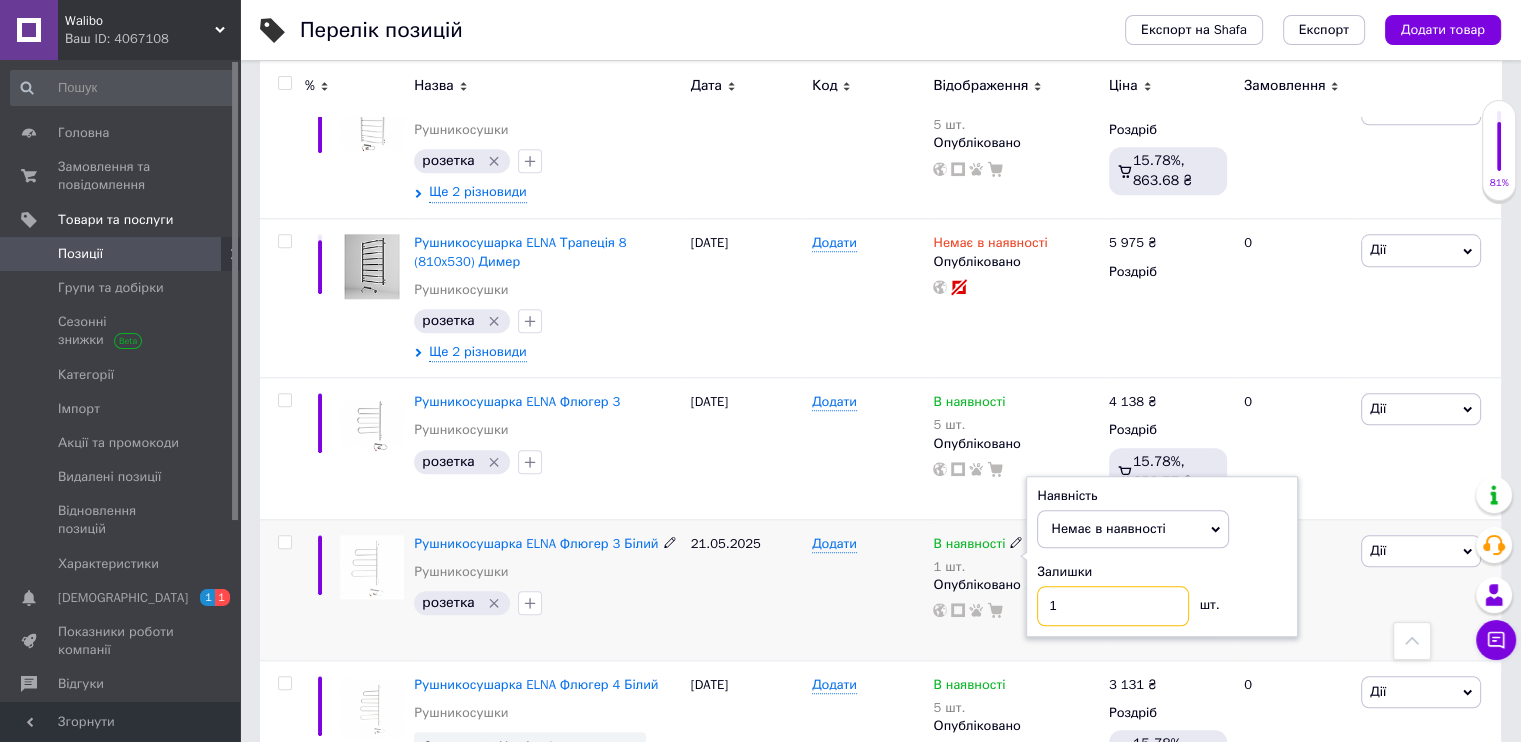 click on "1" at bounding box center [1113, 606] 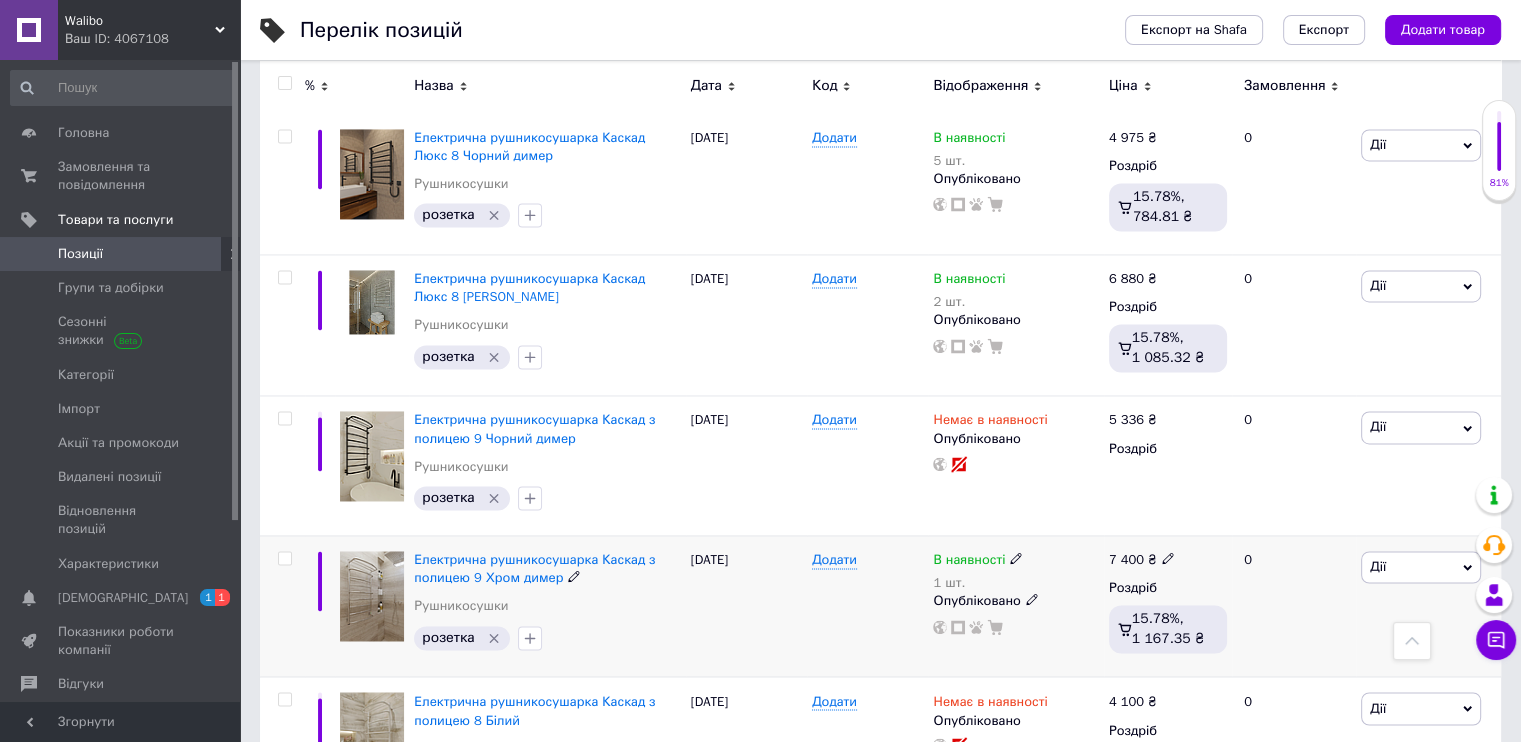 scroll, scrollTop: 3200, scrollLeft: 0, axis: vertical 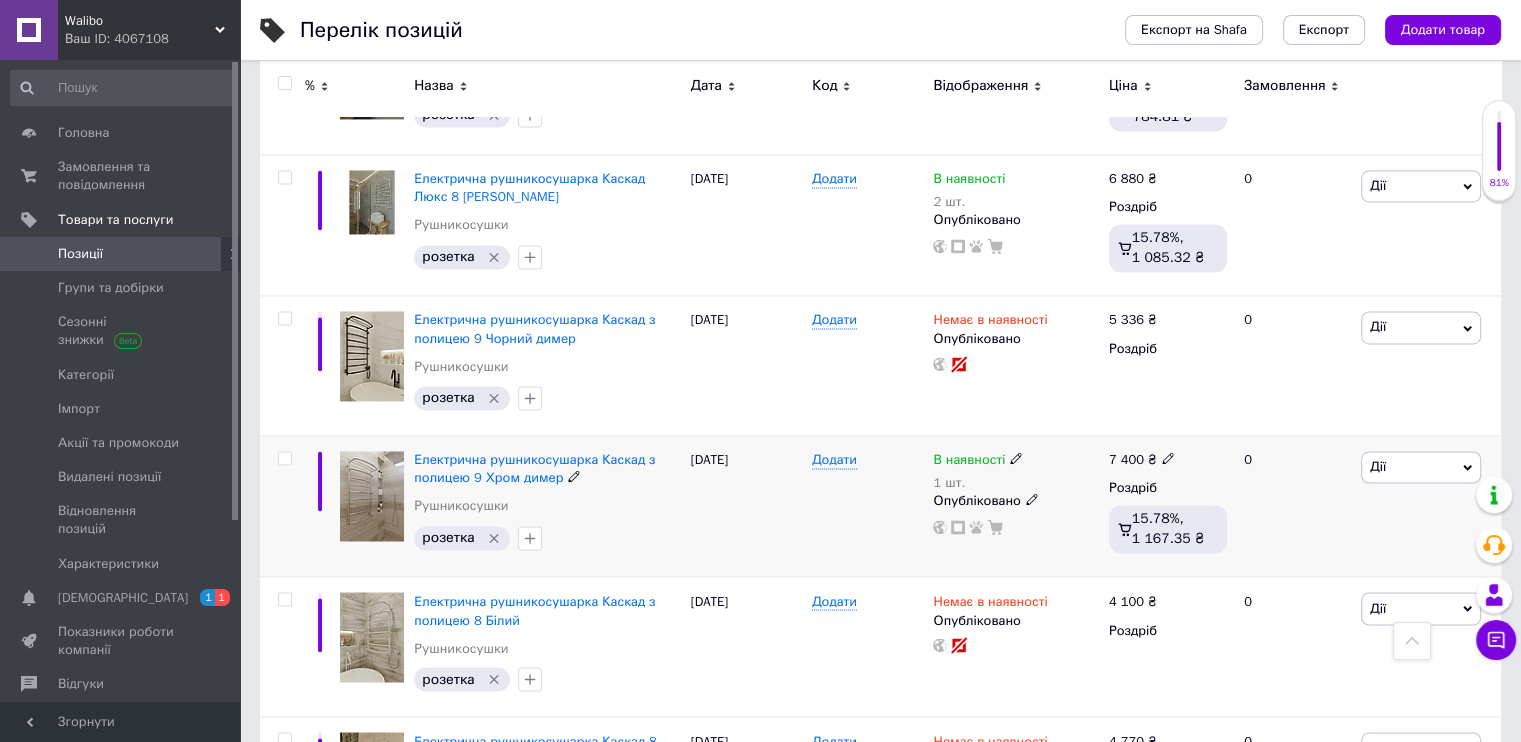 click on "В наявності" at bounding box center (978, 460) 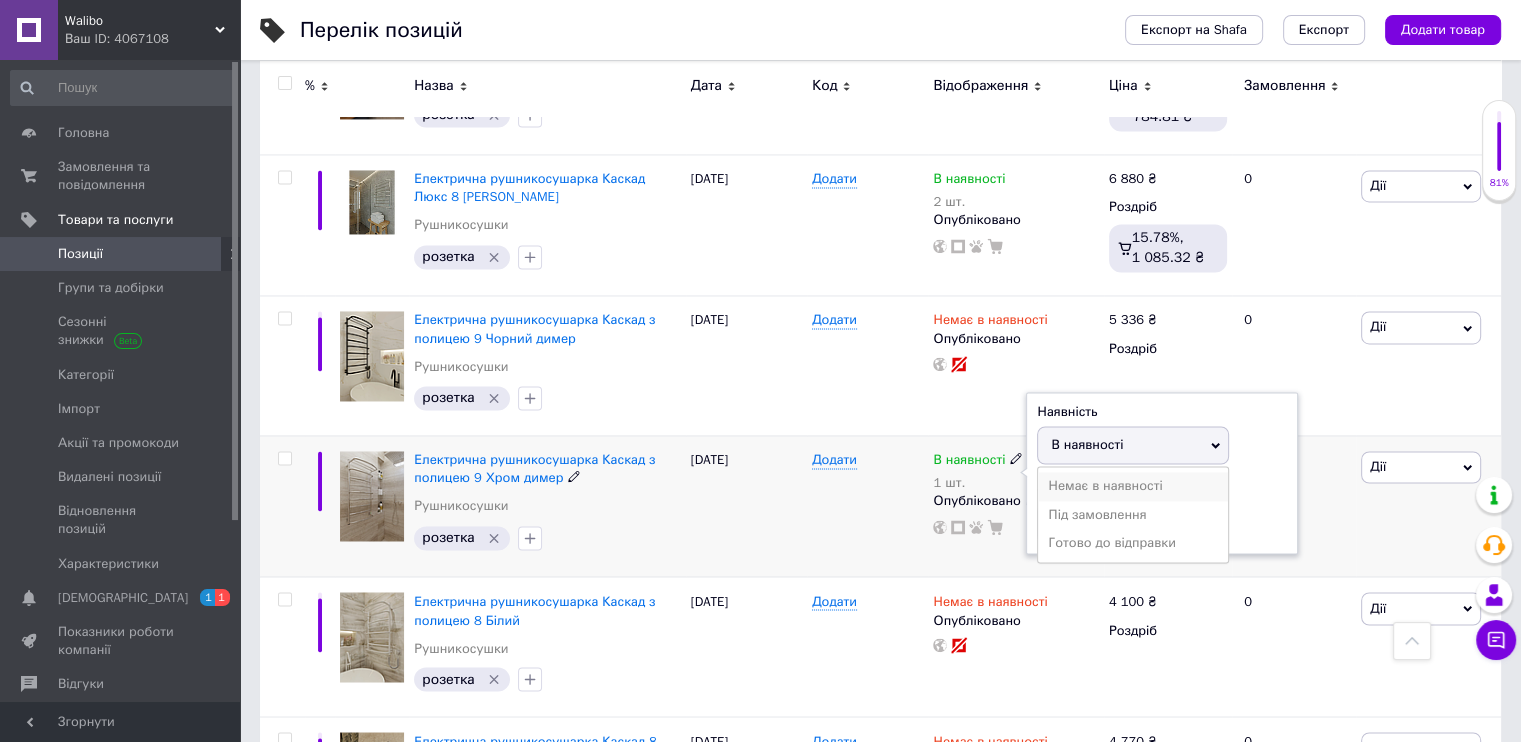 click on "Немає в наявності" at bounding box center (1133, 486) 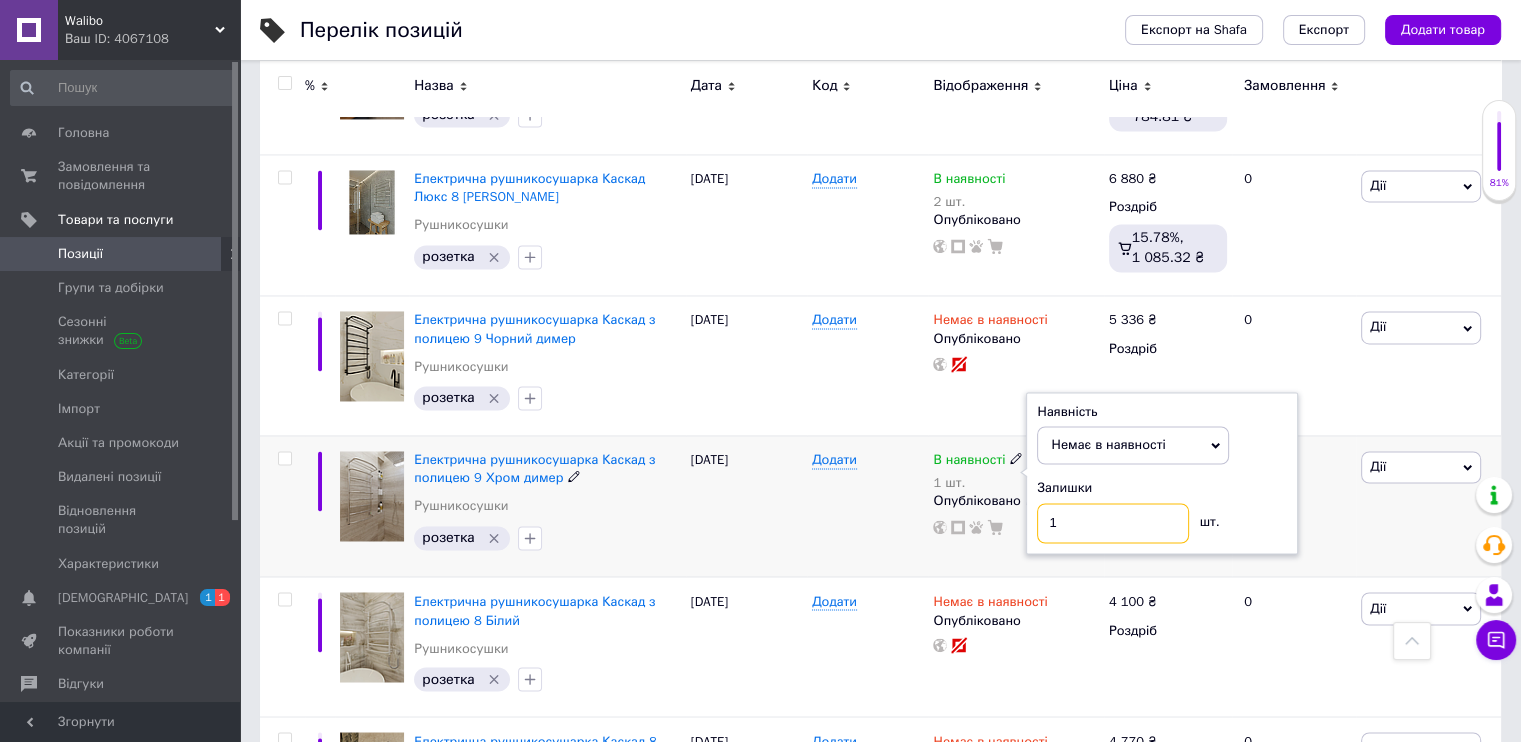 click on "1" at bounding box center (1113, 523) 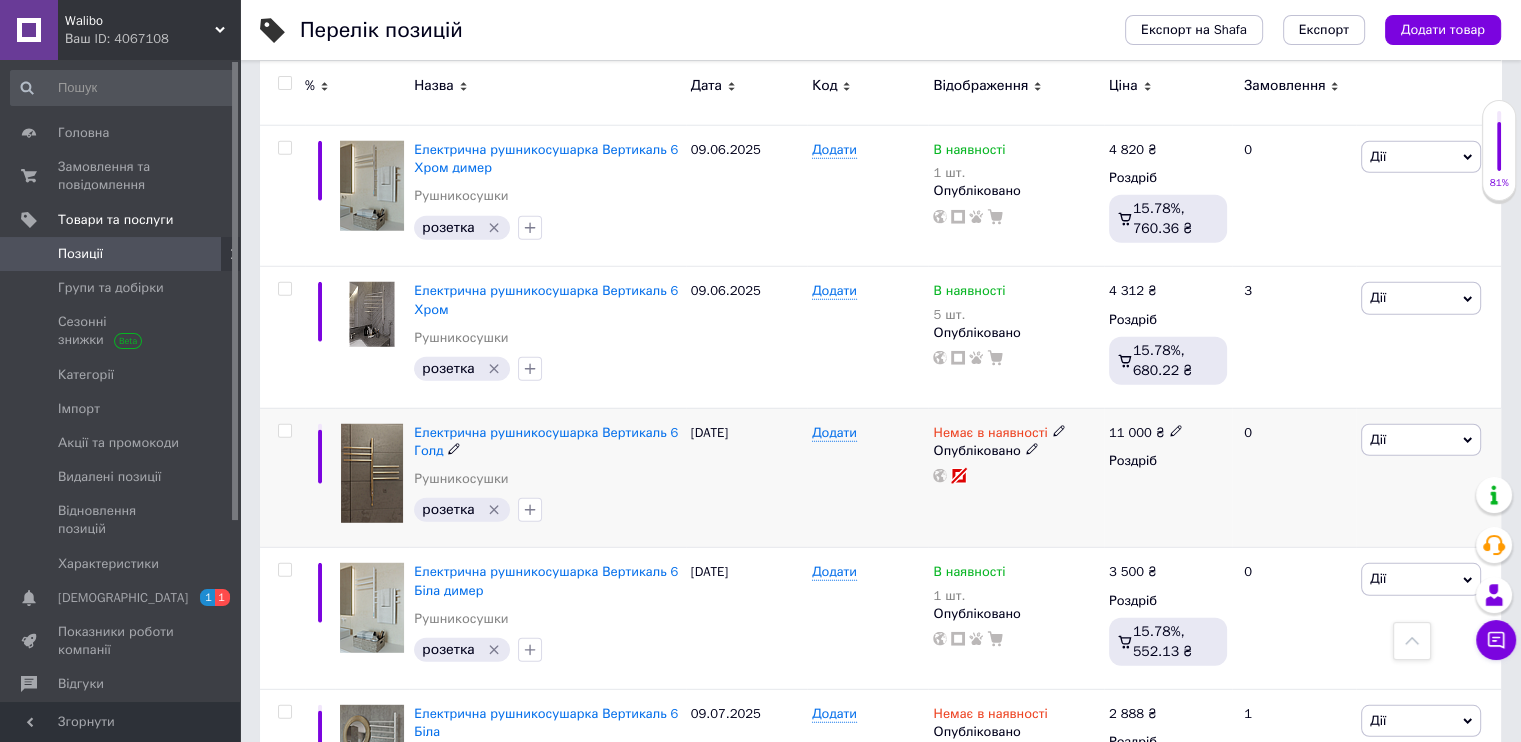scroll, scrollTop: 5500, scrollLeft: 0, axis: vertical 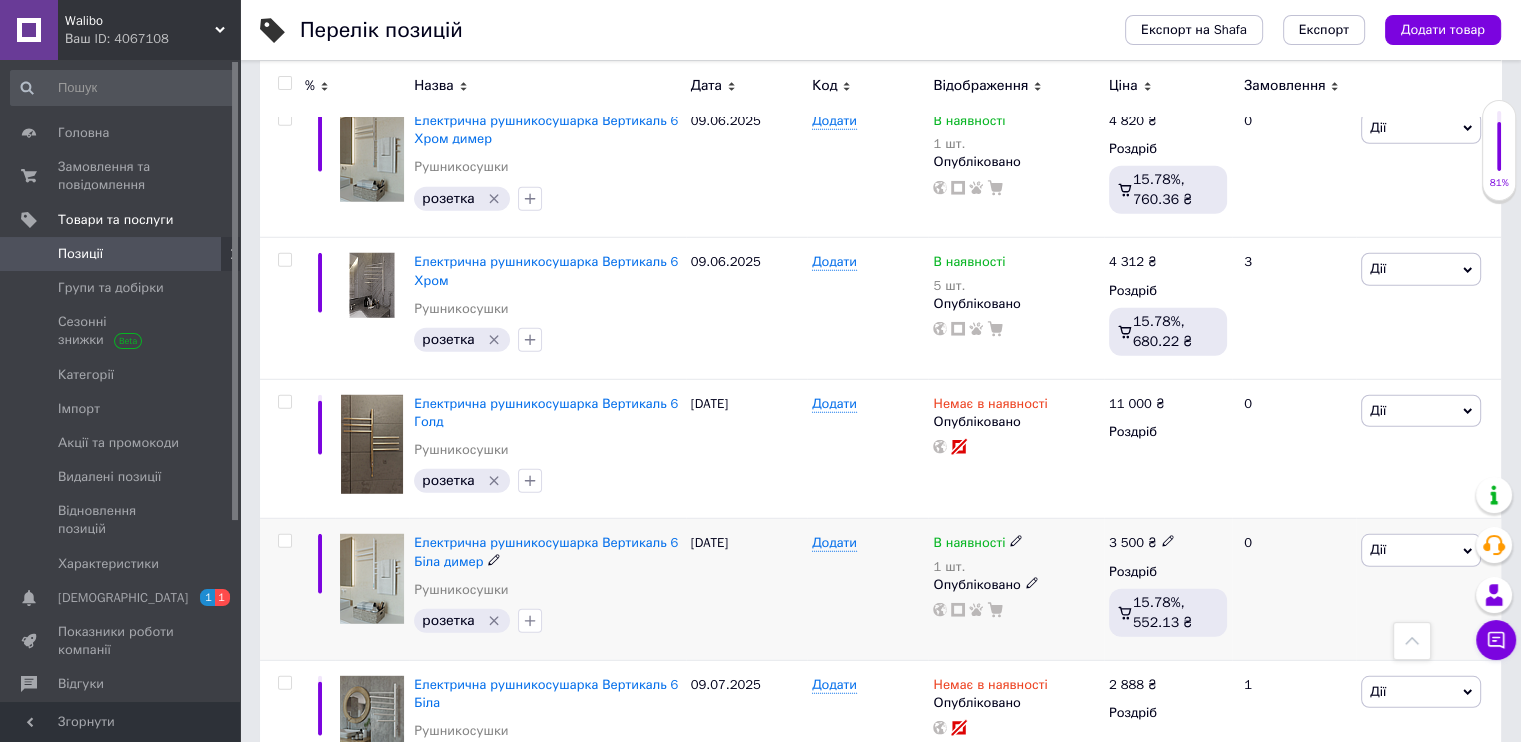 click 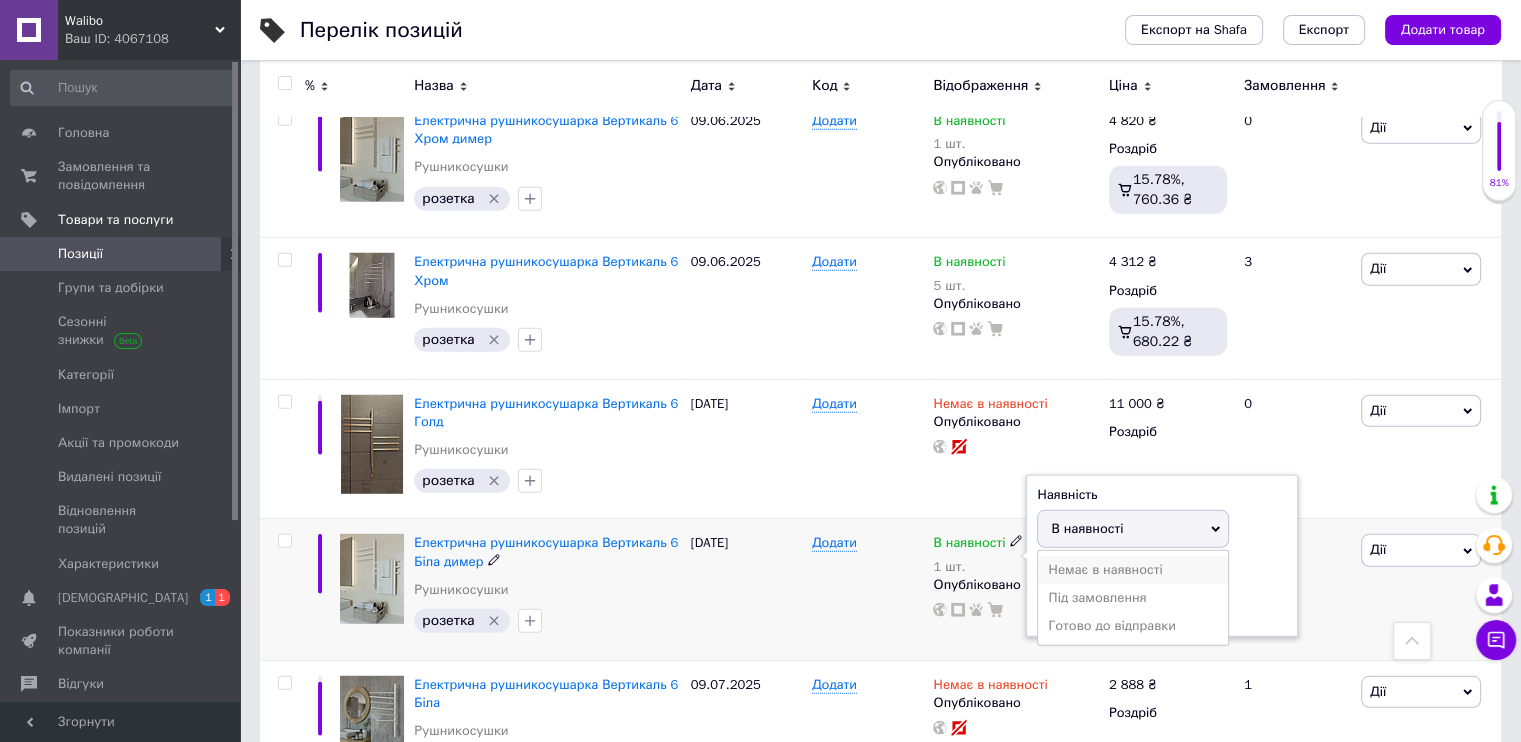 click on "Немає в наявності" at bounding box center (1133, 570) 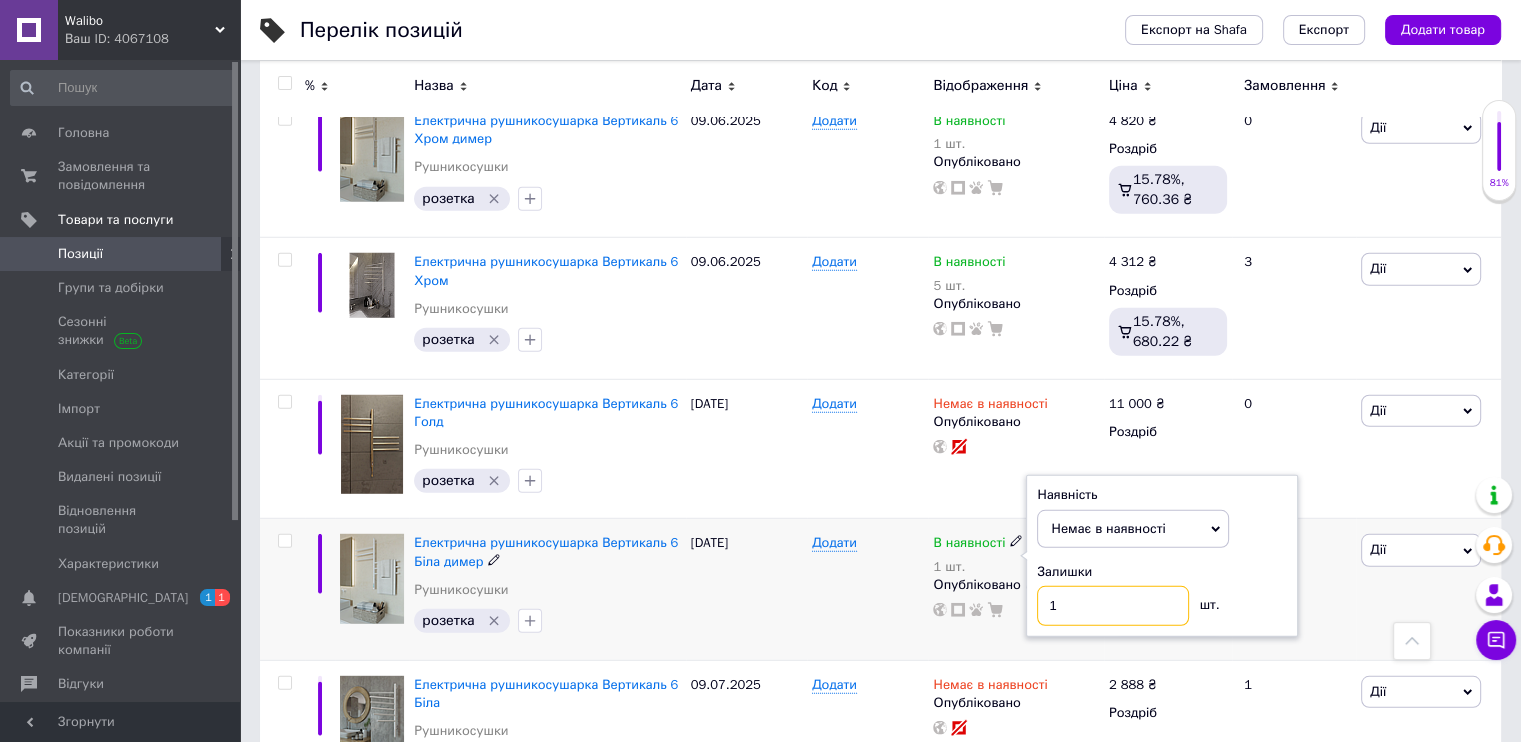 click on "1" at bounding box center (1113, 606) 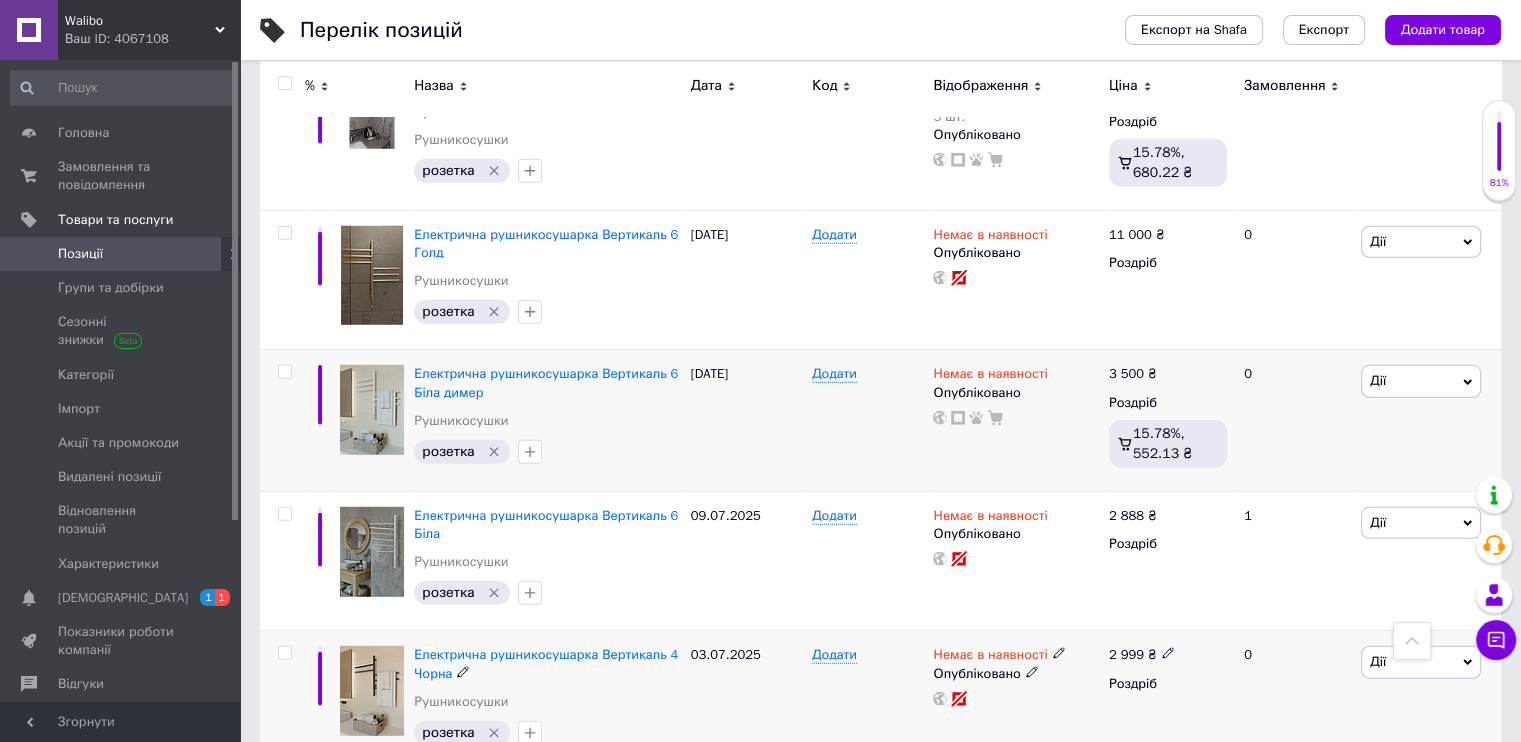scroll, scrollTop: 5700, scrollLeft: 0, axis: vertical 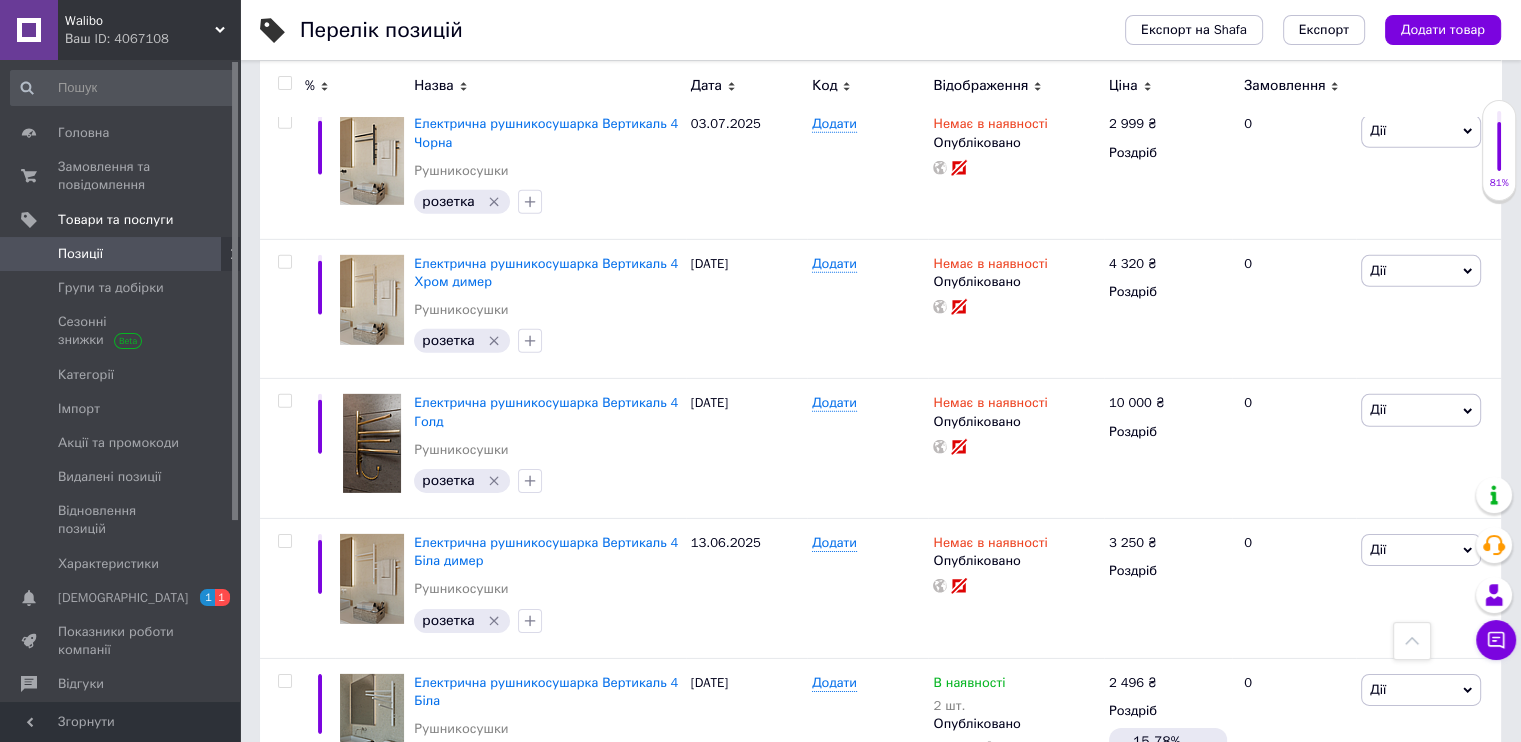 click on "Ще 1 різновид" at bounding box center (474, 933) 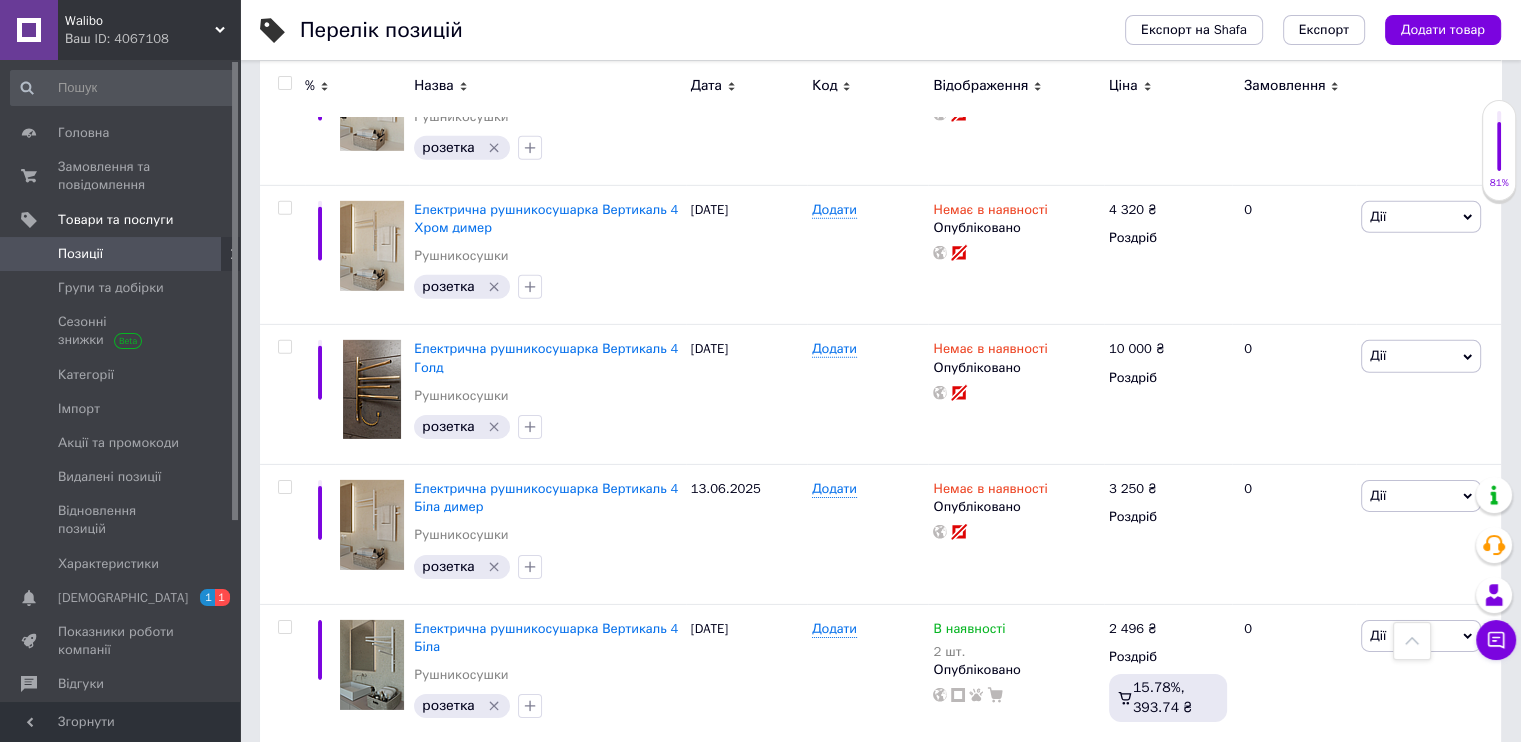 scroll, scrollTop: 6400, scrollLeft: 0, axis: vertical 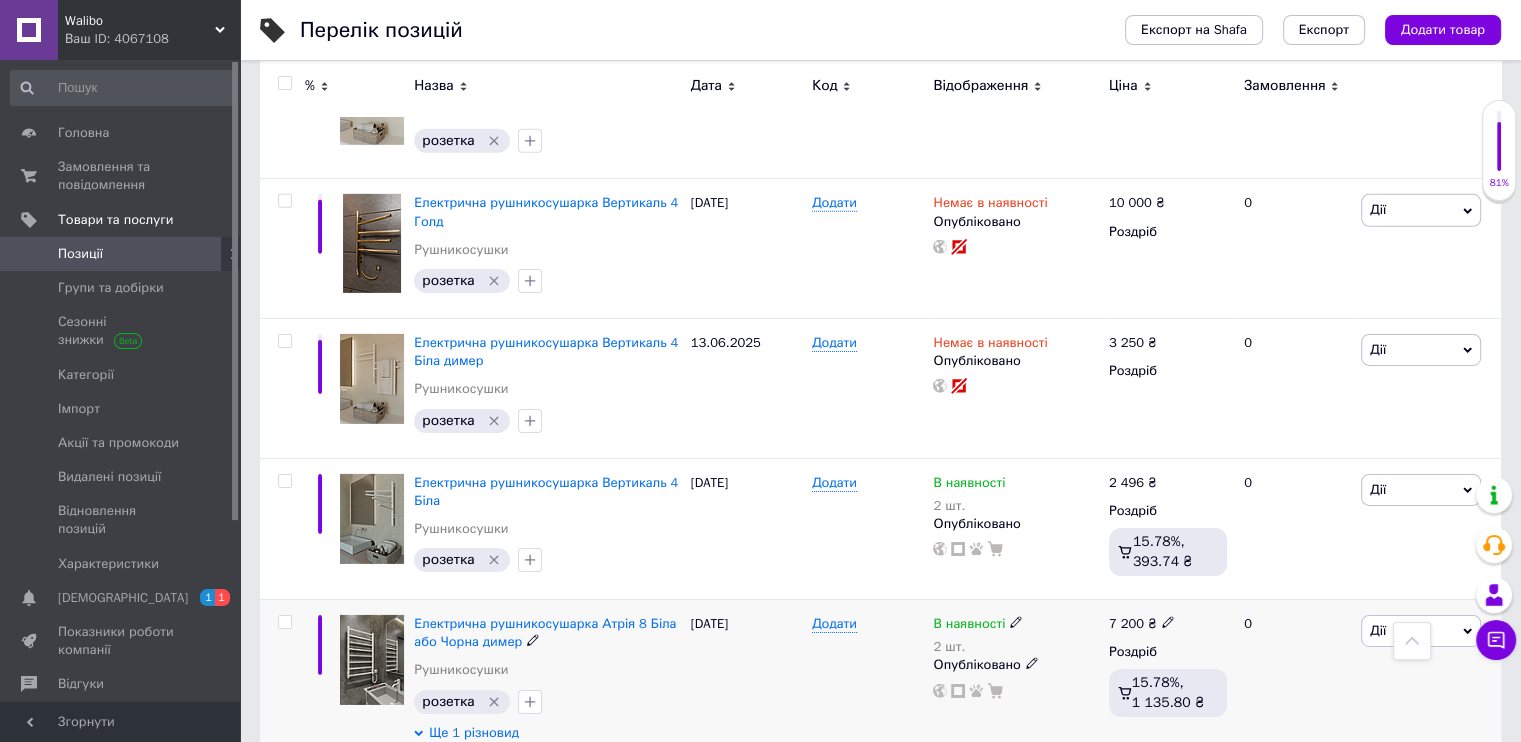click on "Ще 1 різновид" at bounding box center (474, 733) 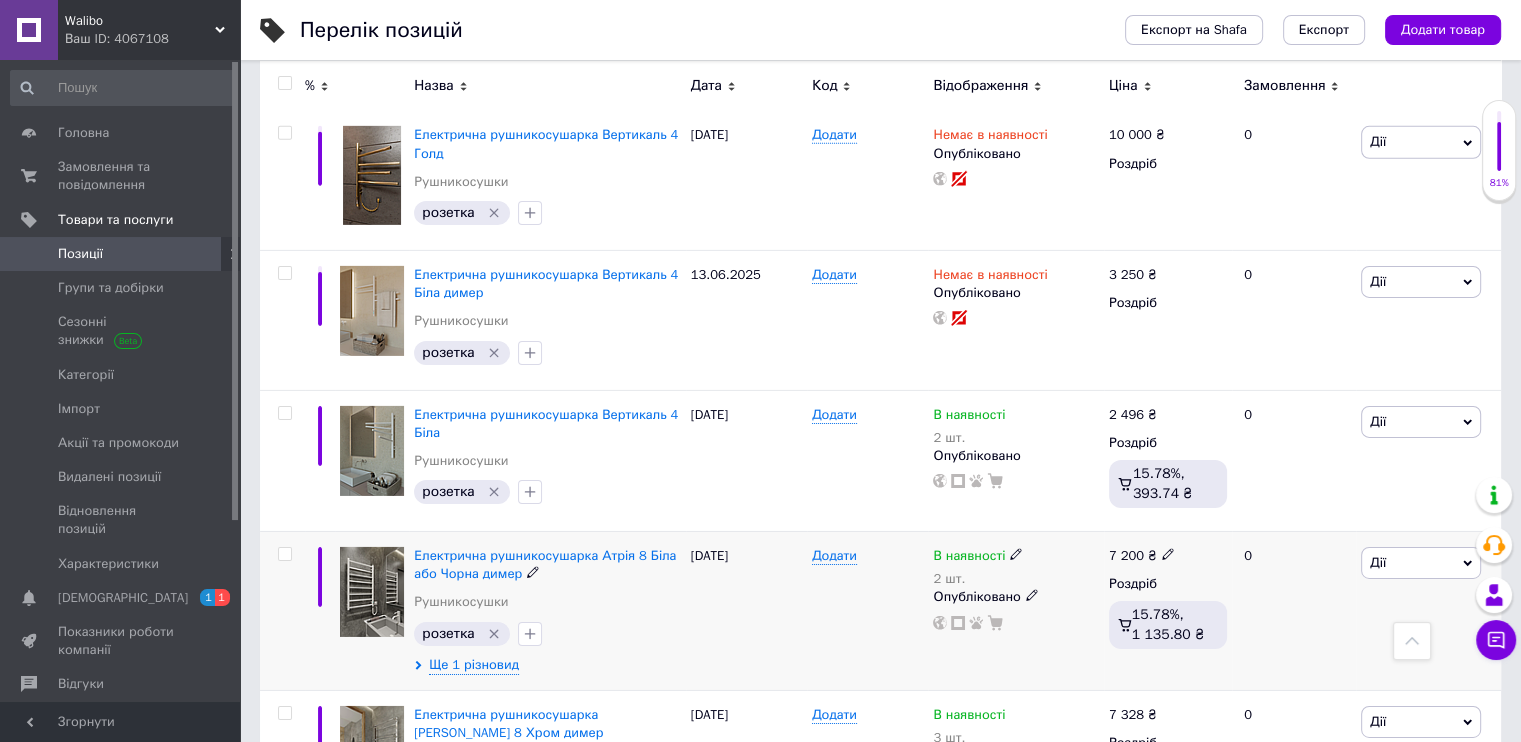 scroll, scrollTop: 6600, scrollLeft: 0, axis: vertical 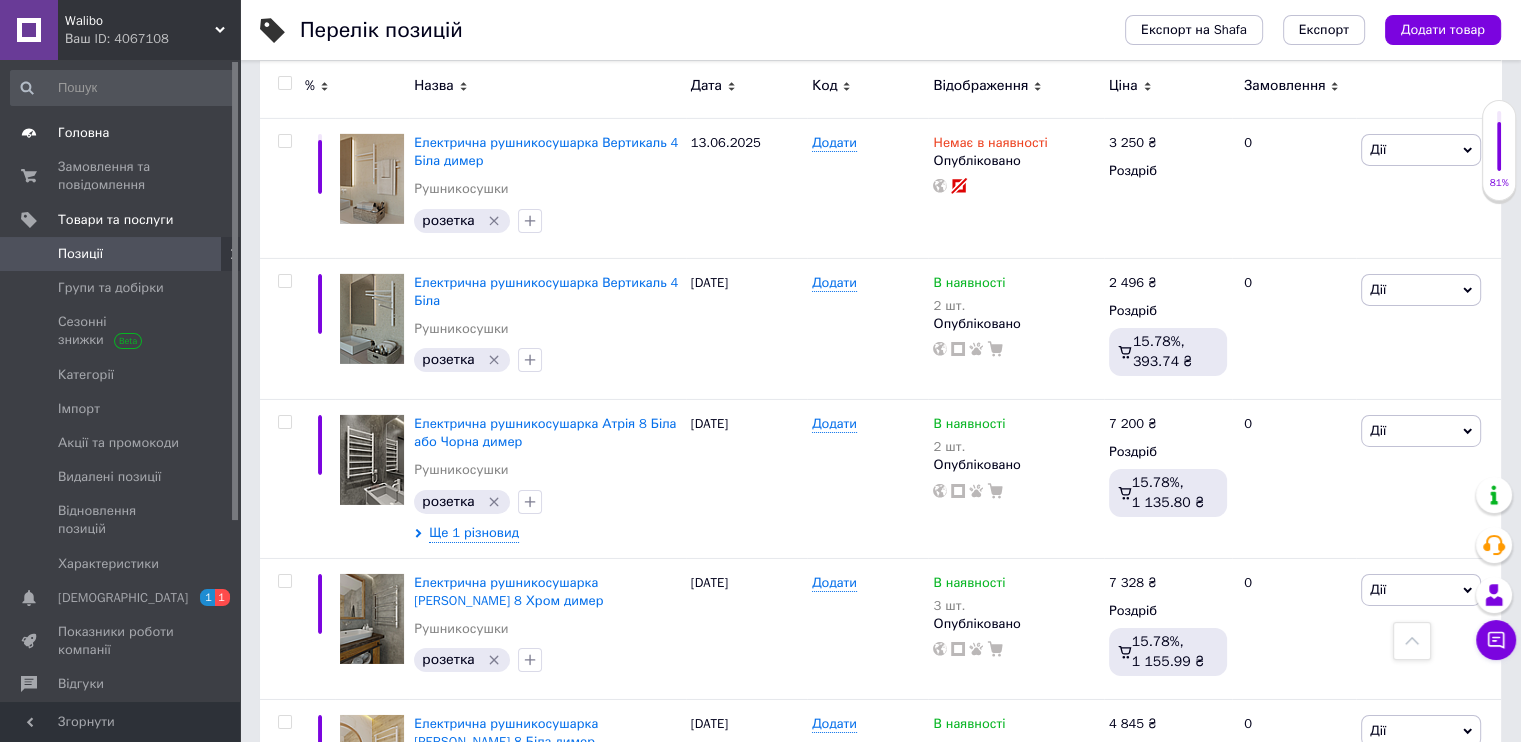 click on "Головна" at bounding box center (83, 133) 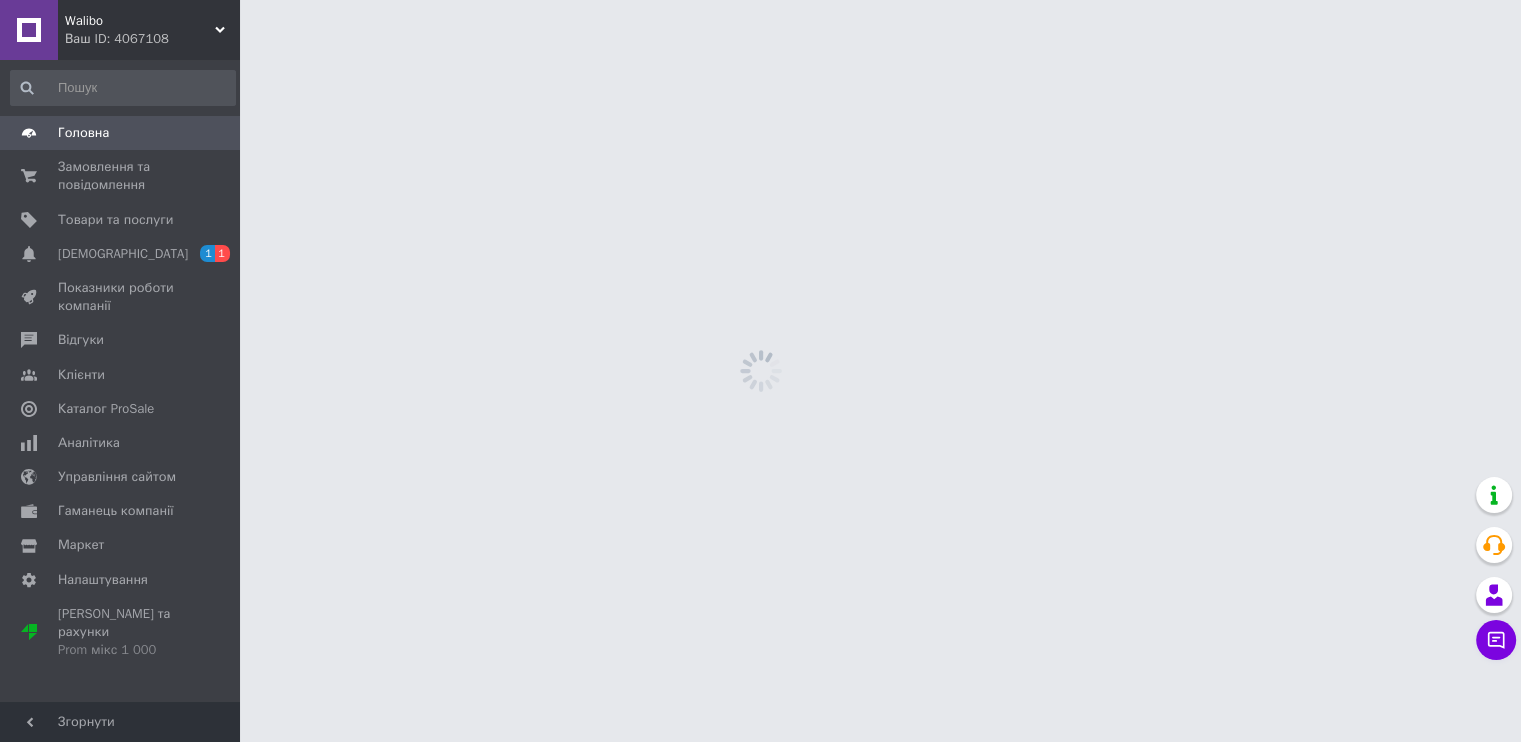 scroll, scrollTop: 0, scrollLeft: 0, axis: both 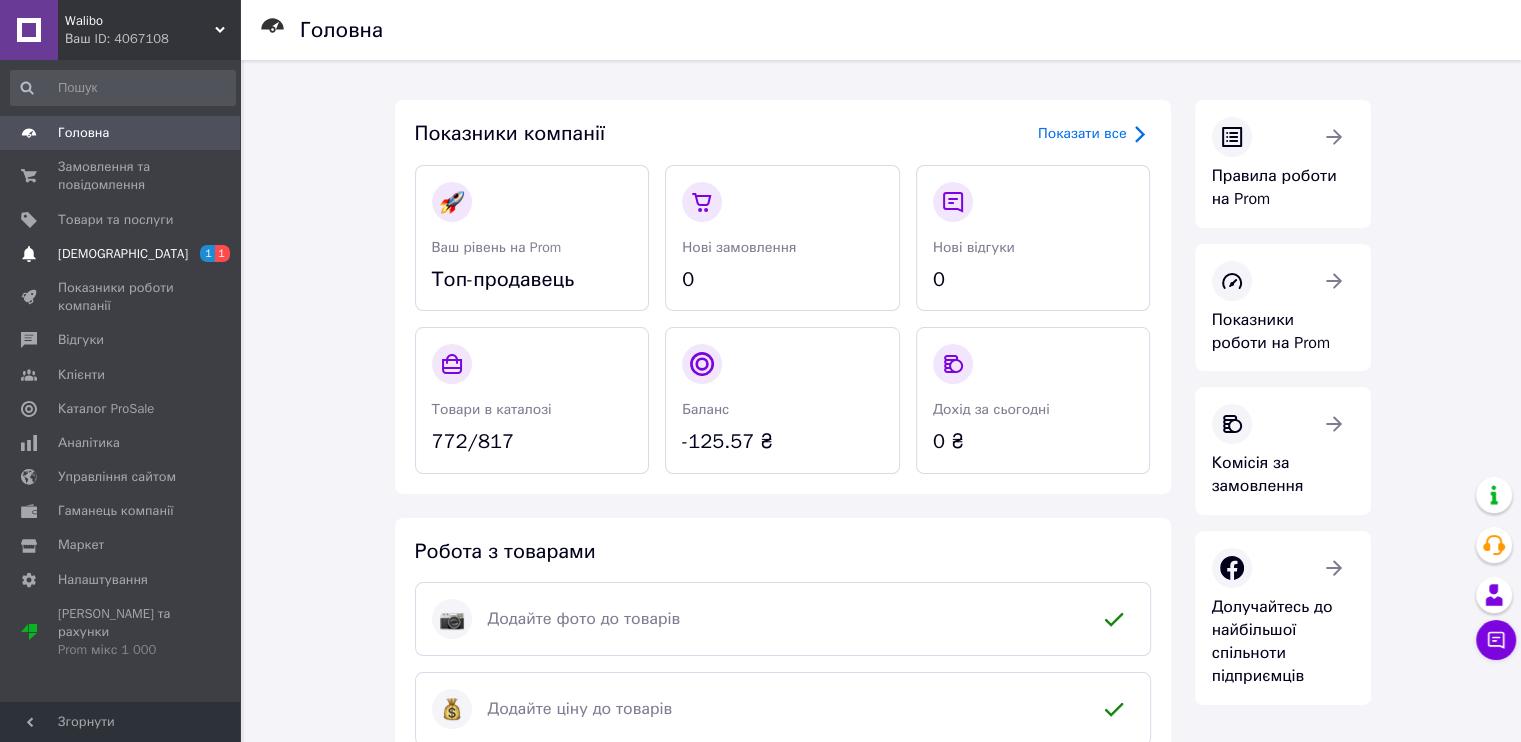 click on "[DEMOGRAPHIC_DATA]" at bounding box center (123, 254) 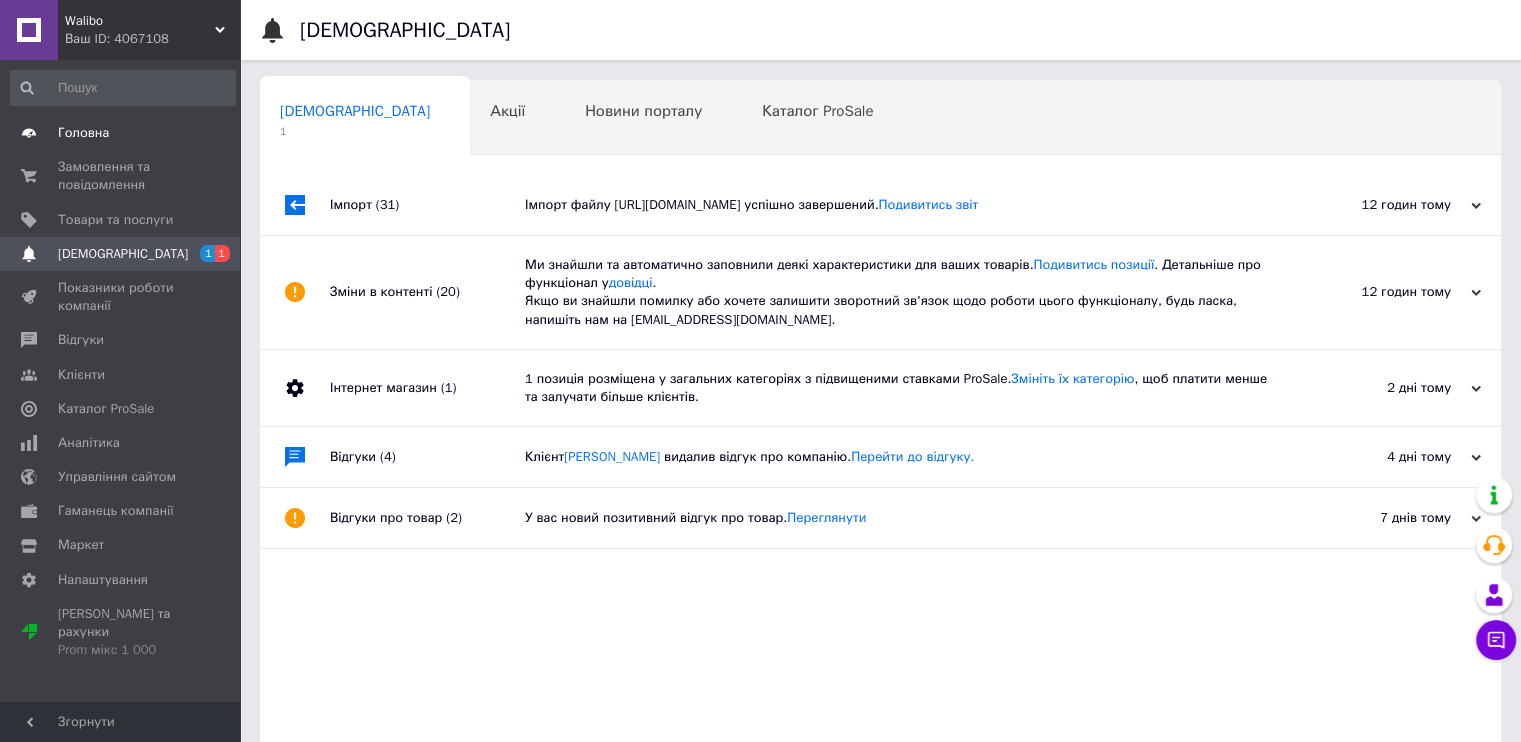 click on "Головна" at bounding box center (83, 133) 